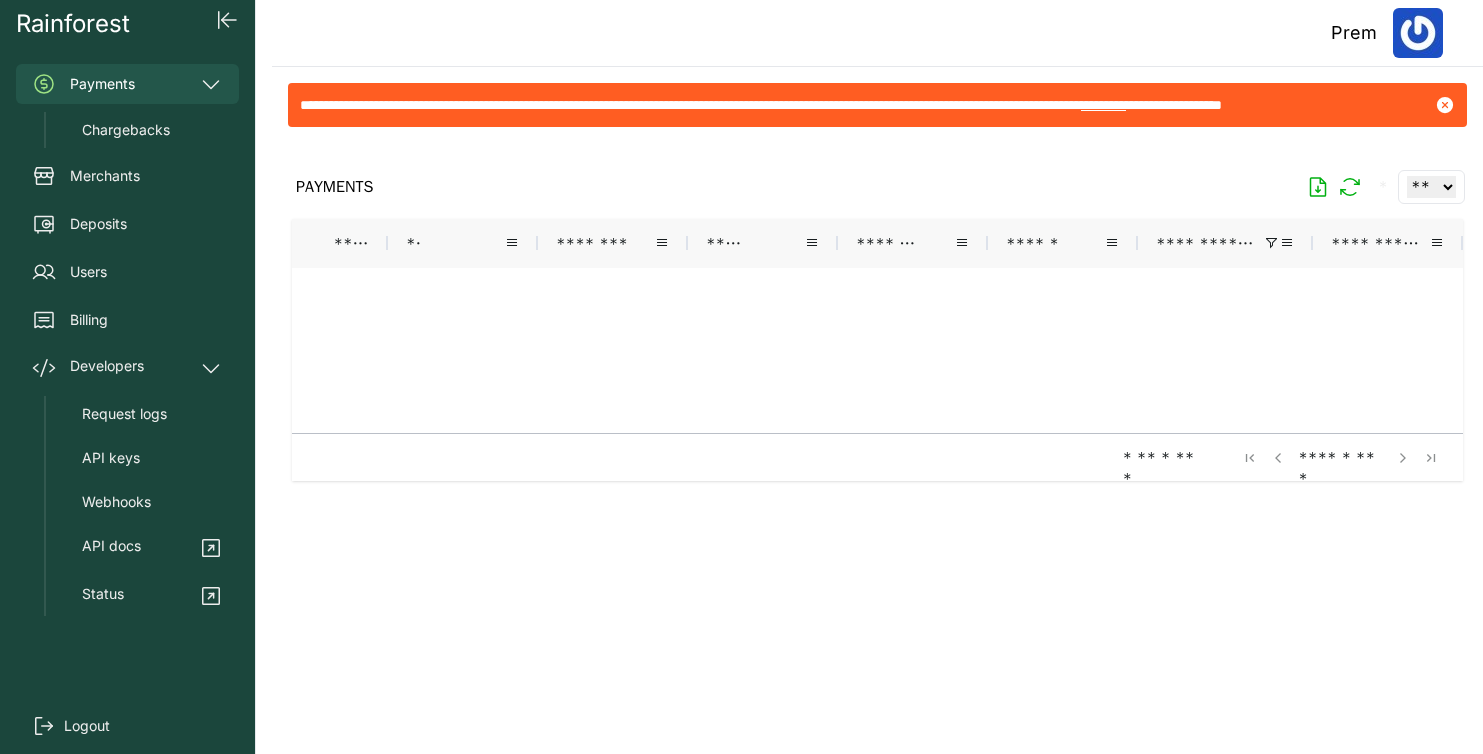 scroll, scrollTop: 0, scrollLeft: 0, axis: both 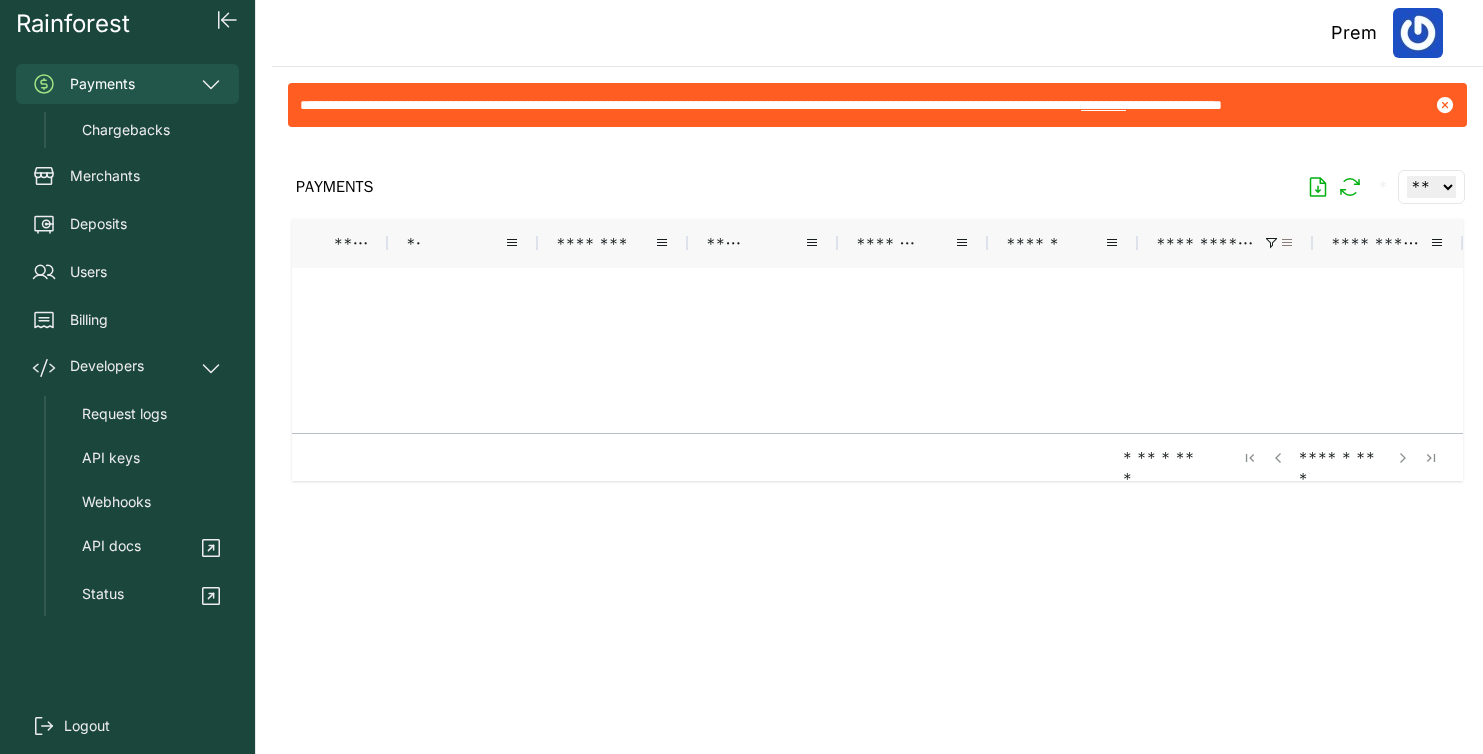 click at bounding box center [1287, 243] 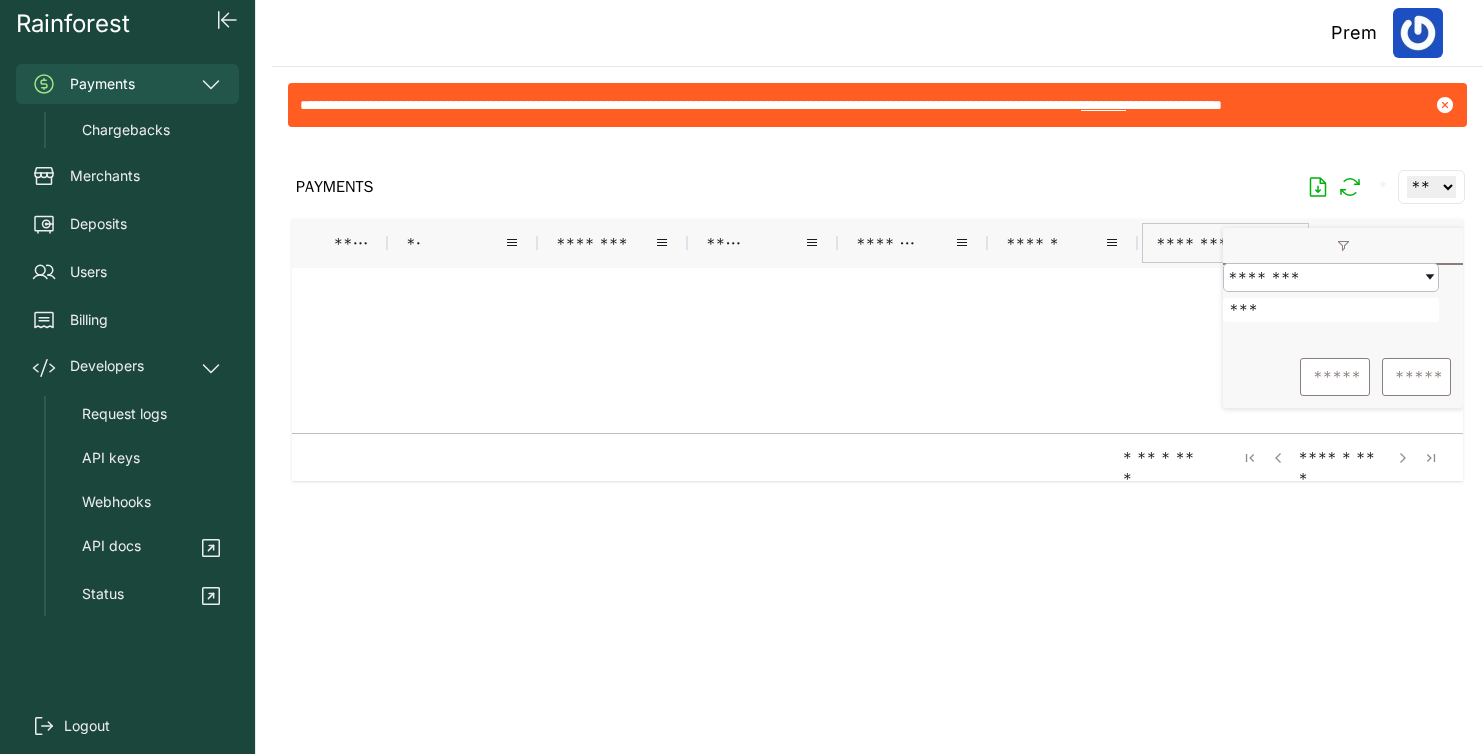 type on "***" 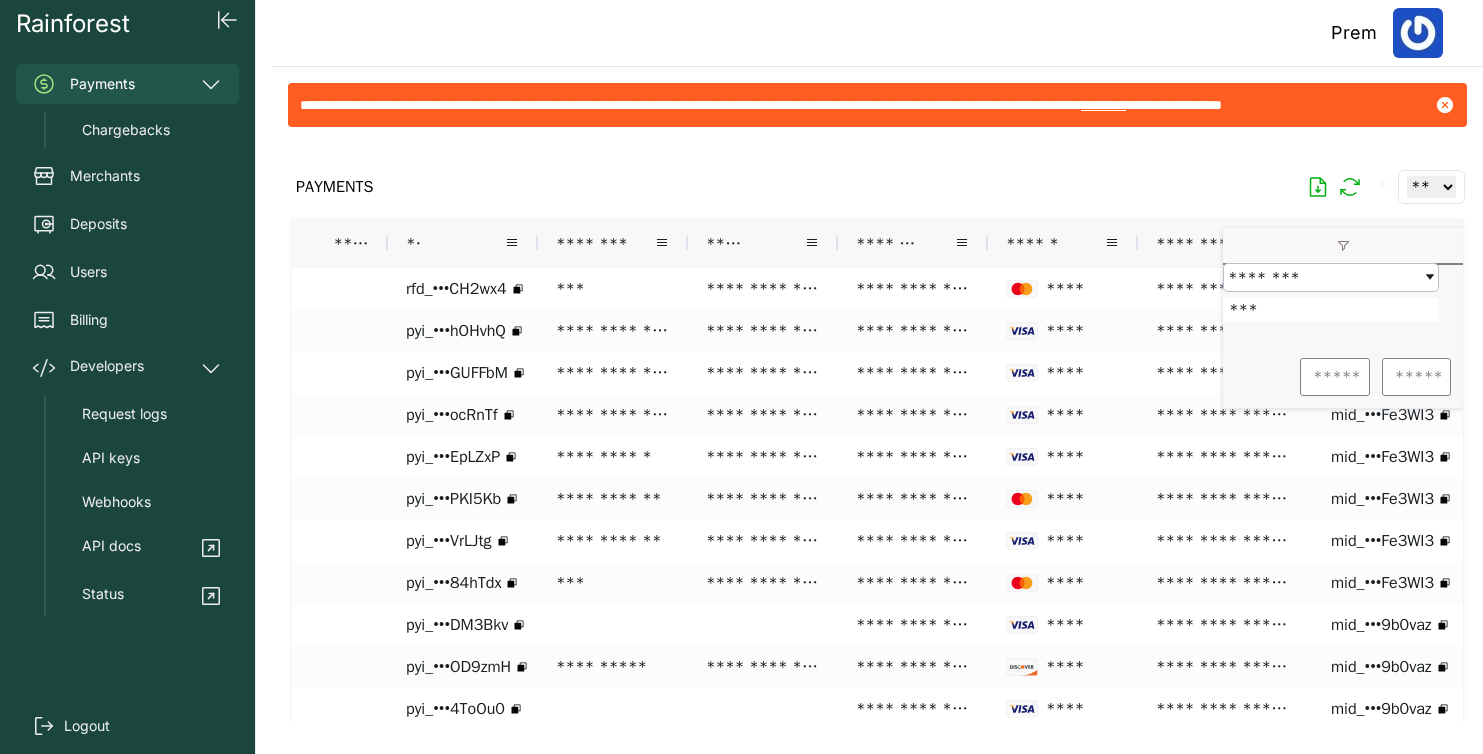 click on "PAYMENTS * ** ** ** ***" at bounding box center [877, 187] 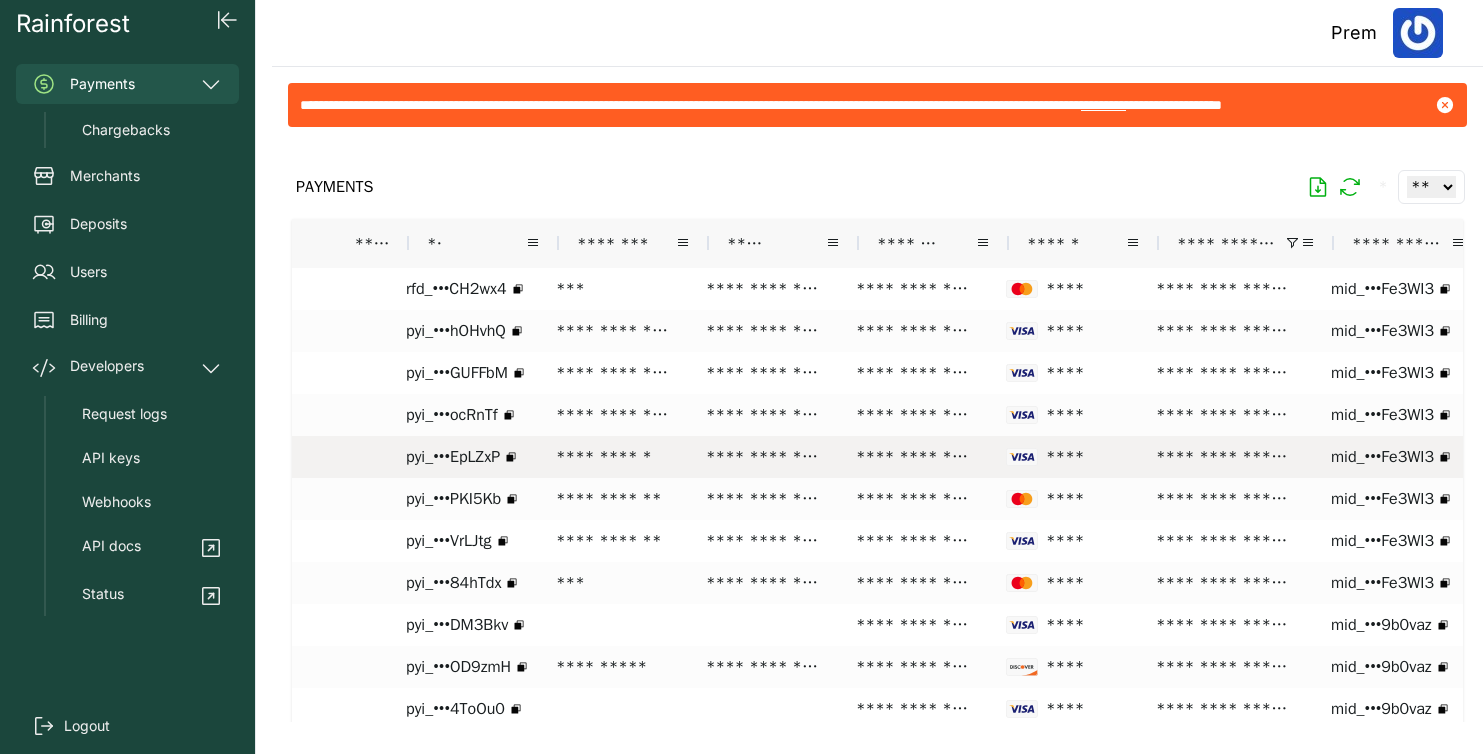 scroll, scrollTop: 0, scrollLeft: 544, axis: horizontal 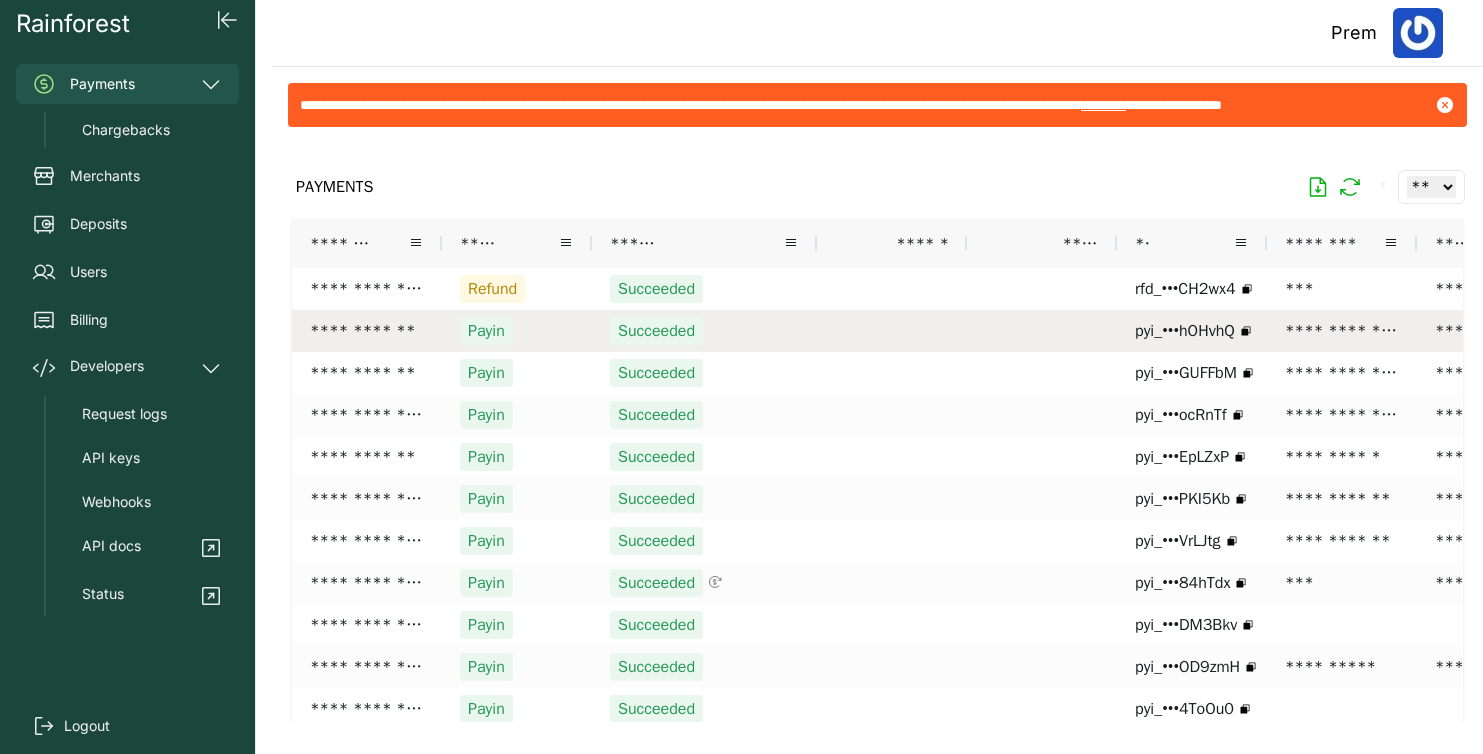 click on "Succeeded" at bounding box center (704, 331) 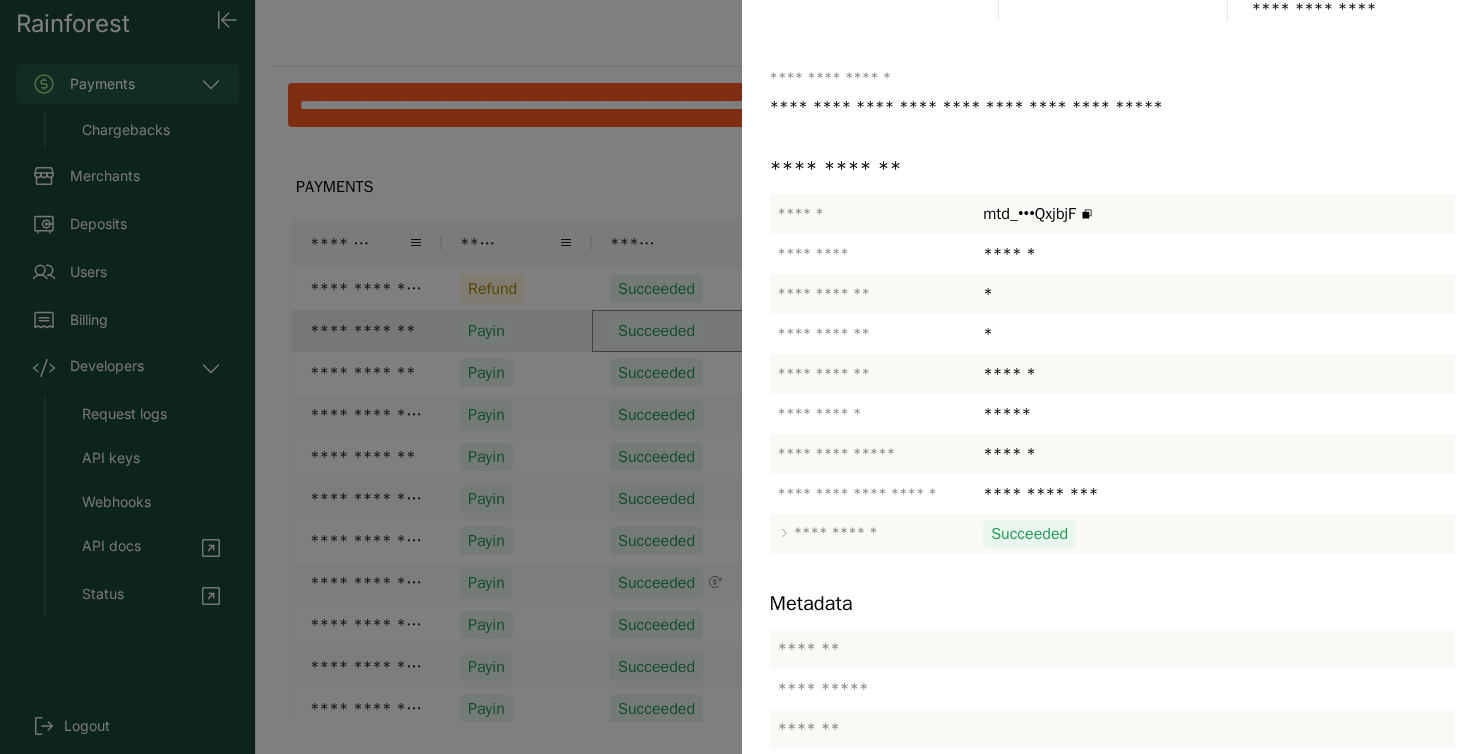 scroll, scrollTop: 274, scrollLeft: 0, axis: vertical 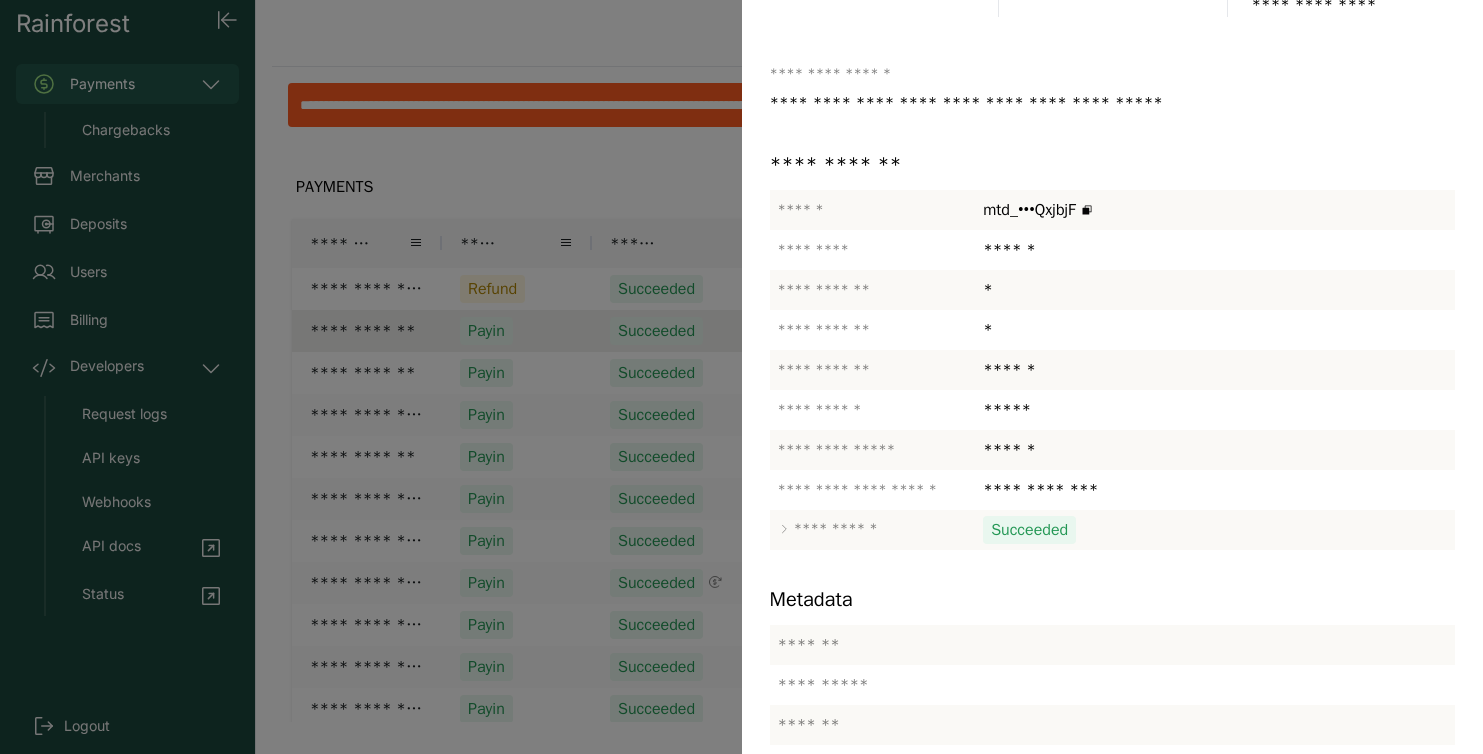 click at bounding box center [741, 377] 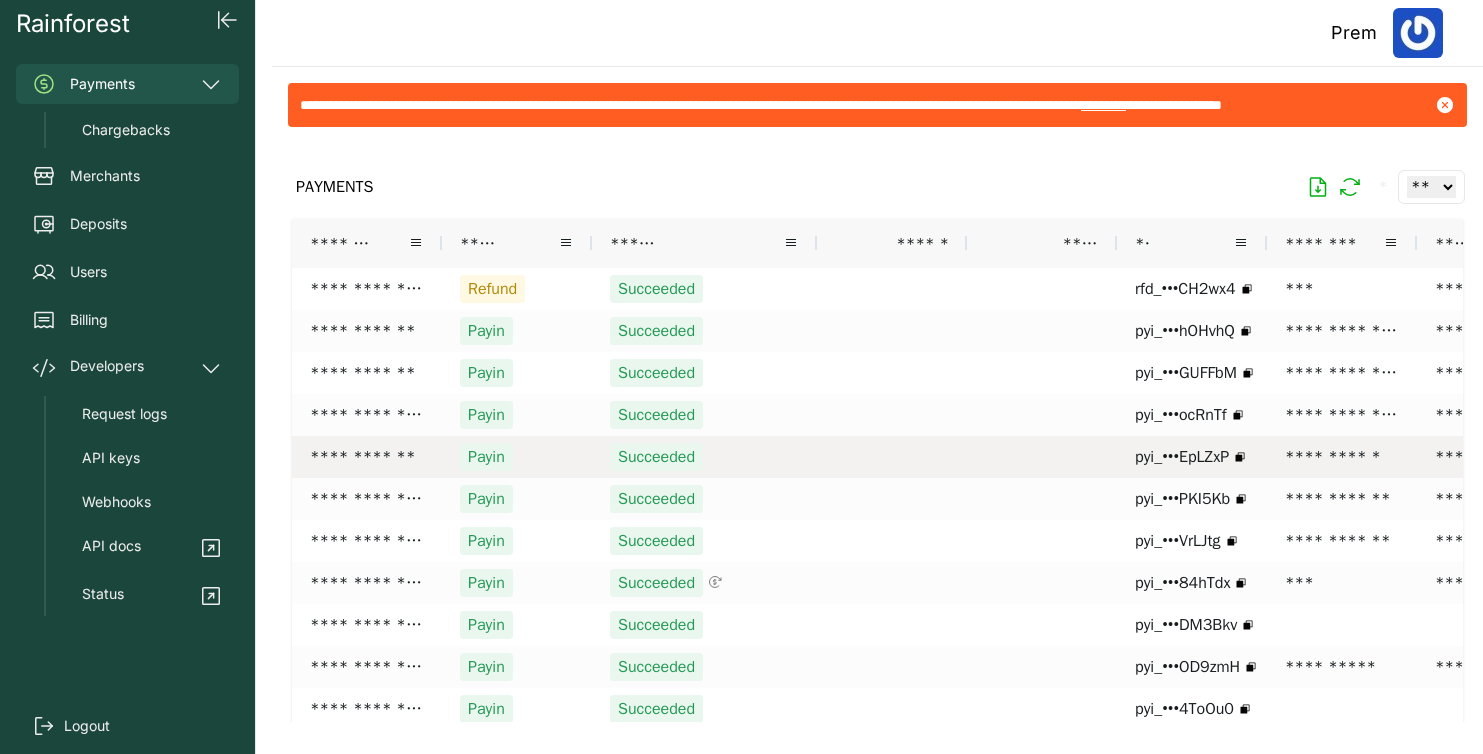 click at bounding box center [1042, 457] 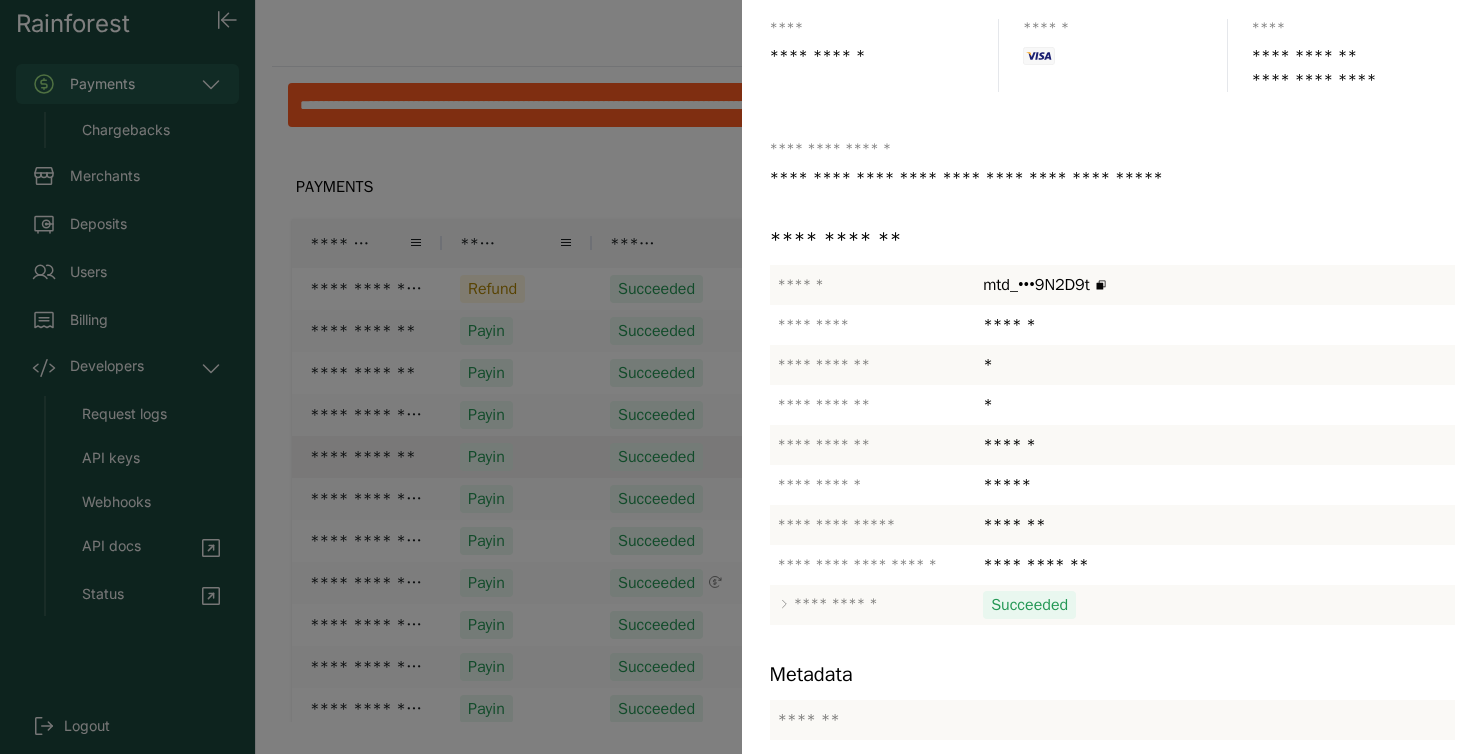 scroll, scrollTop: 202, scrollLeft: 0, axis: vertical 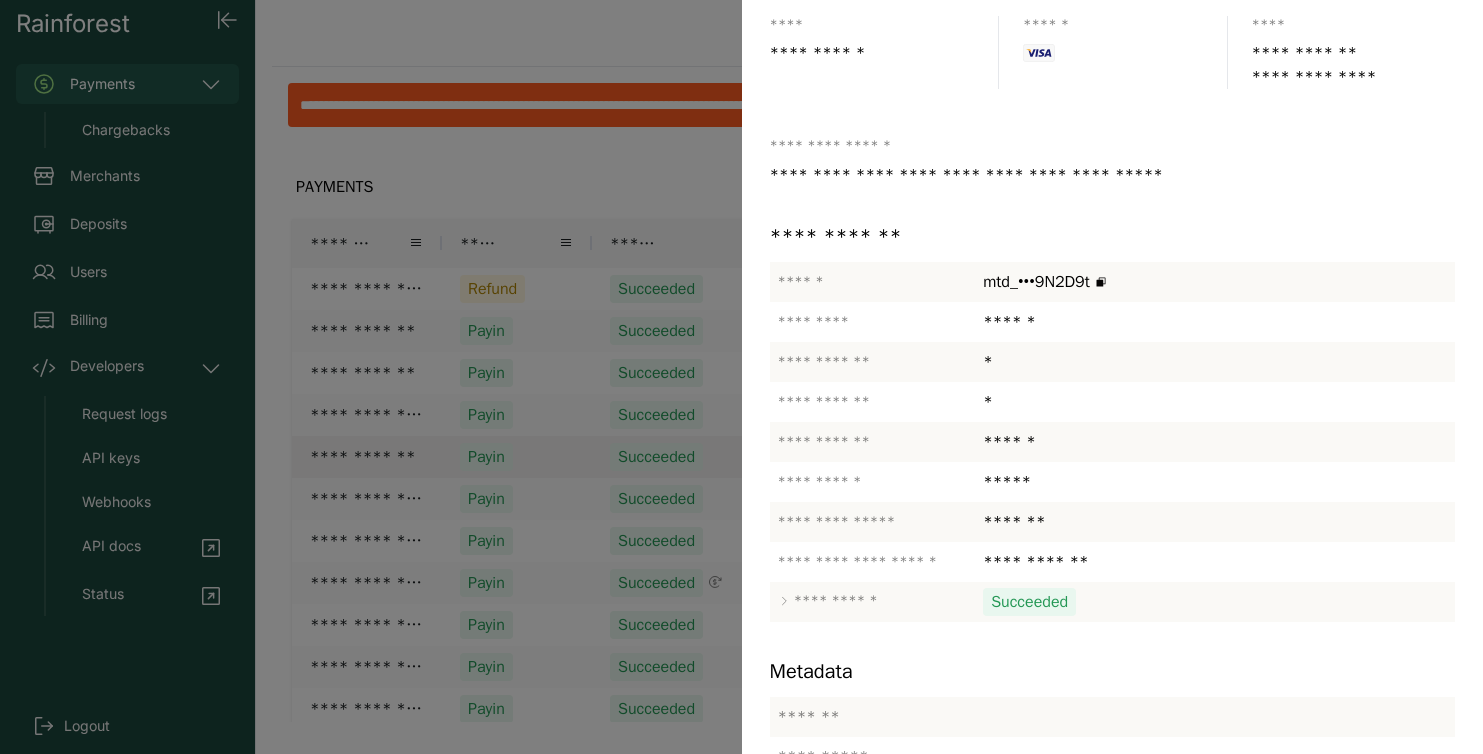 click at bounding box center [741, 377] 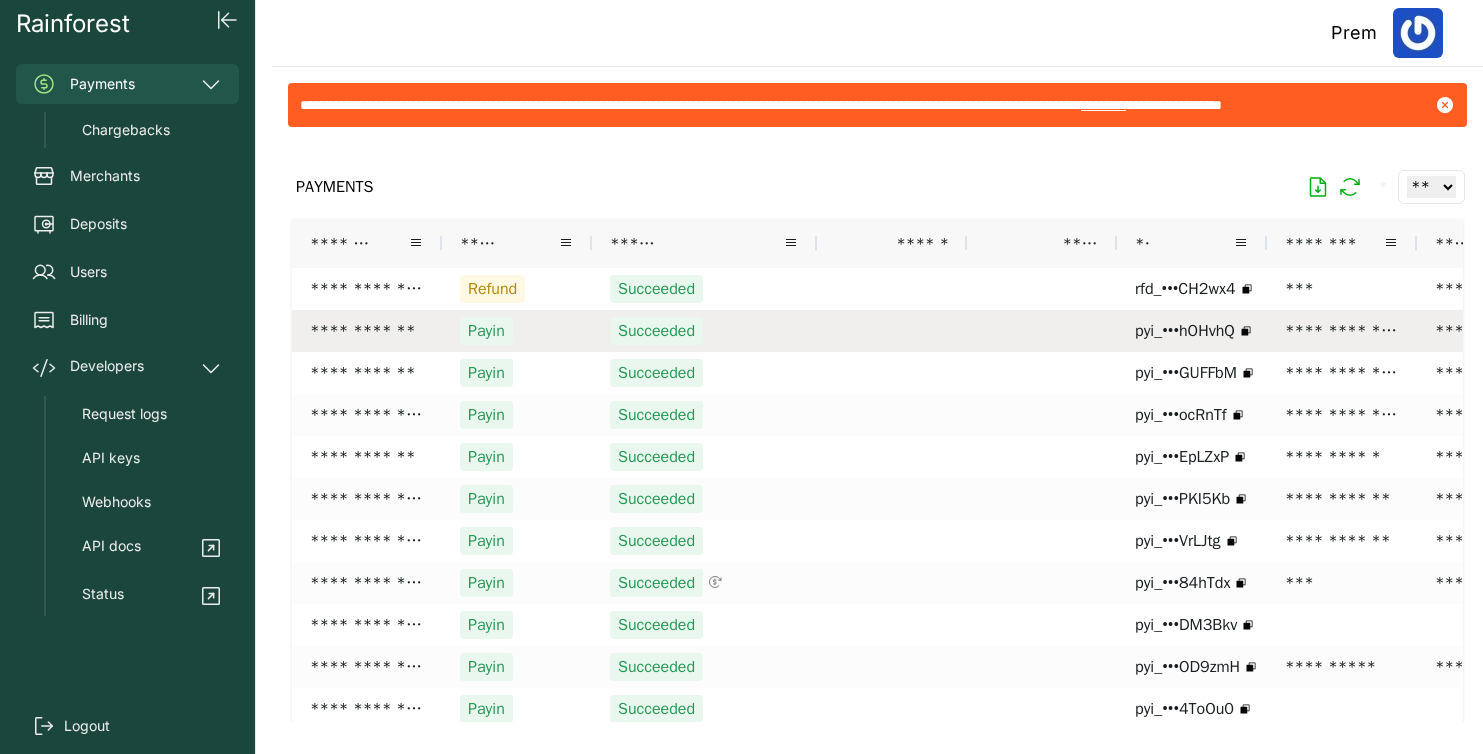 scroll, scrollTop: 0, scrollLeft: 25, axis: horizontal 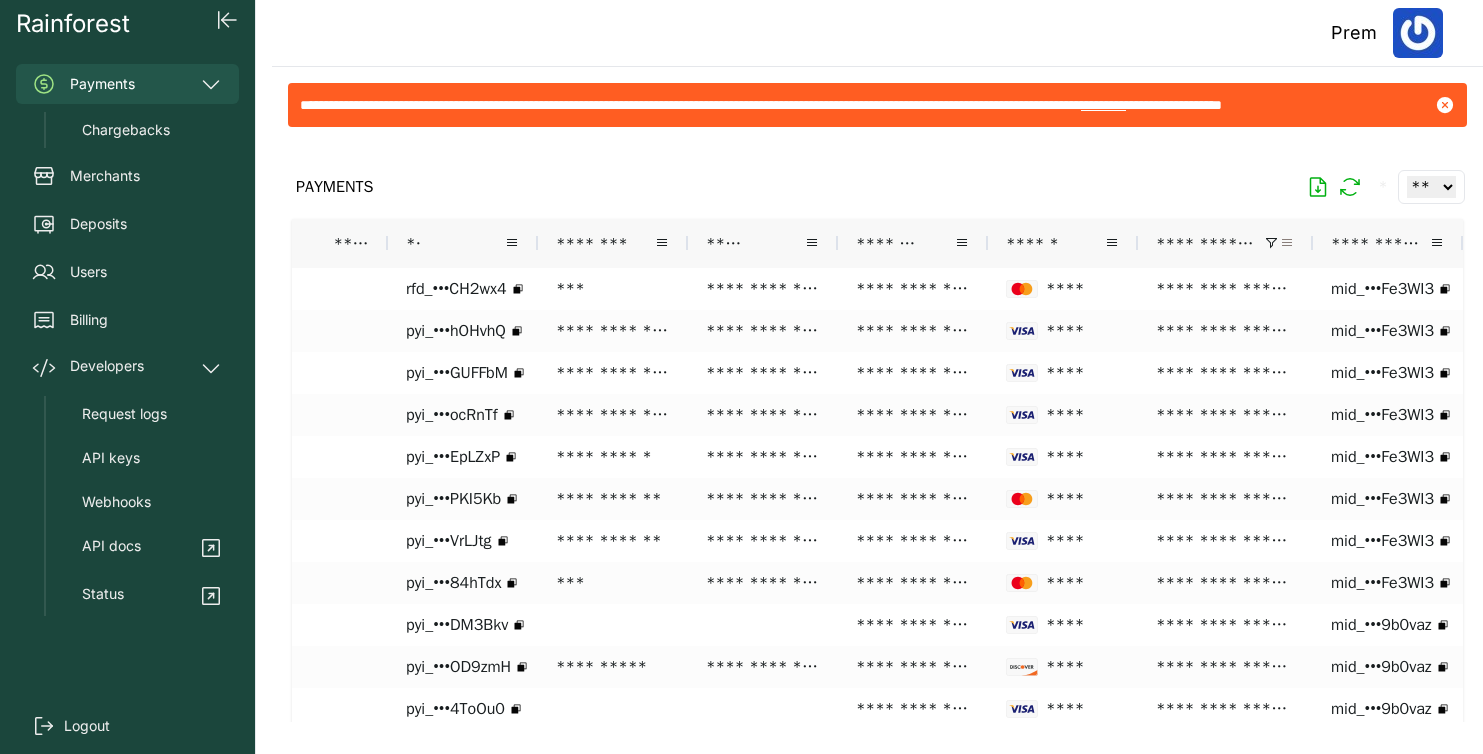 click at bounding box center (1287, 243) 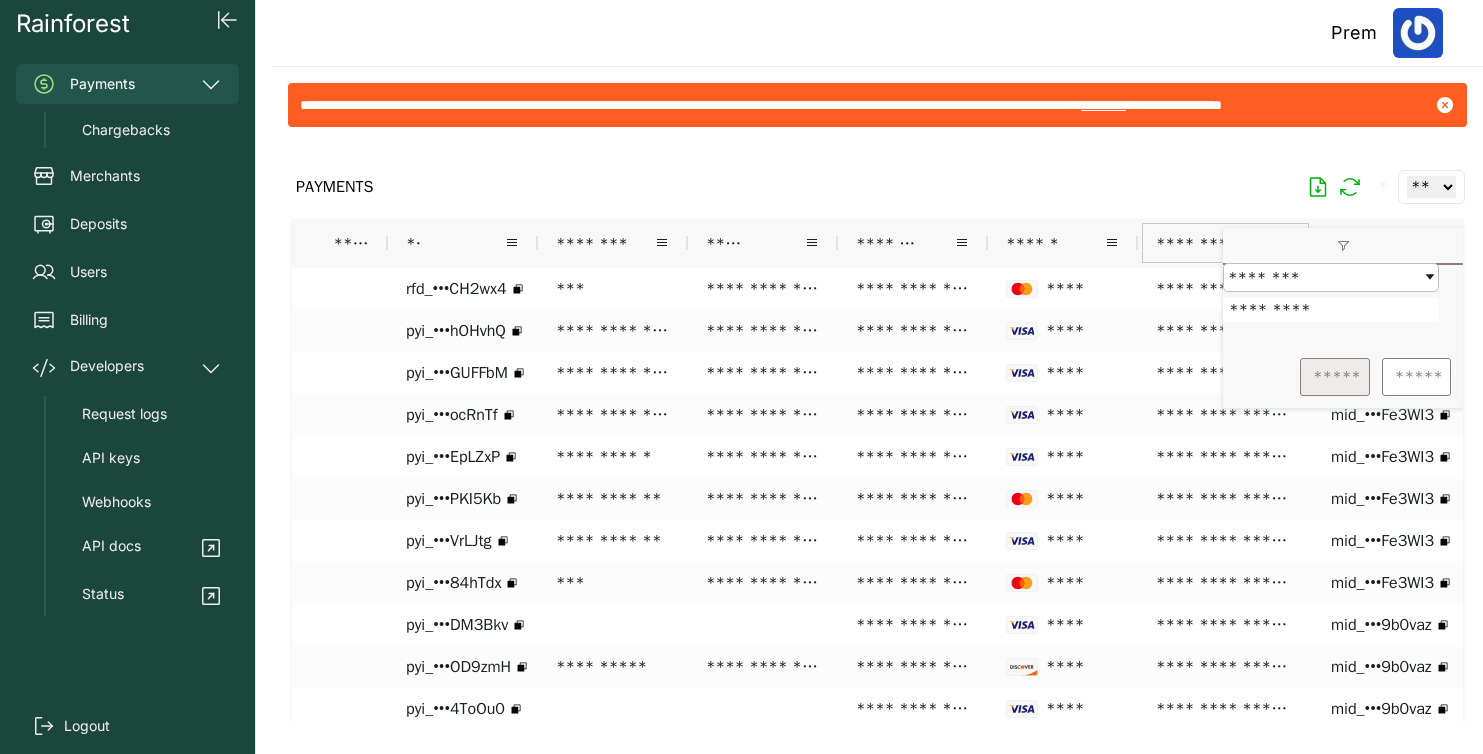 type on "*********" 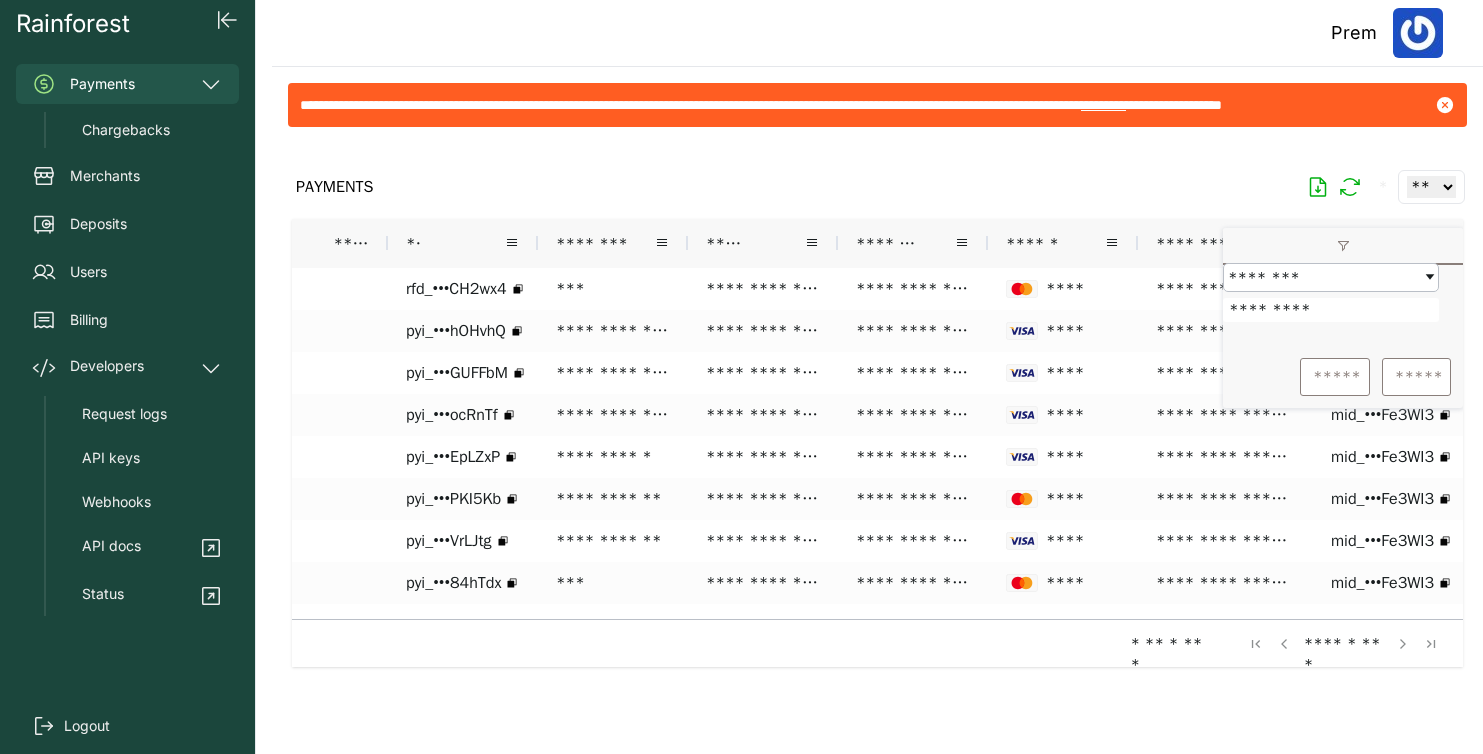 click 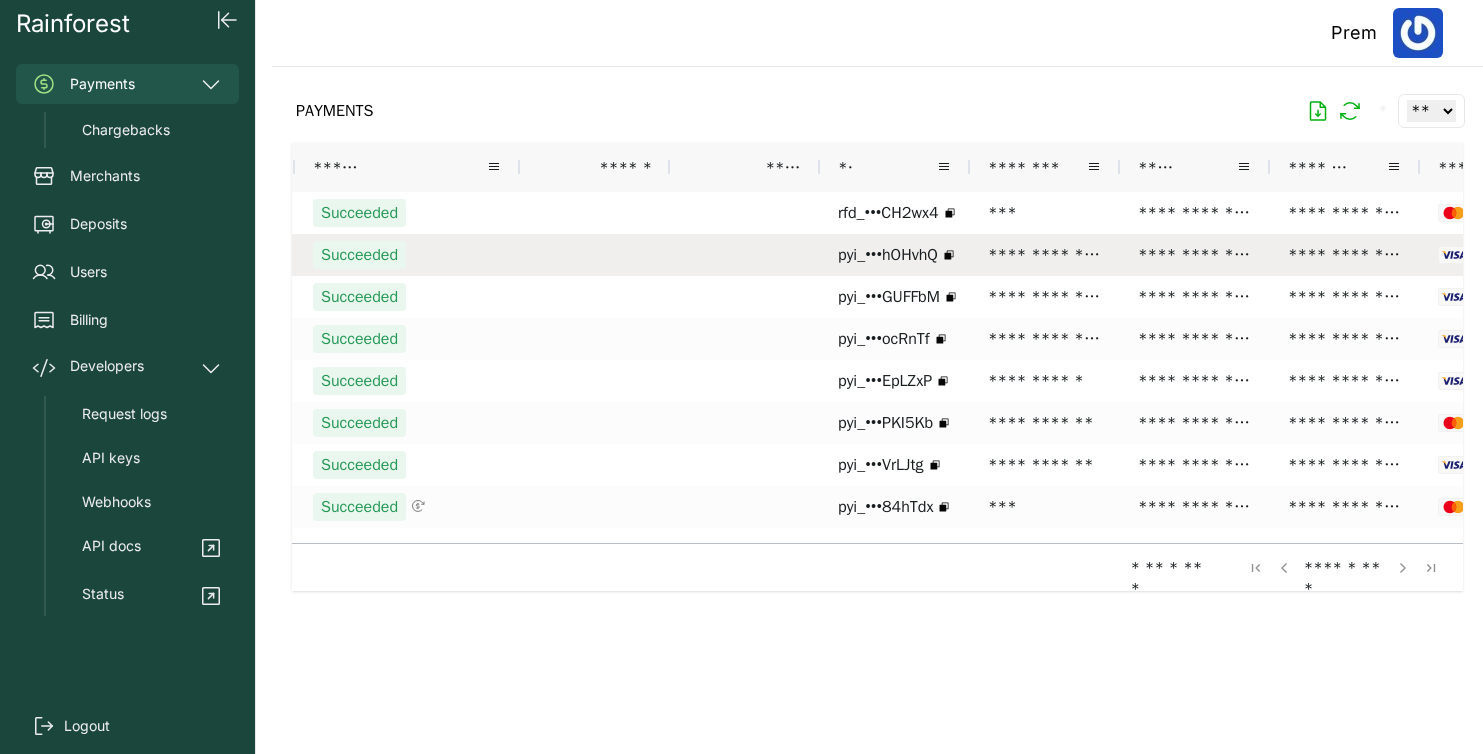click at bounding box center [745, 255] 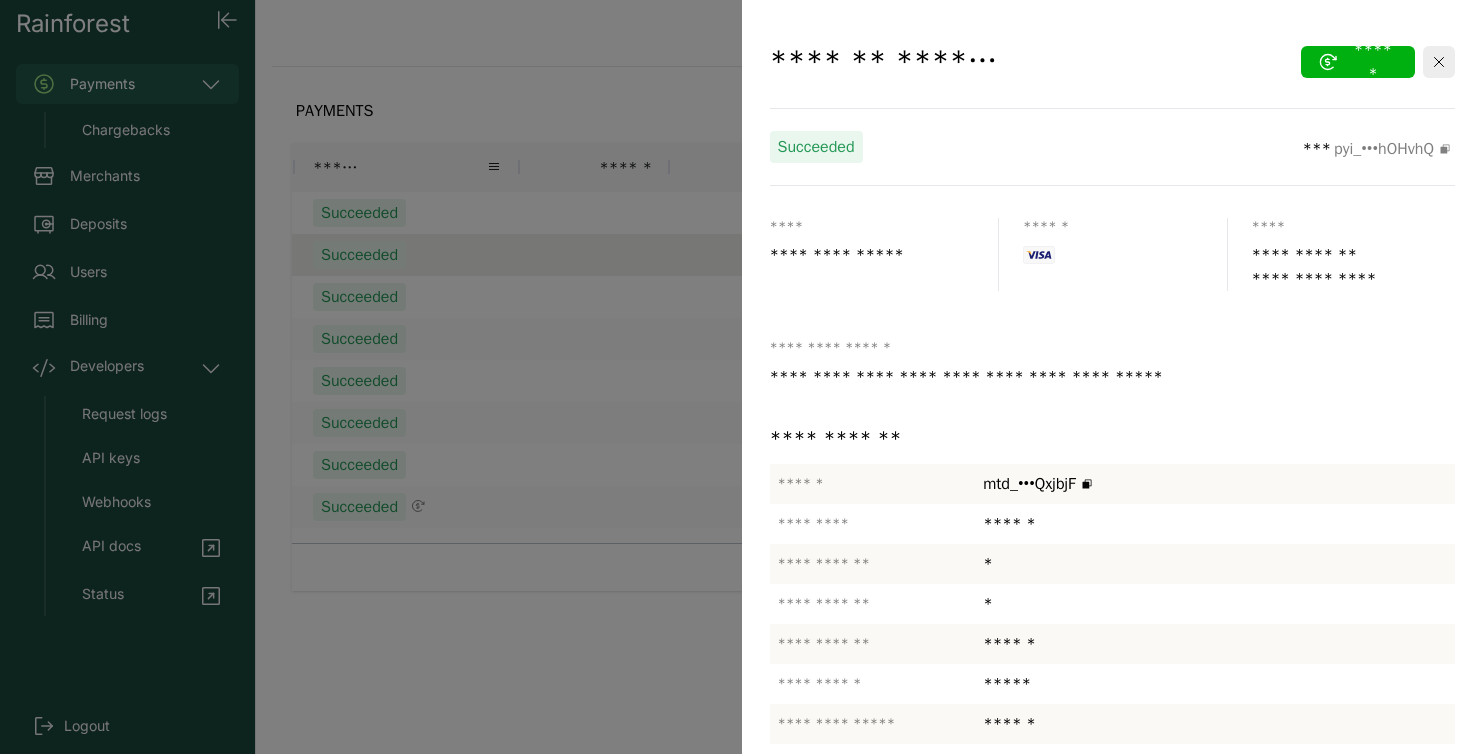 click at bounding box center [741, 377] 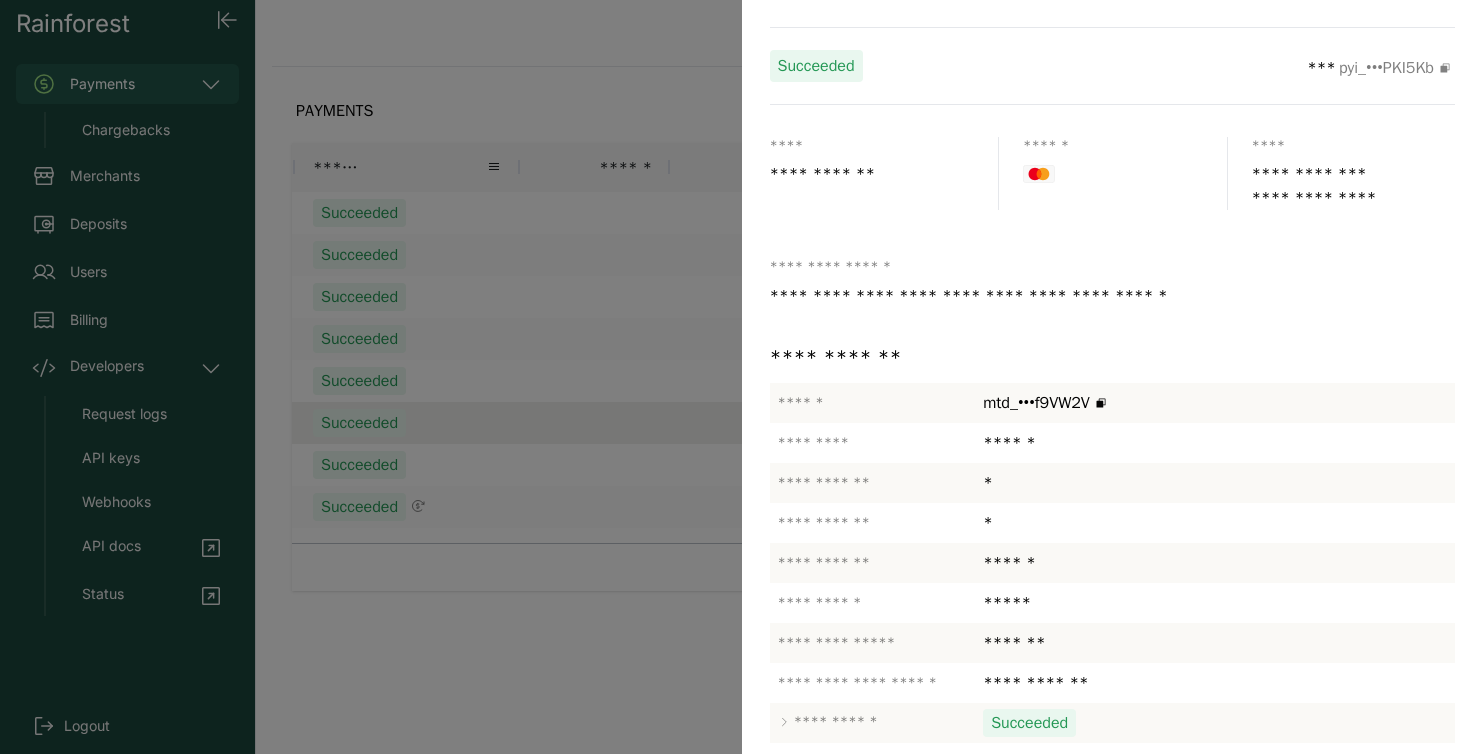 click at bounding box center (741, 377) 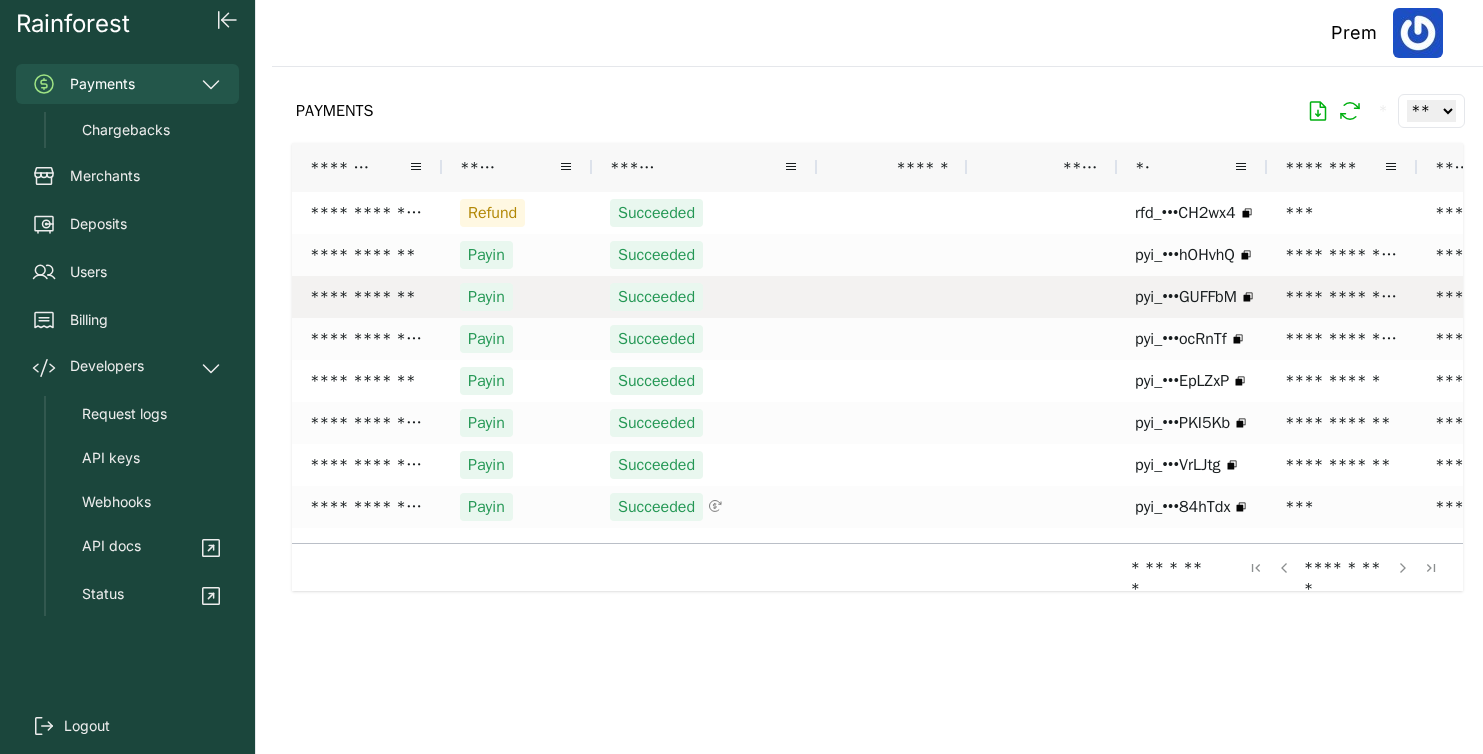scroll, scrollTop: 0, scrollLeft: 99, axis: horizontal 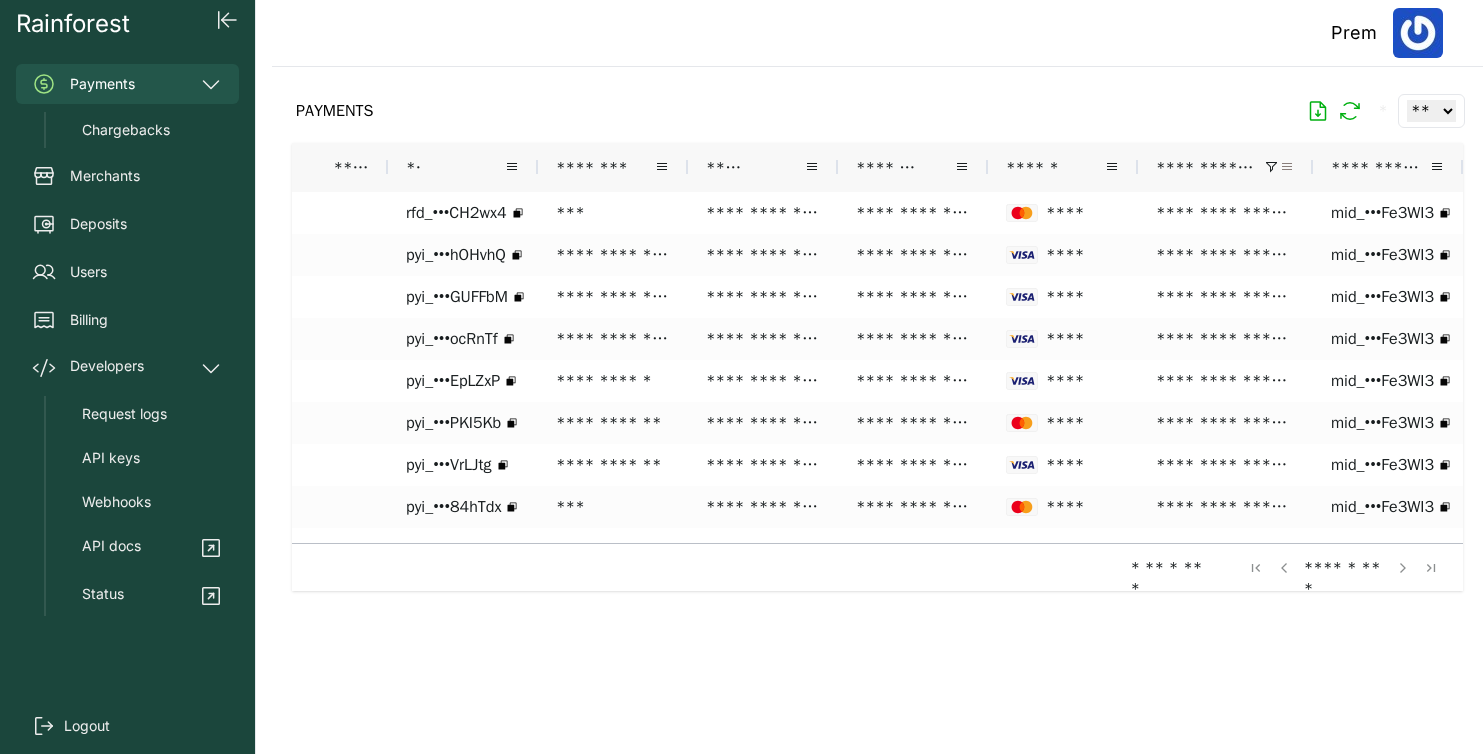 click at bounding box center [1287, 167] 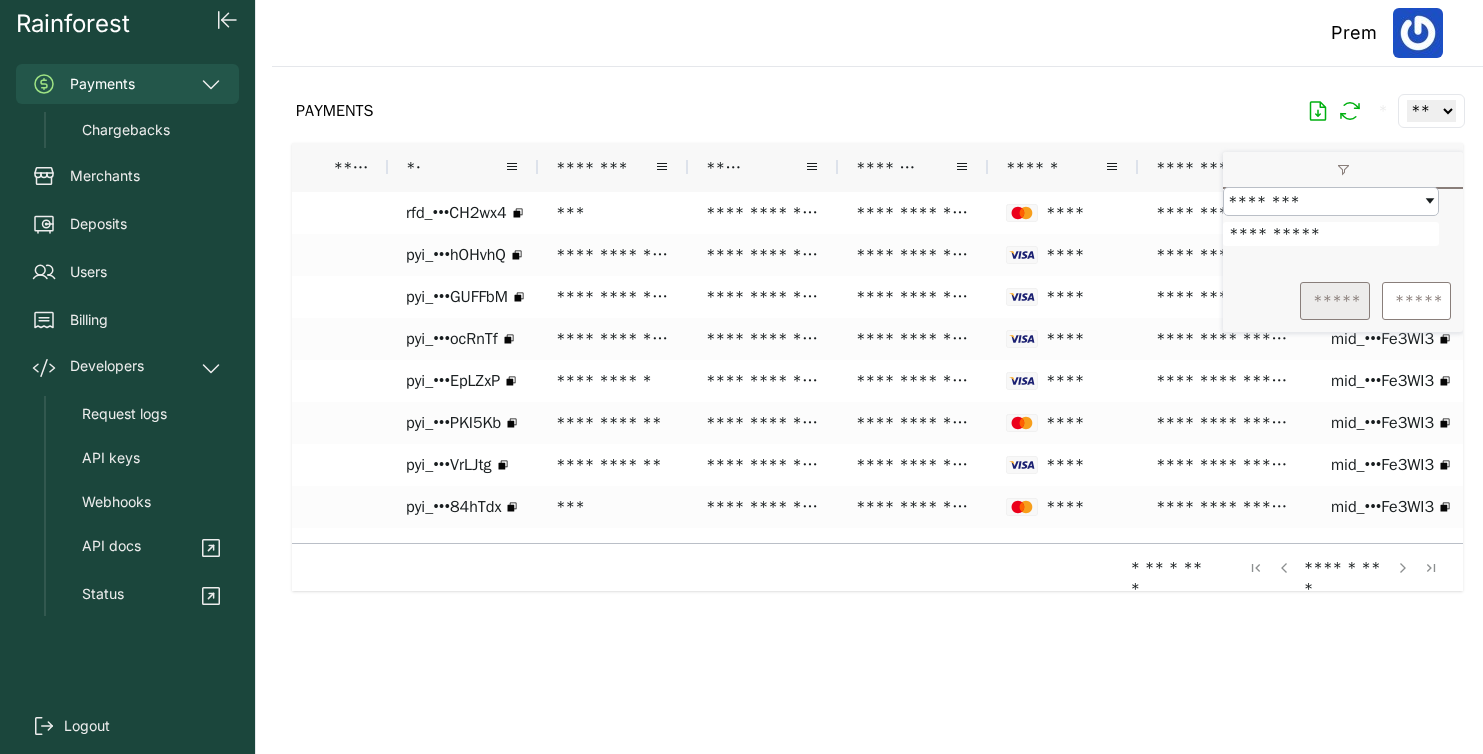 type on "**********" 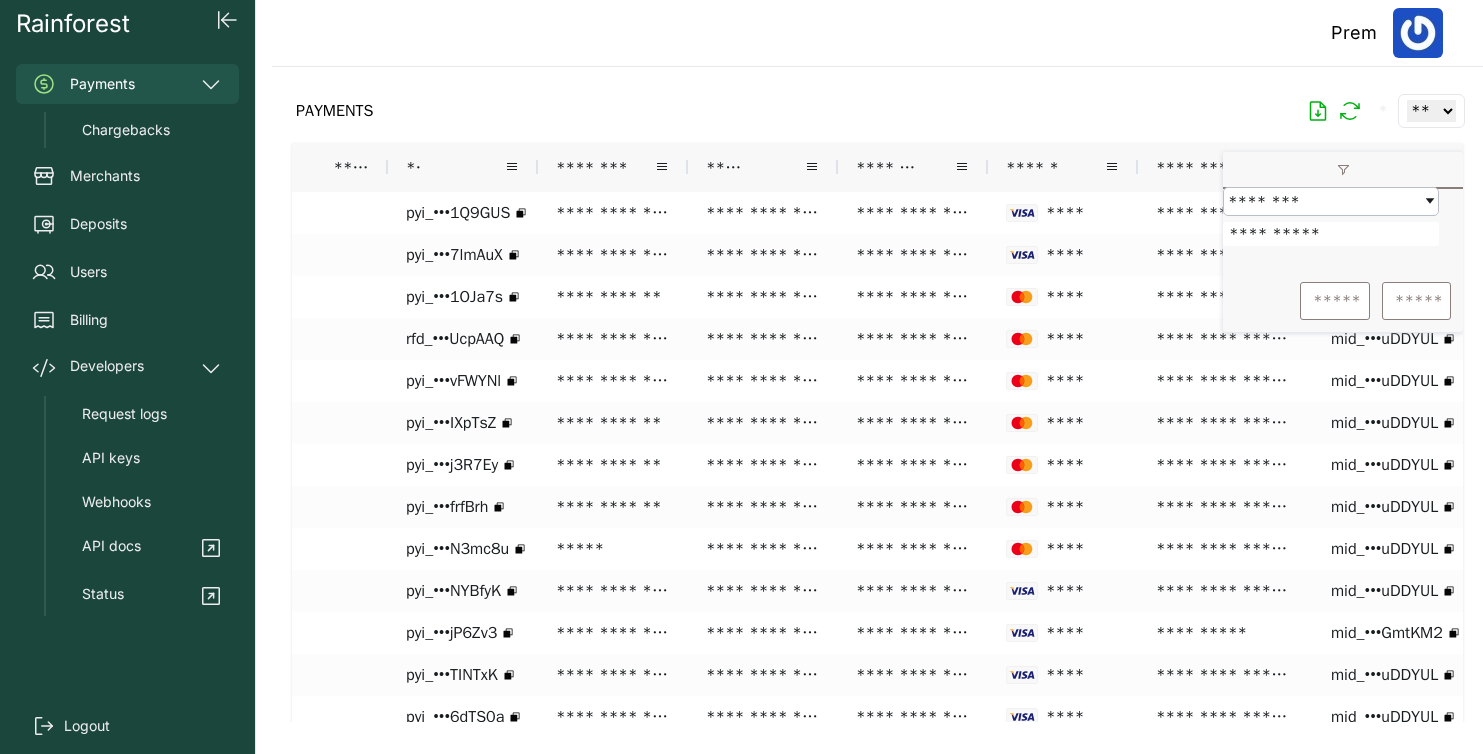 click on "PAYMENTS * ** ** ** ***" at bounding box center (877, 111) 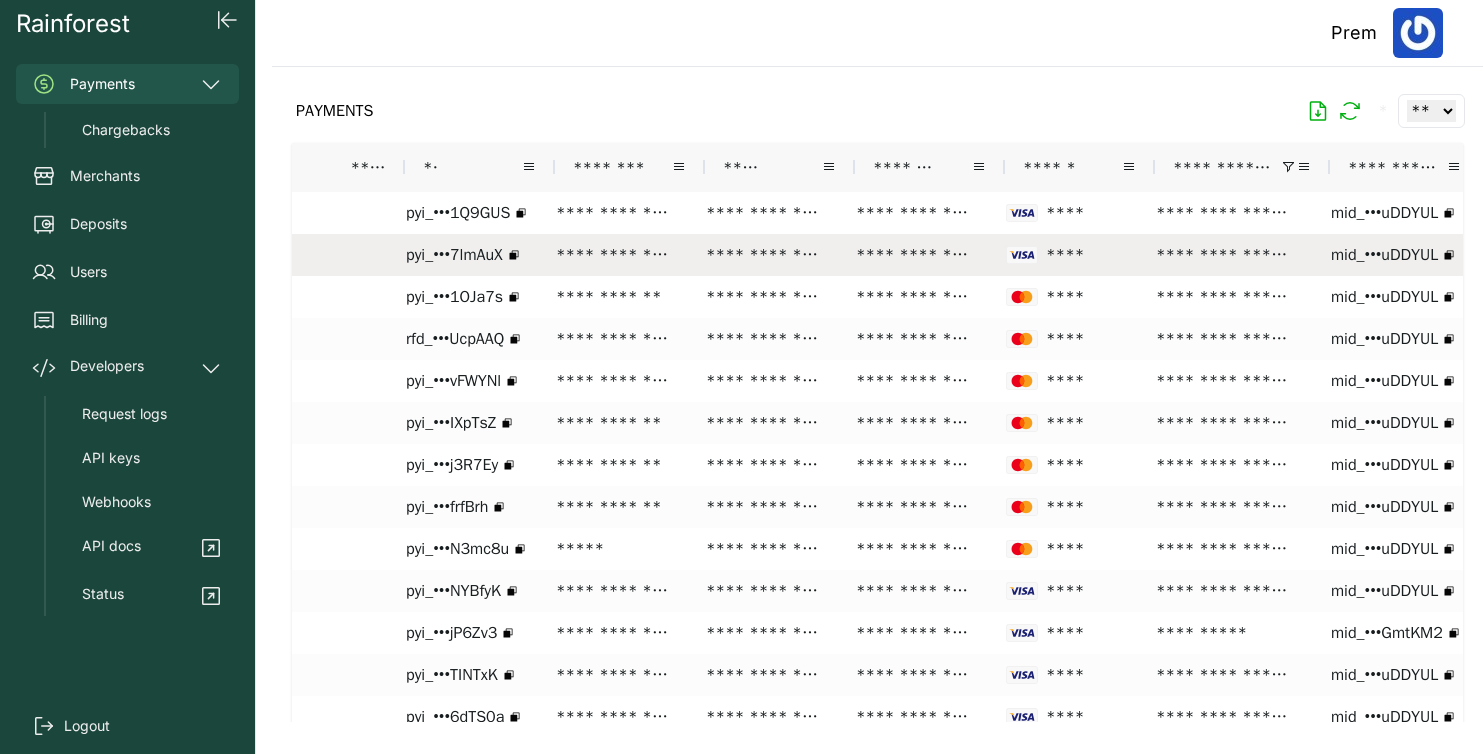 scroll, scrollTop: 0, scrollLeft: 400, axis: horizontal 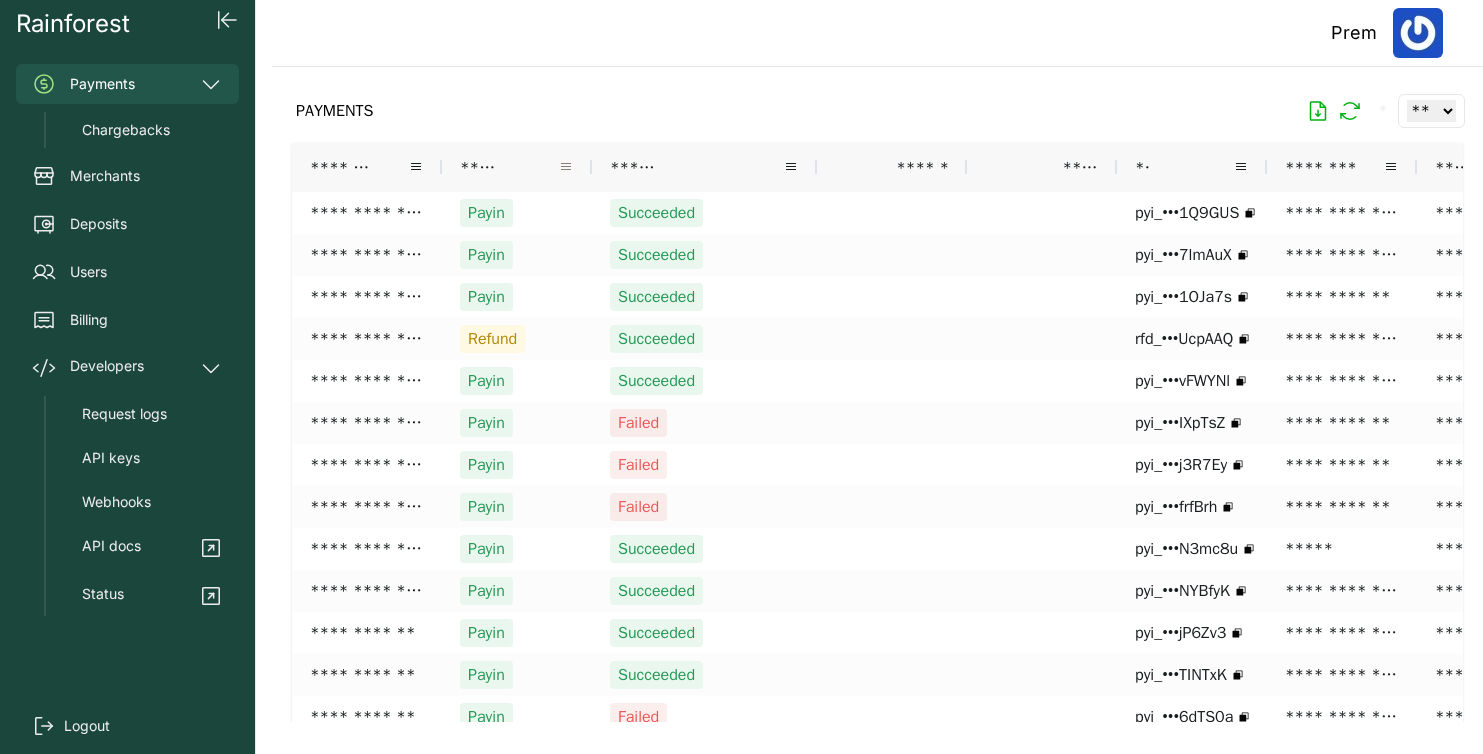 click at bounding box center (566, 167) 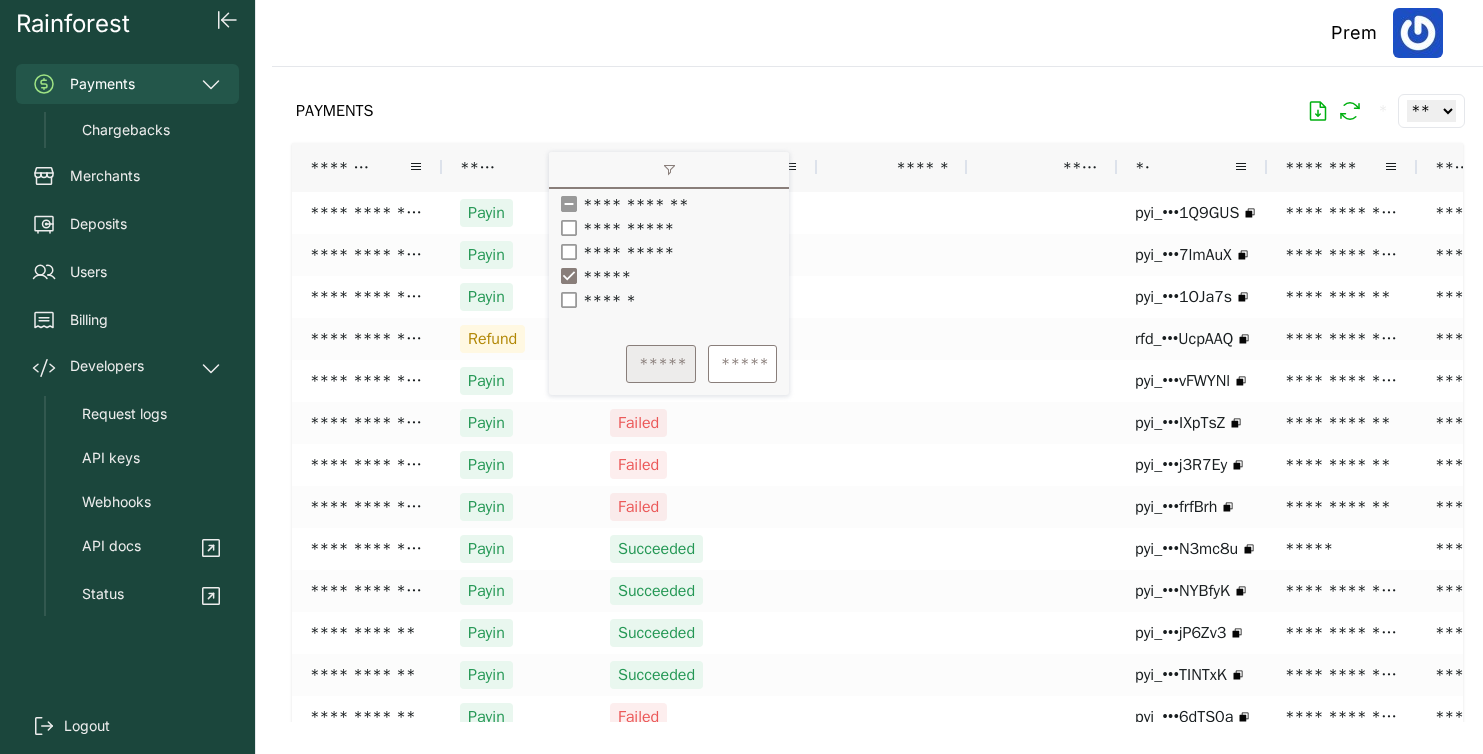 click on "*****" at bounding box center [661, 364] 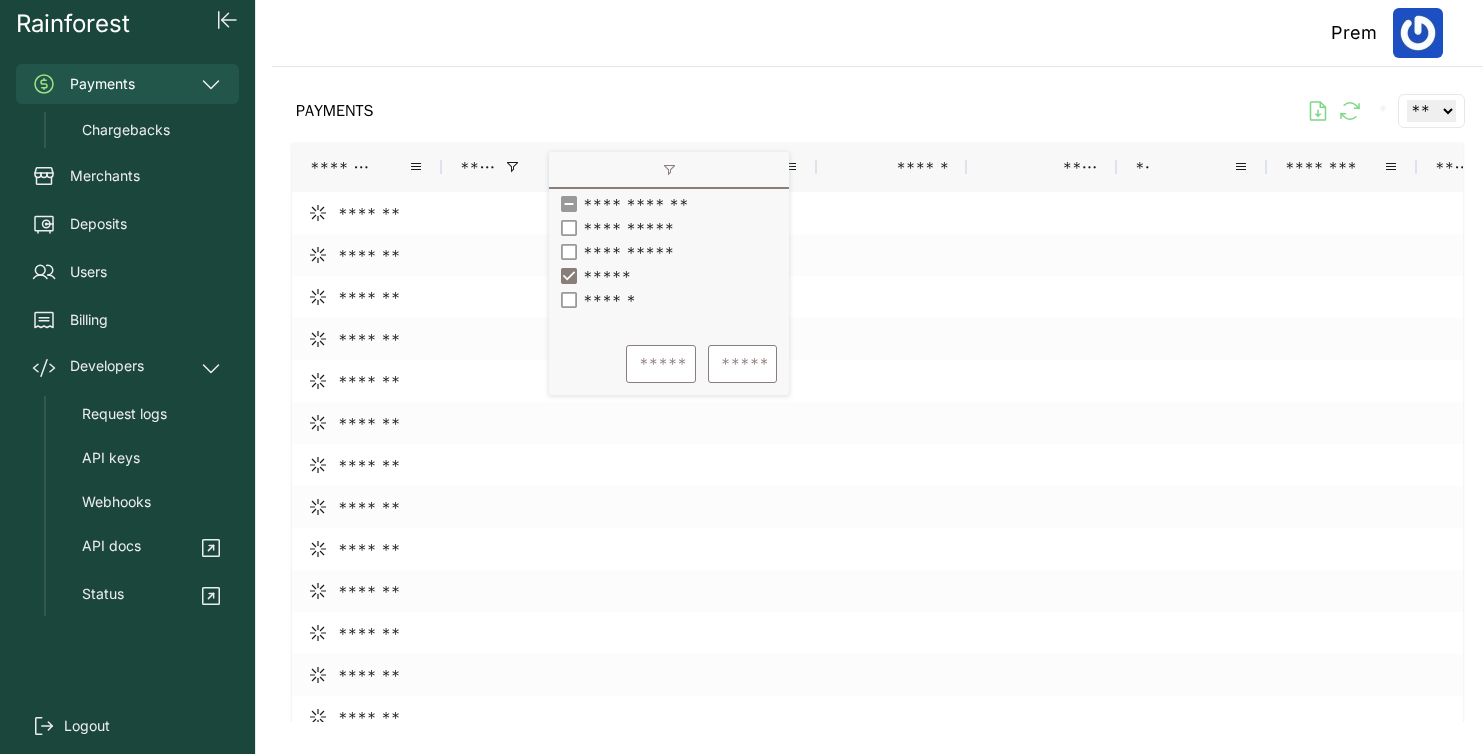 click on "PAYMENTS * ** ** ** ***" at bounding box center [877, 111] 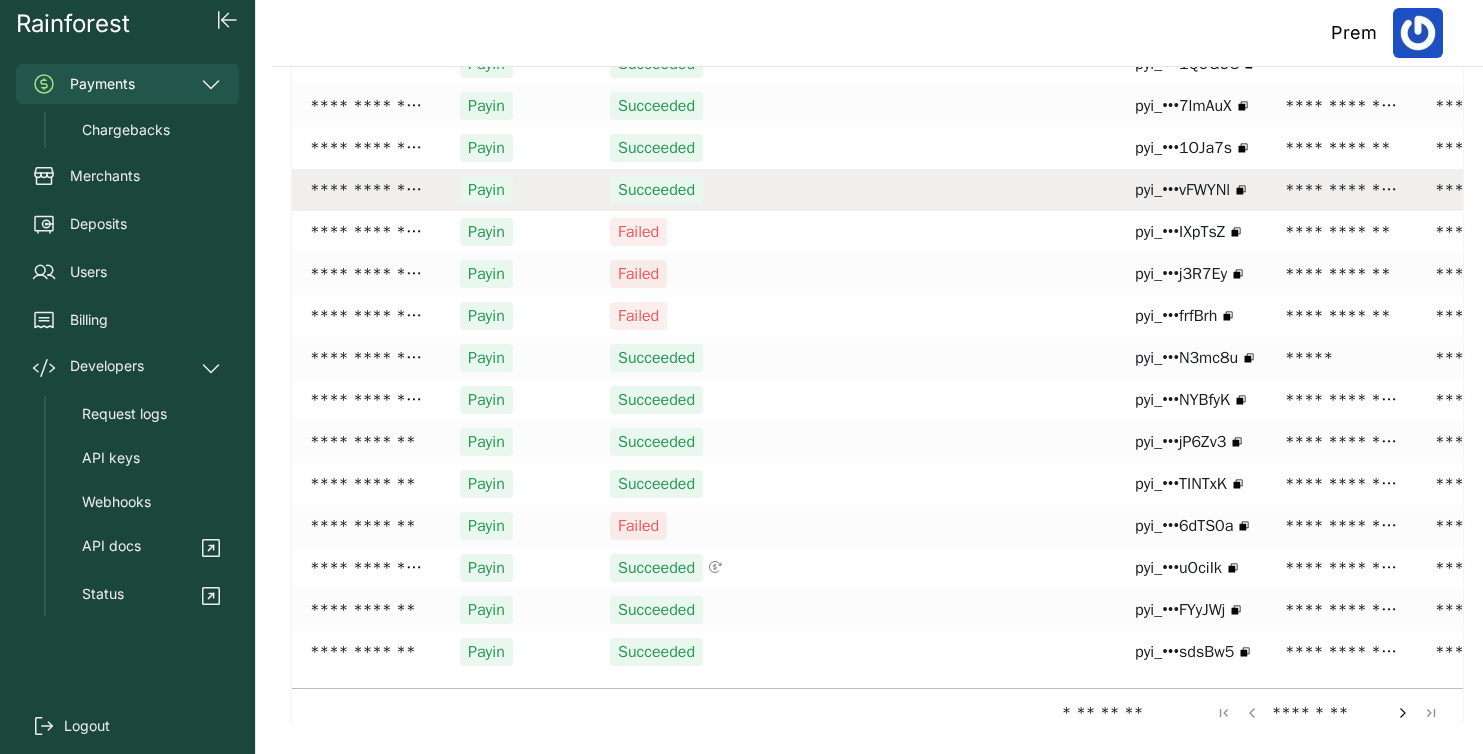 scroll, scrollTop: 156, scrollLeft: 0, axis: vertical 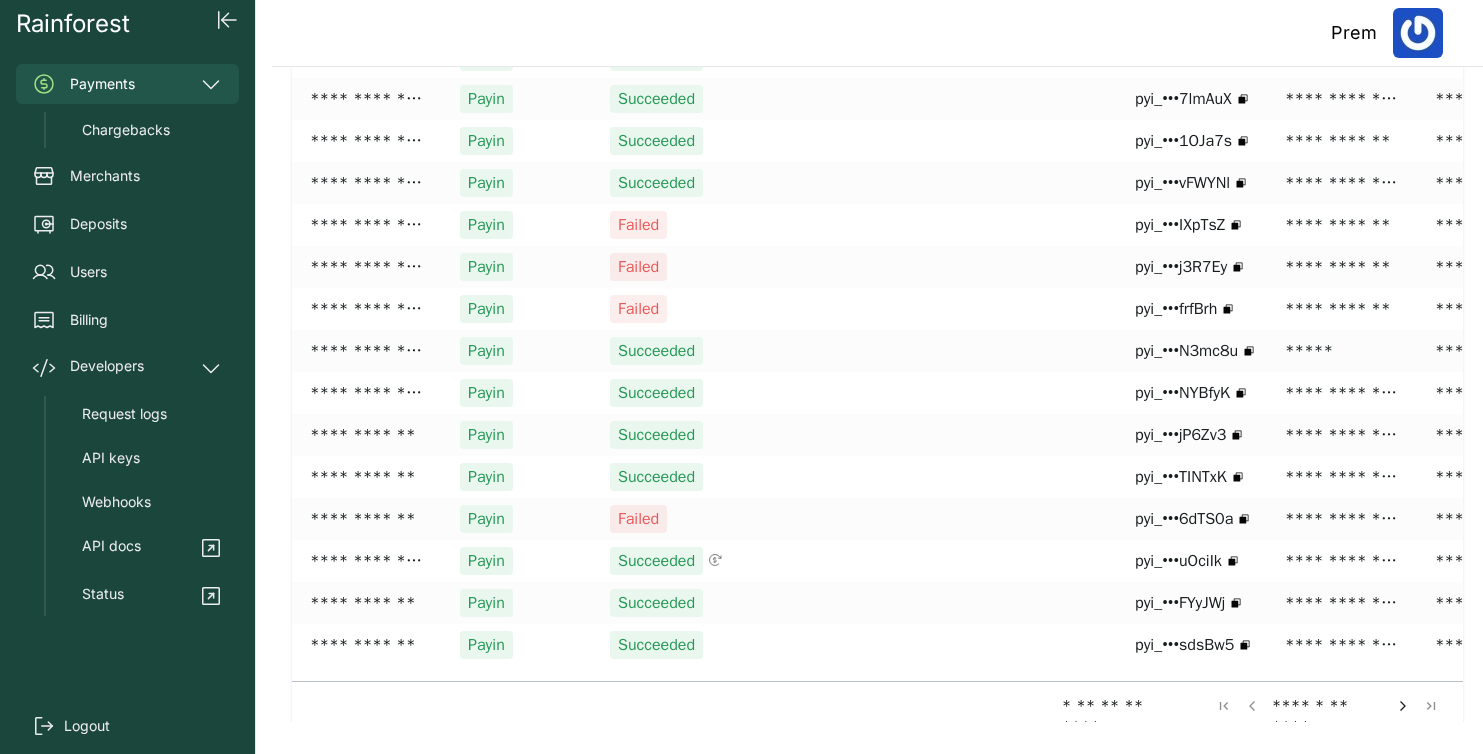 click at bounding box center [1403, 706] 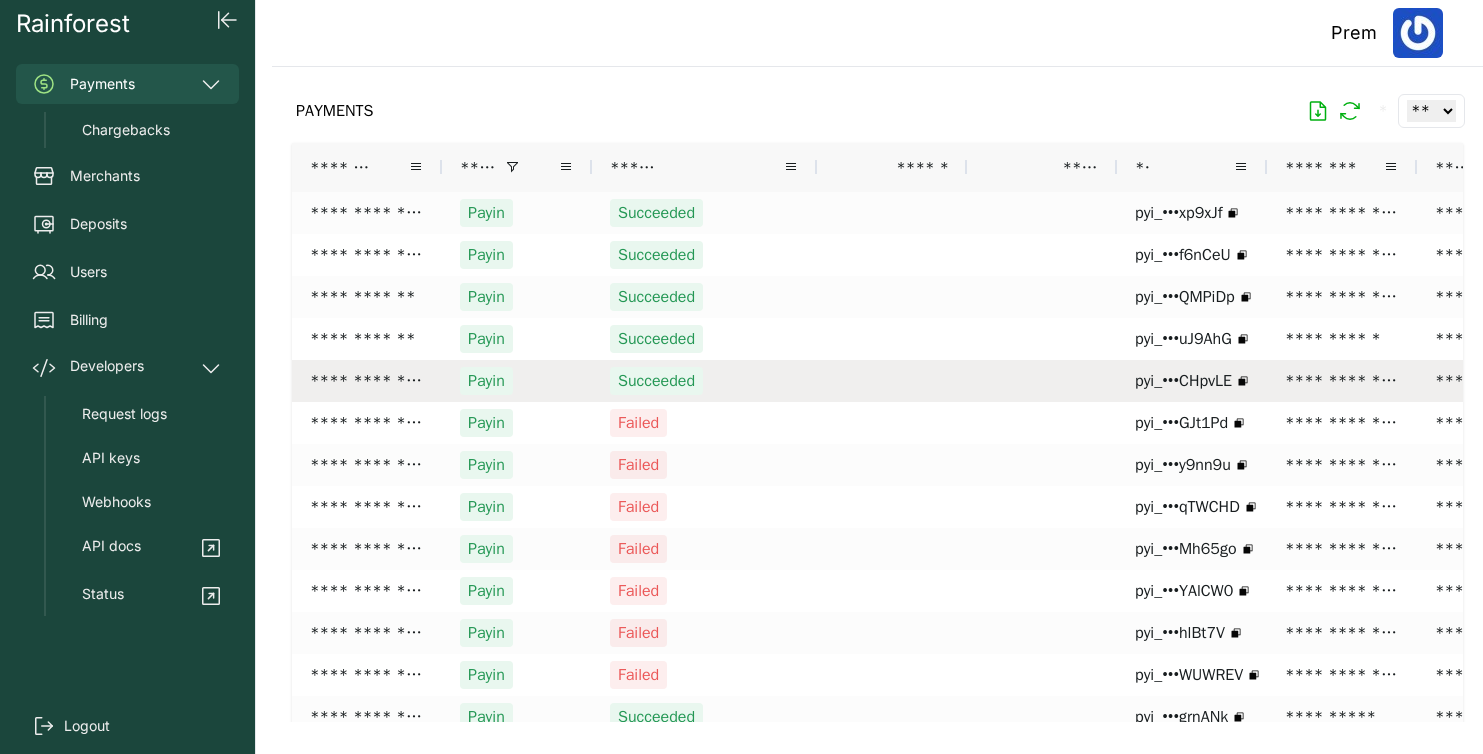scroll, scrollTop: 0, scrollLeft: 25, axis: horizontal 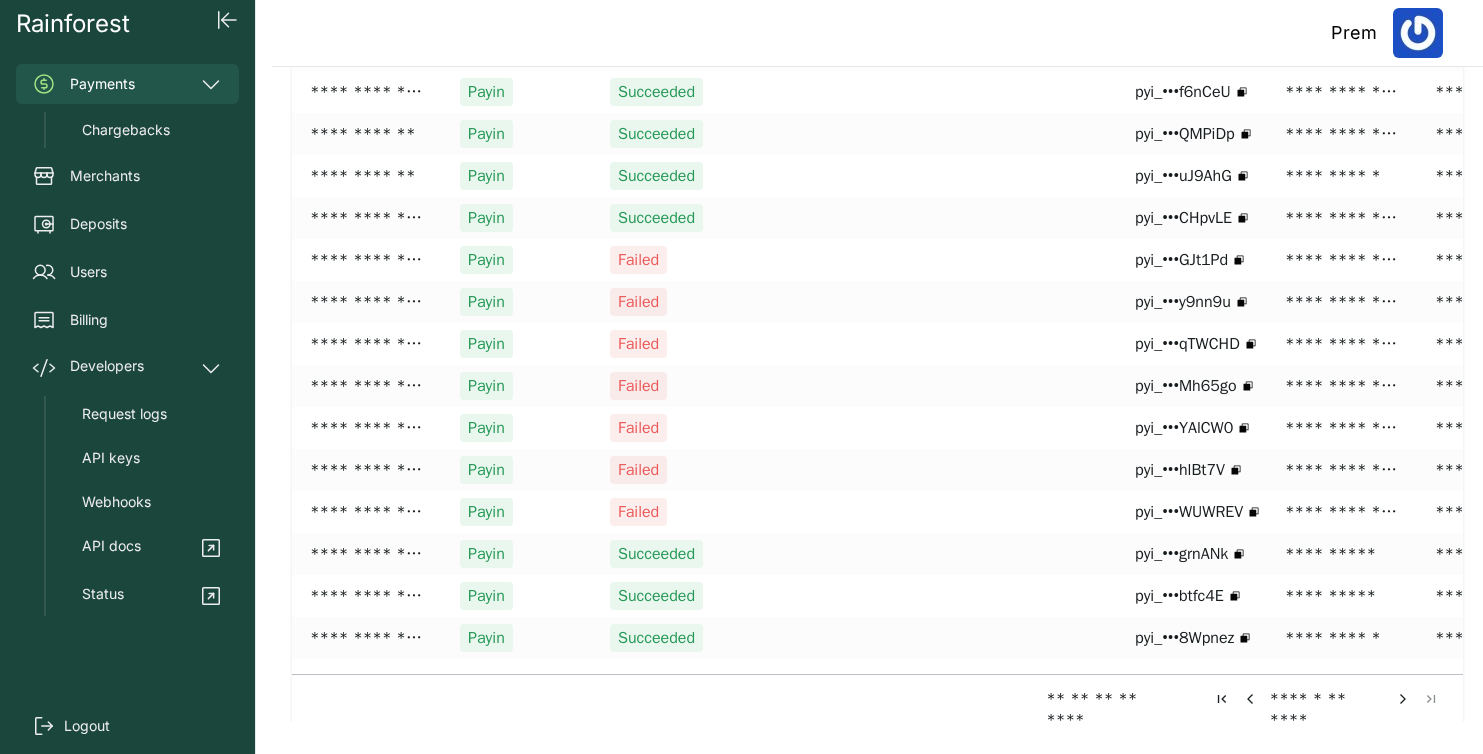click at bounding box center (1250, 699) 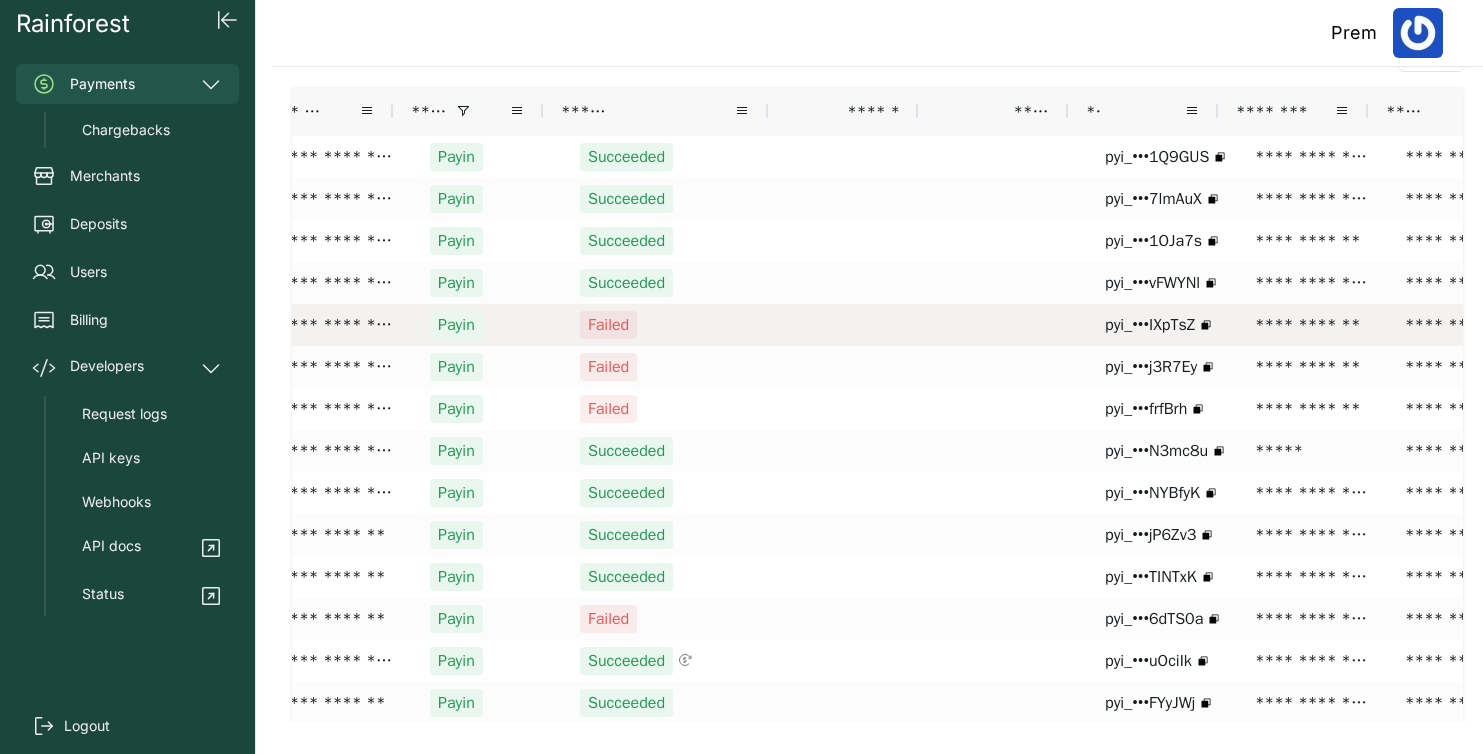 scroll, scrollTop: 0, scrollLeft: 66, axis: horizontal 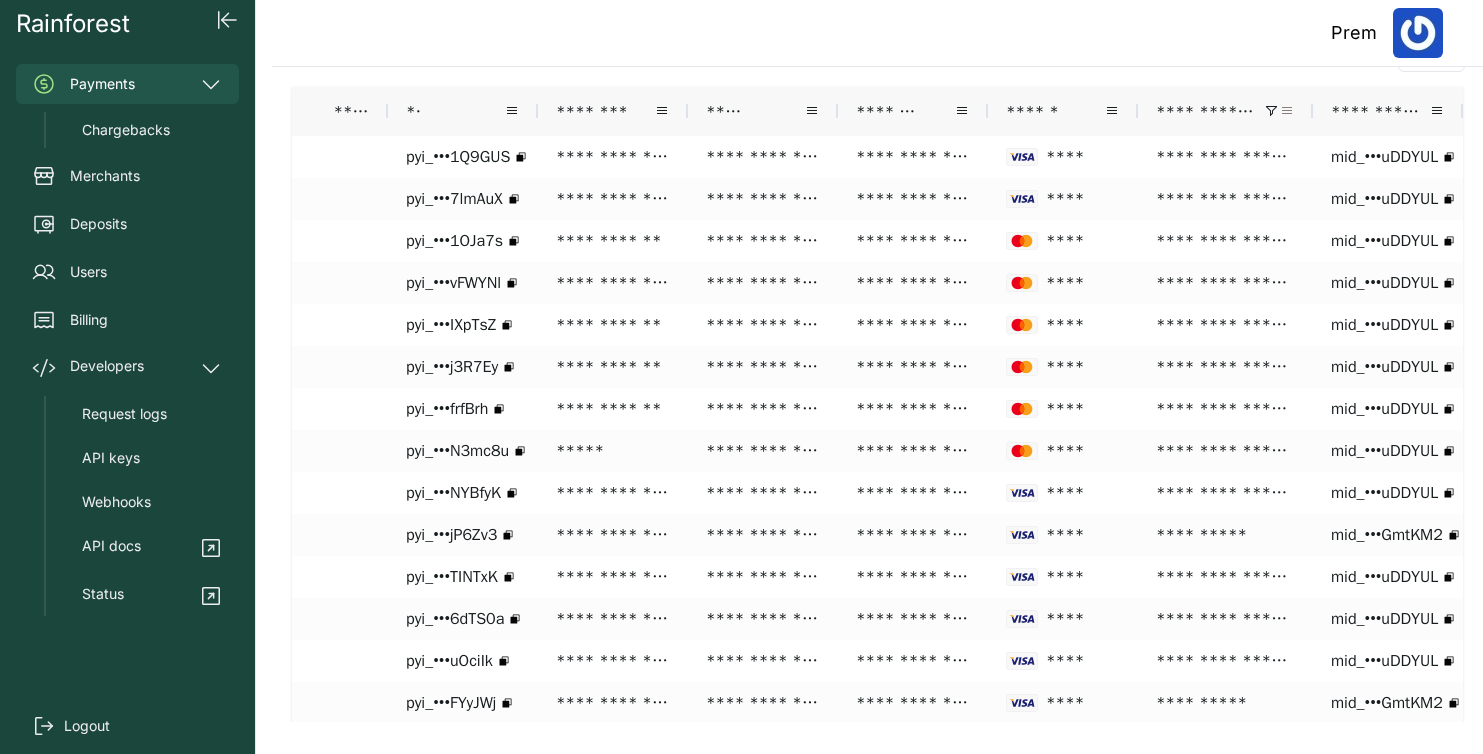 click at bounding box center [1287, 111] 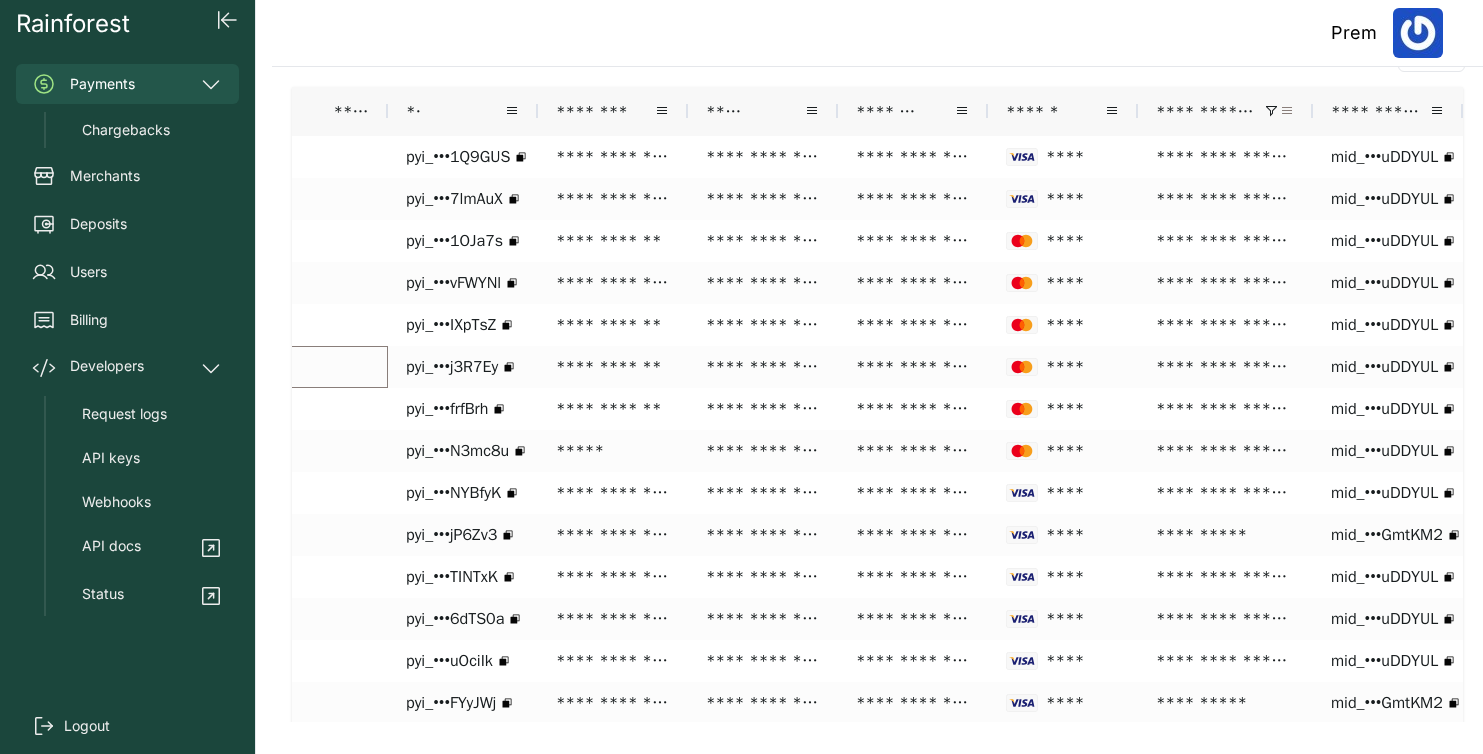 click at bounding box center (1287, 111) 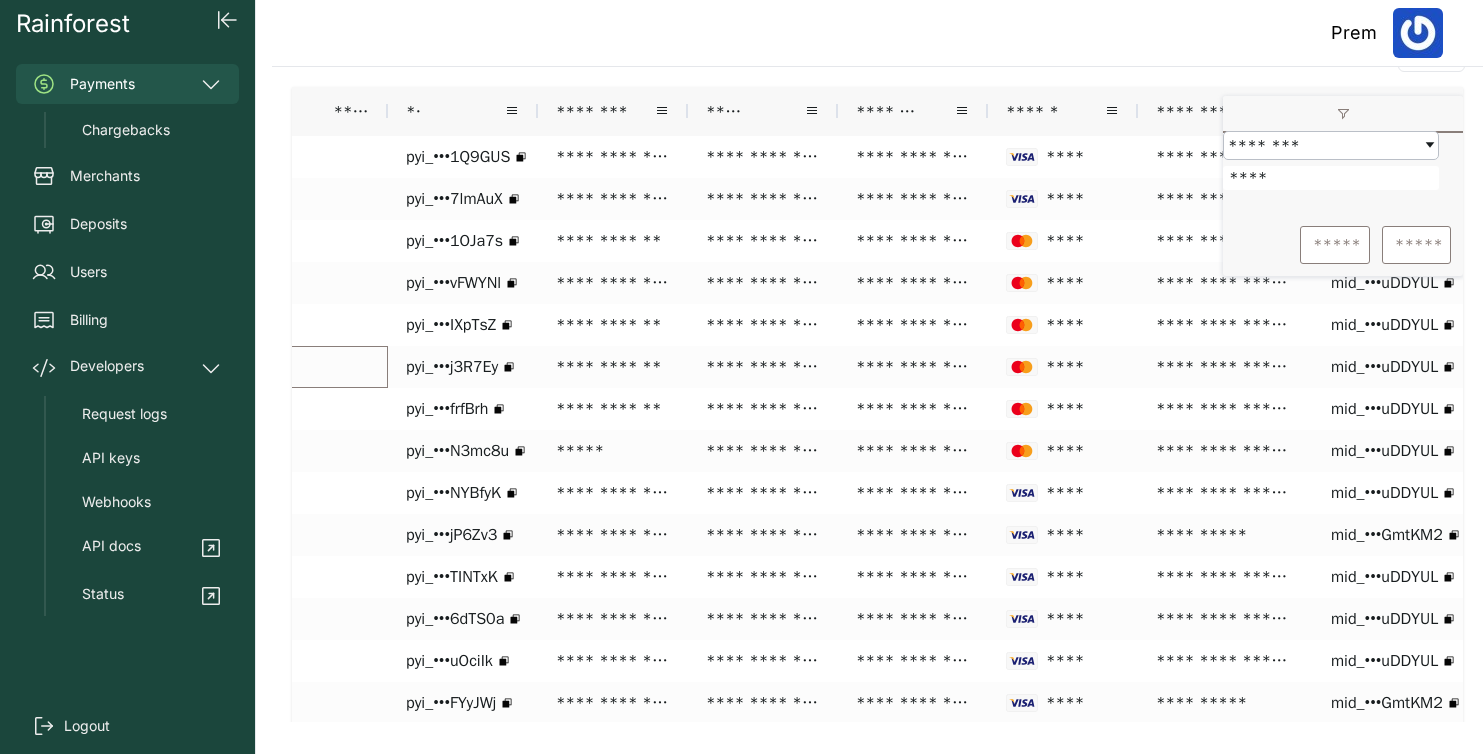 type on "****" 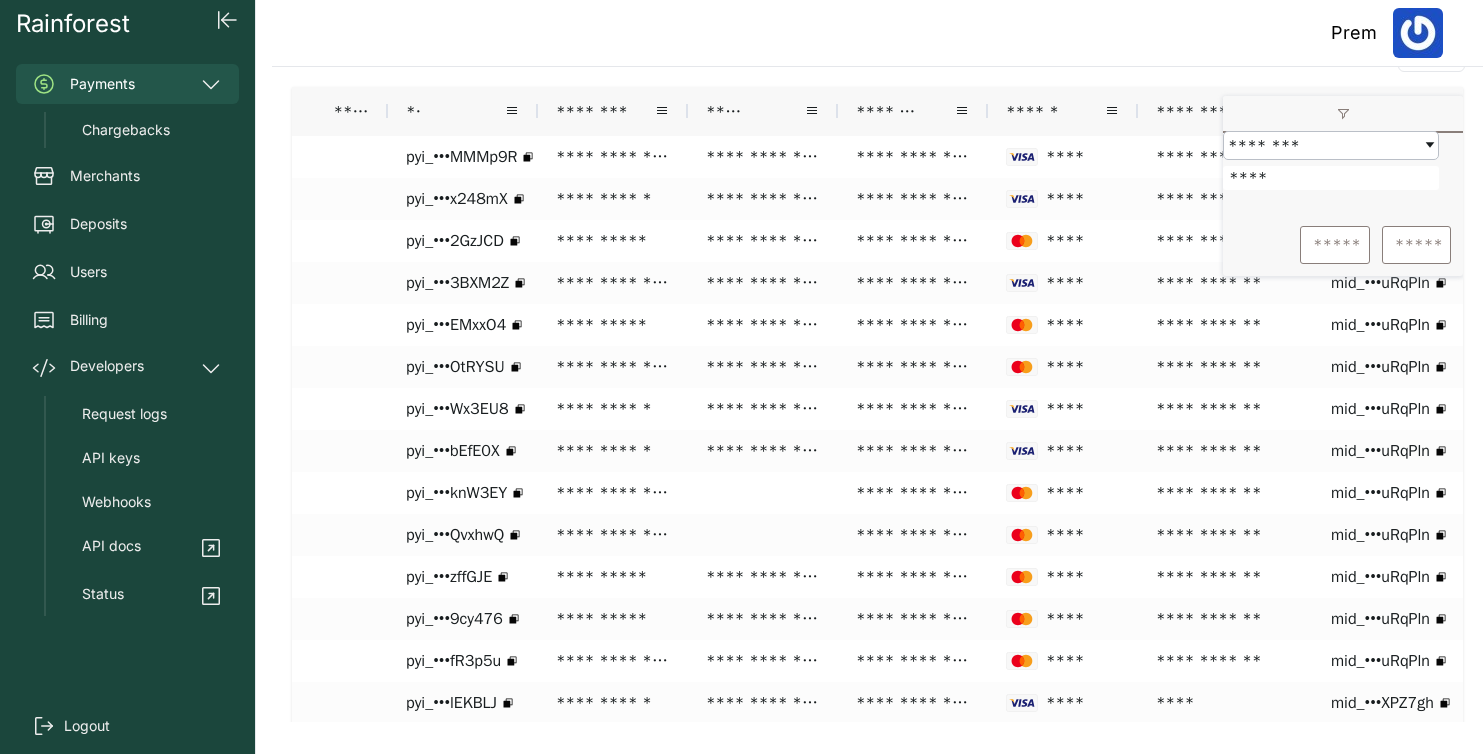 click on "PAYMENTS * ** ** ** ***" at bounding box center [877, 55] 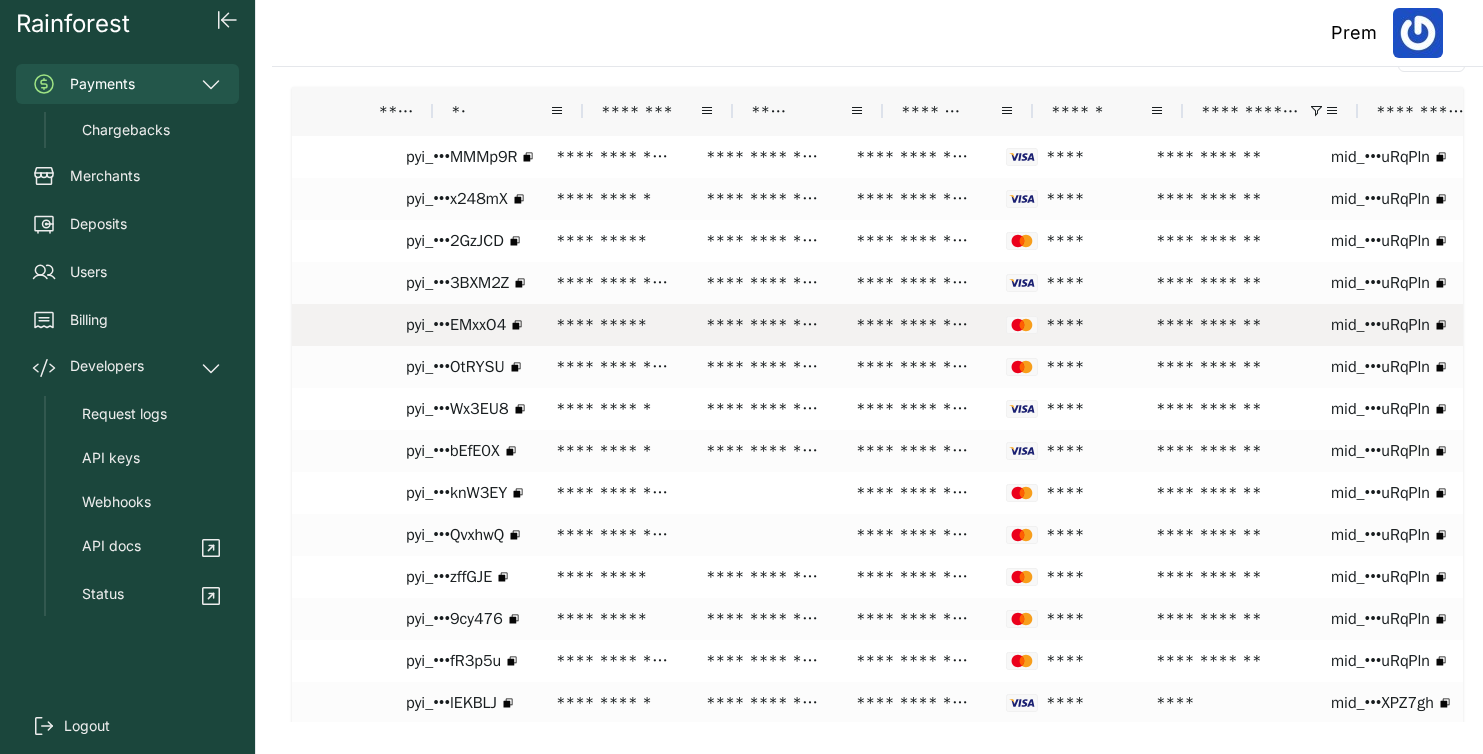 scroll, scrollTop: 0, scrollLeft: 441, axis: horizontal 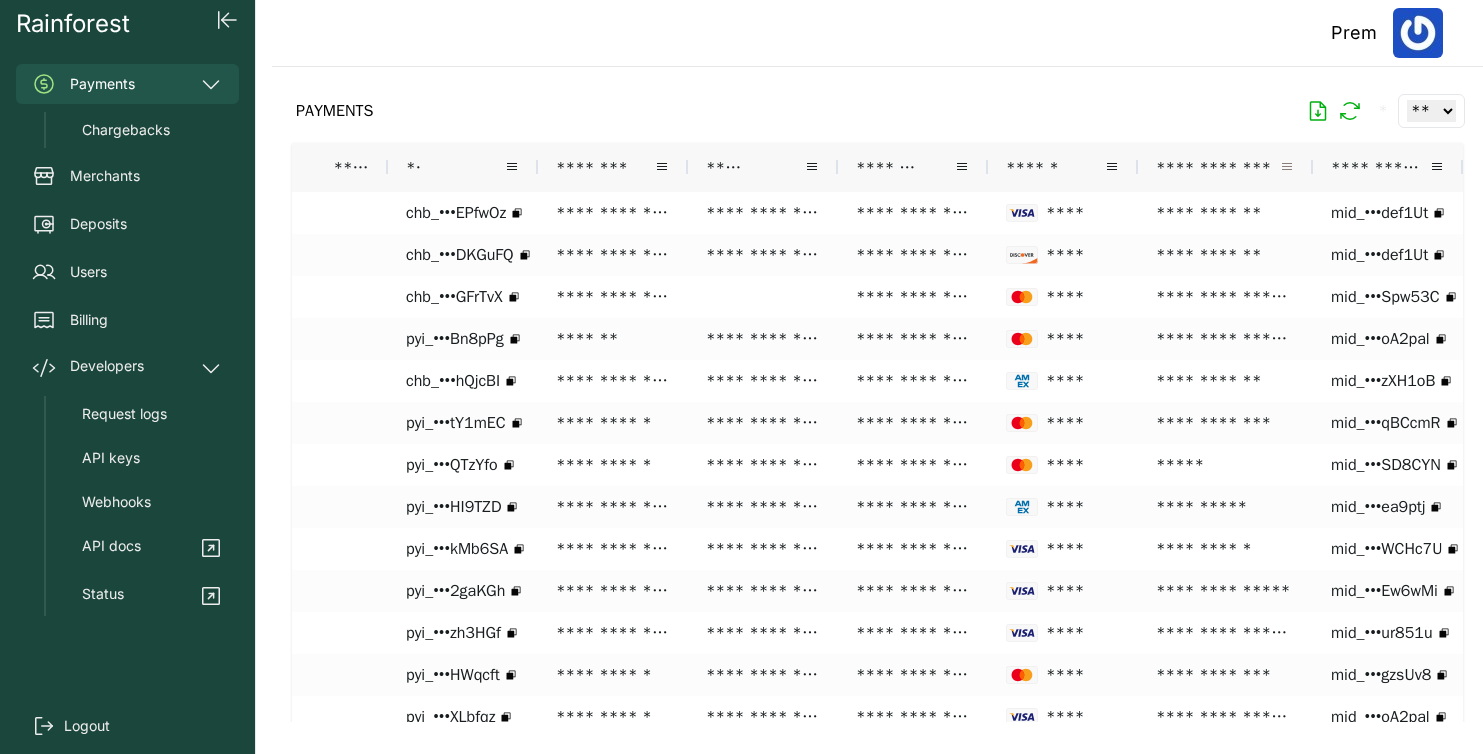 click at bounding box center (1287, 167) 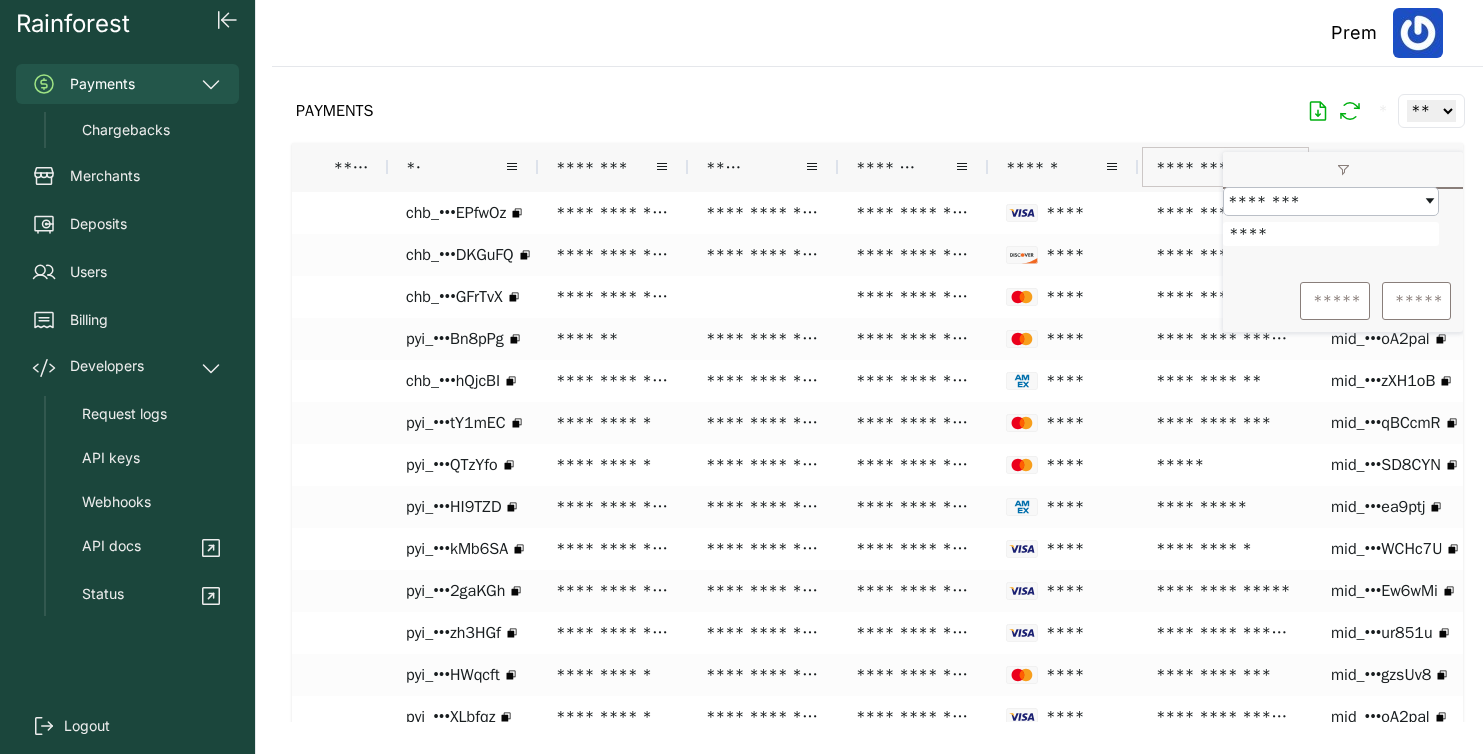 type on "****" 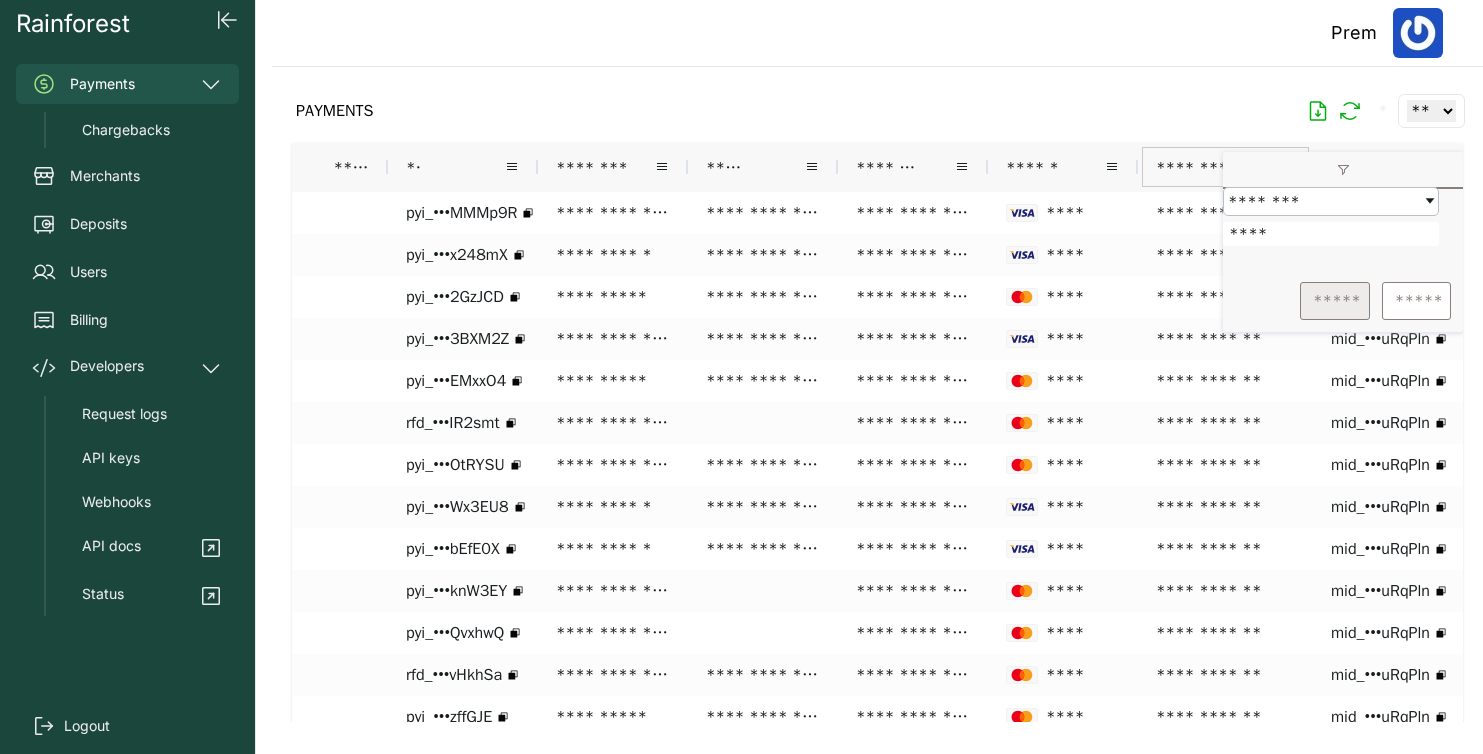click on "*****" at bounding box center [1335, 301] 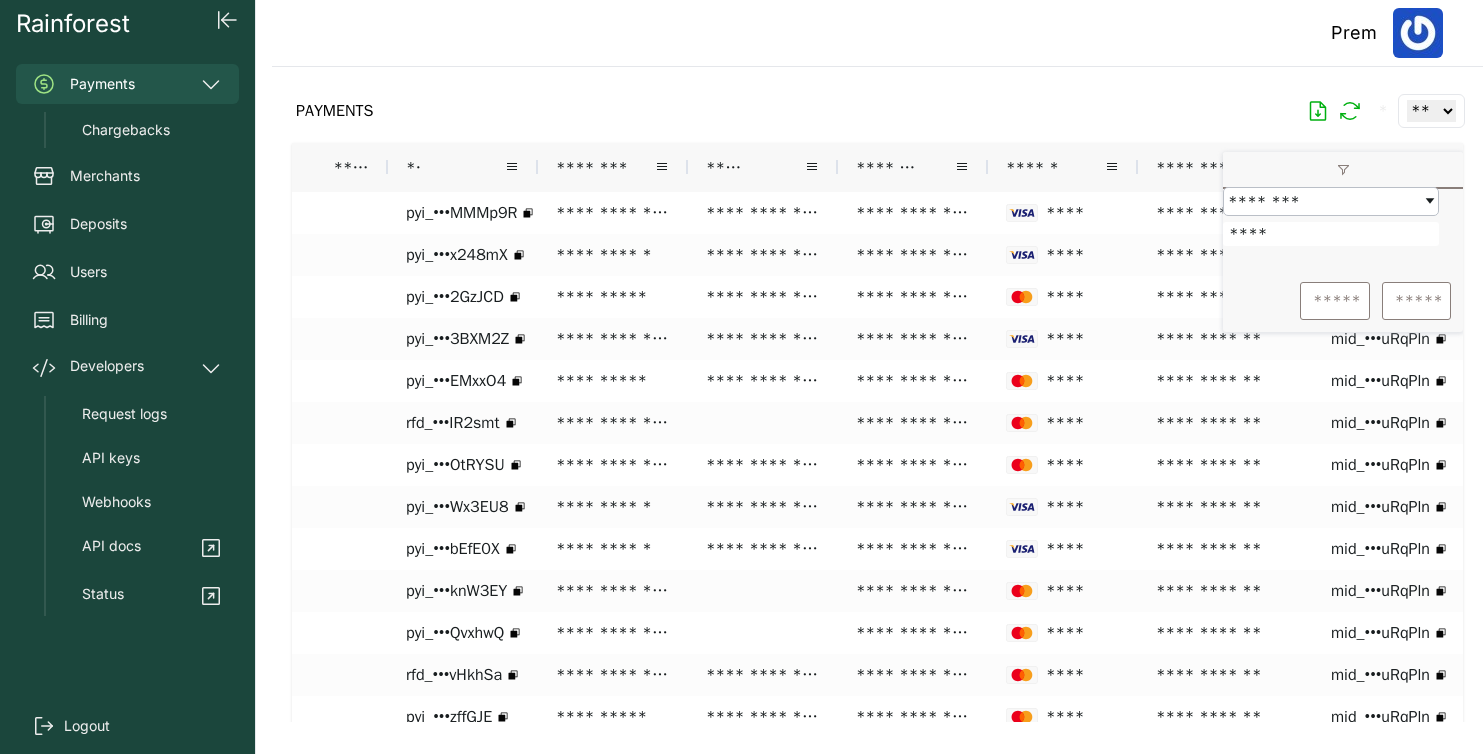 click on "PAYMENTS * ** ** ** ***" at bounding box center [877, 111] 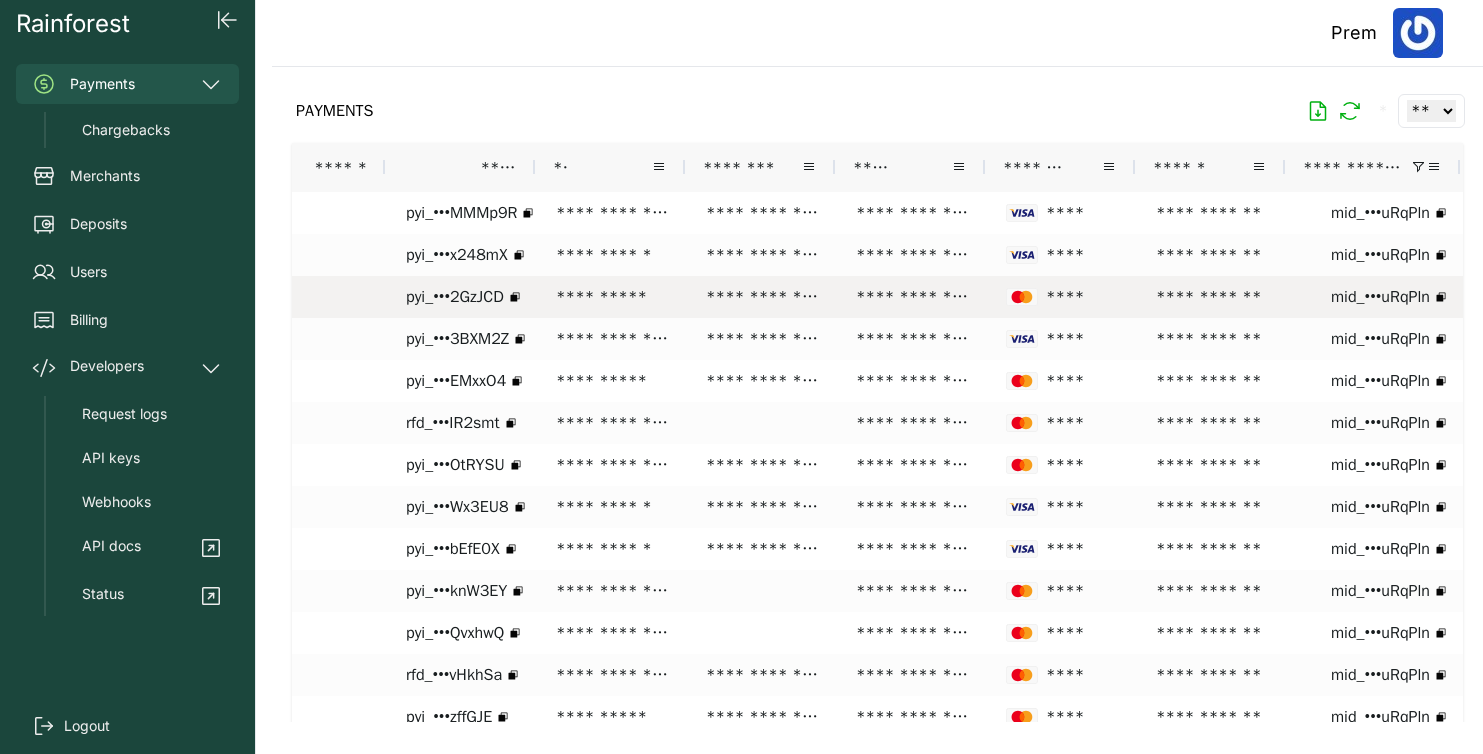 scroll, scrollTop: 0, scrollLeft: 0, axis: both 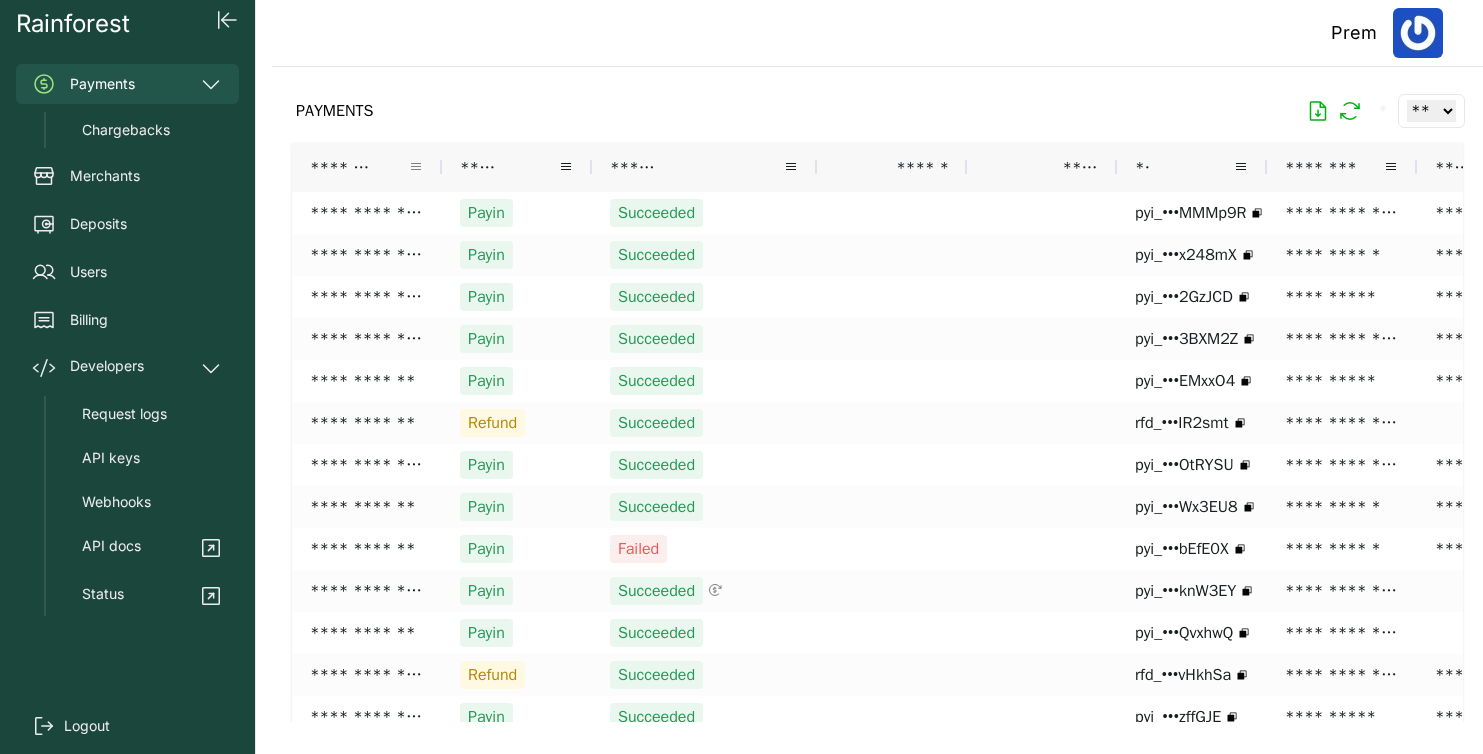 click at bounding box center (416, 167) 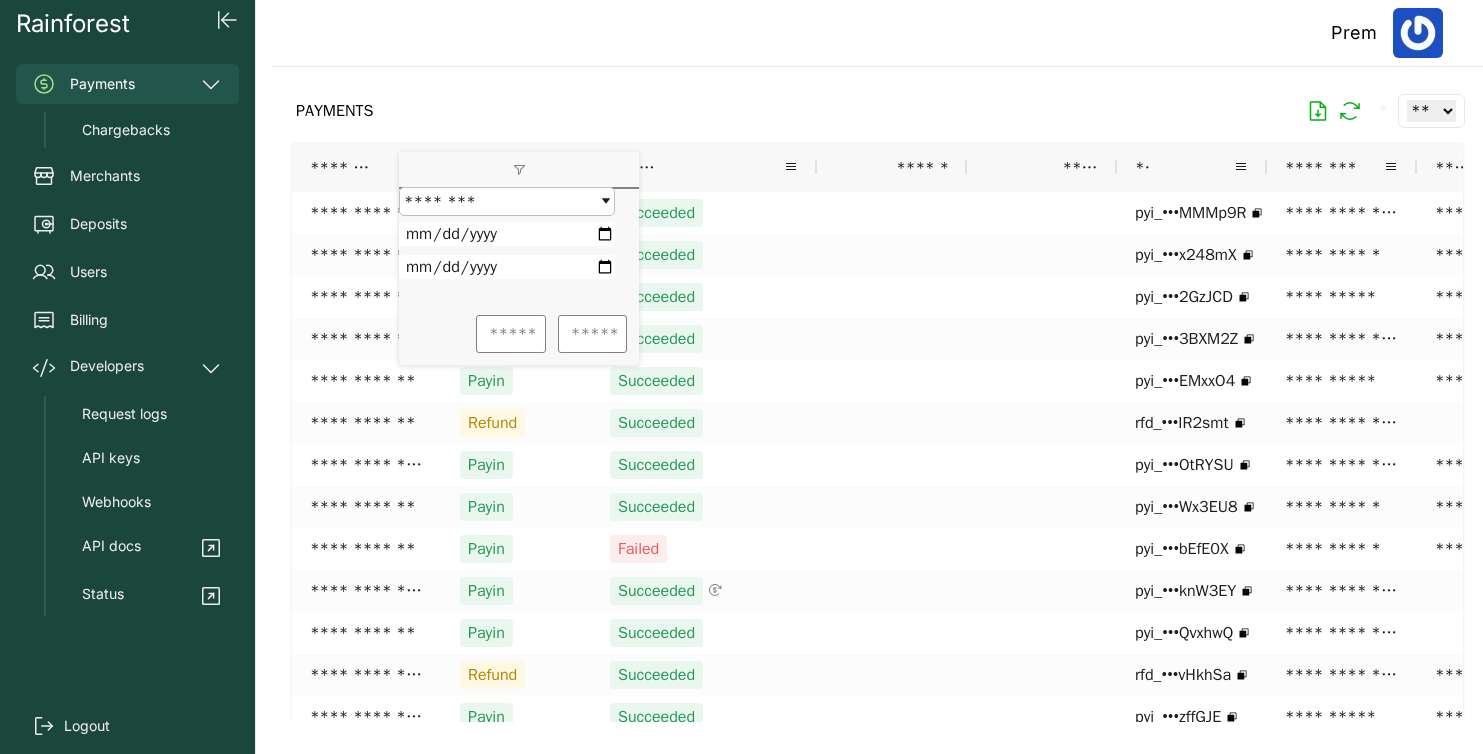 click at bounding box center [507, 234] 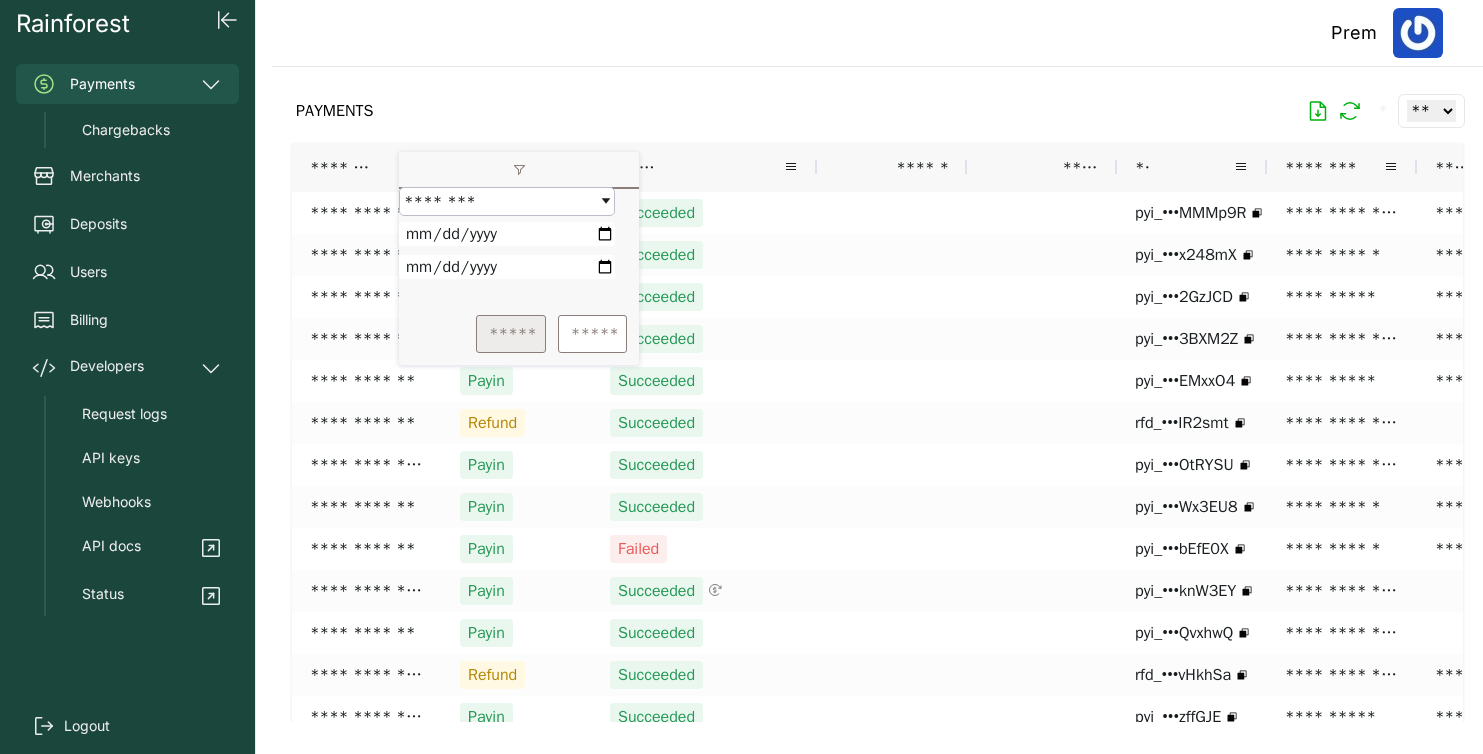 click on "*****" at bounding box center (511, 334) 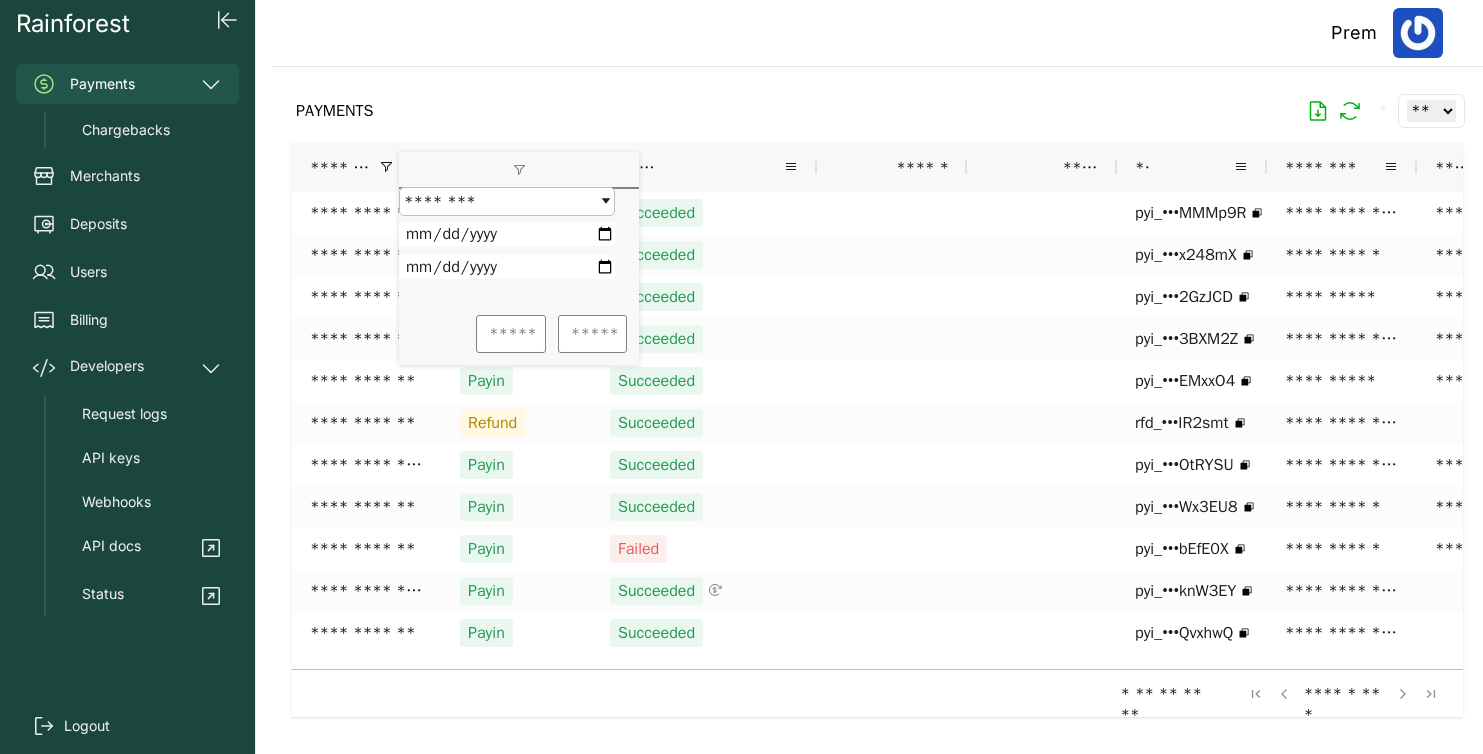 click on "PAYMENTS * ** ** ** ***" at bounding box center [877, 111] 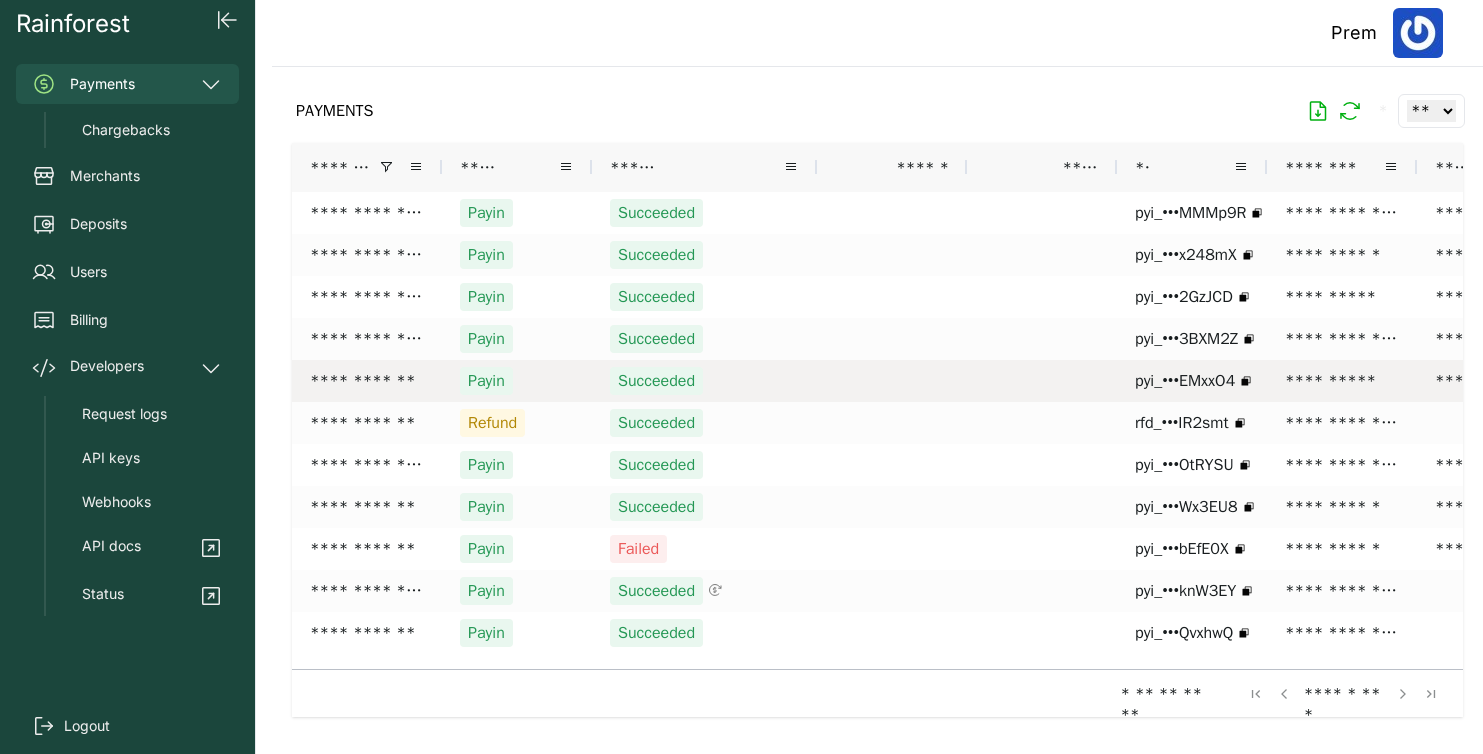 scroll, scrollTop: 0, scrollLeft: 17, axis: horizontal 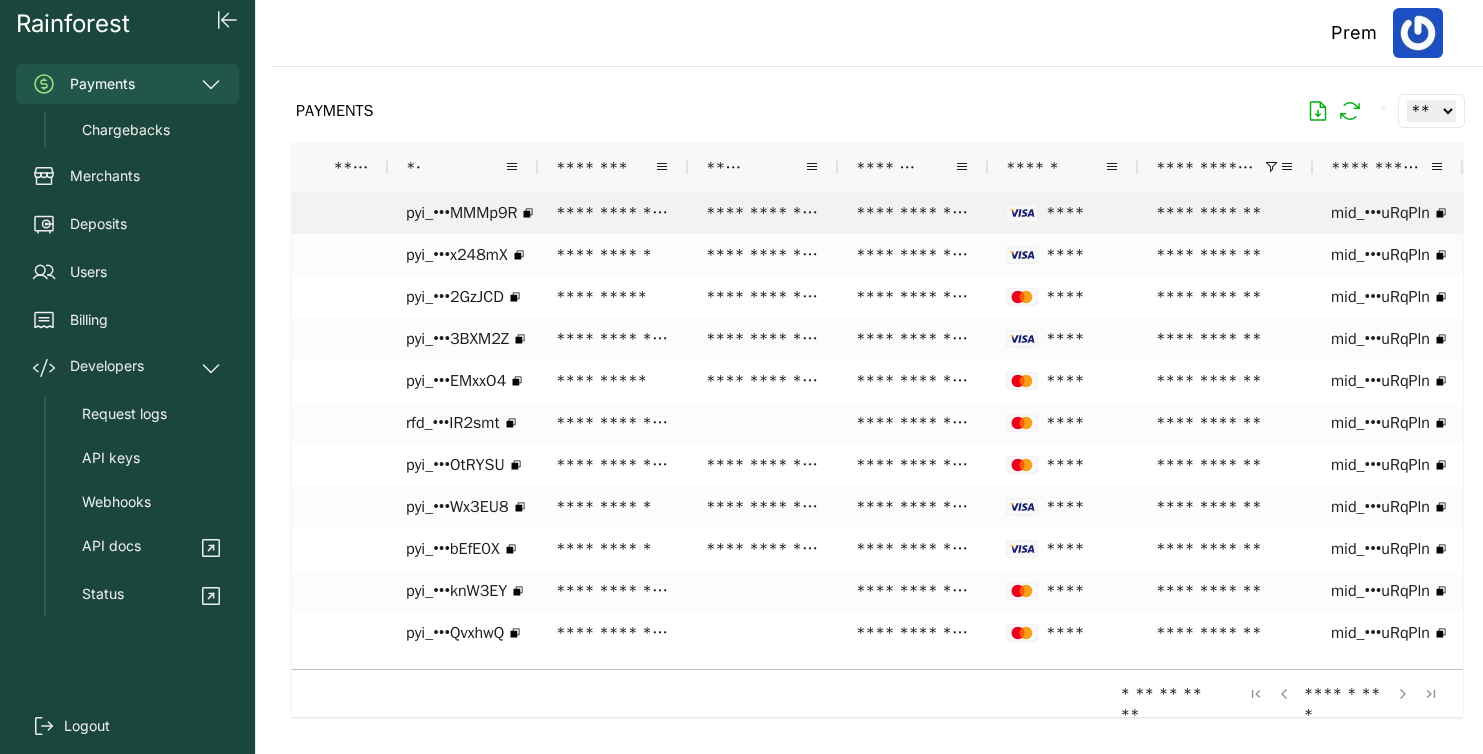 click on "**********" at bounding box center (763, 213) 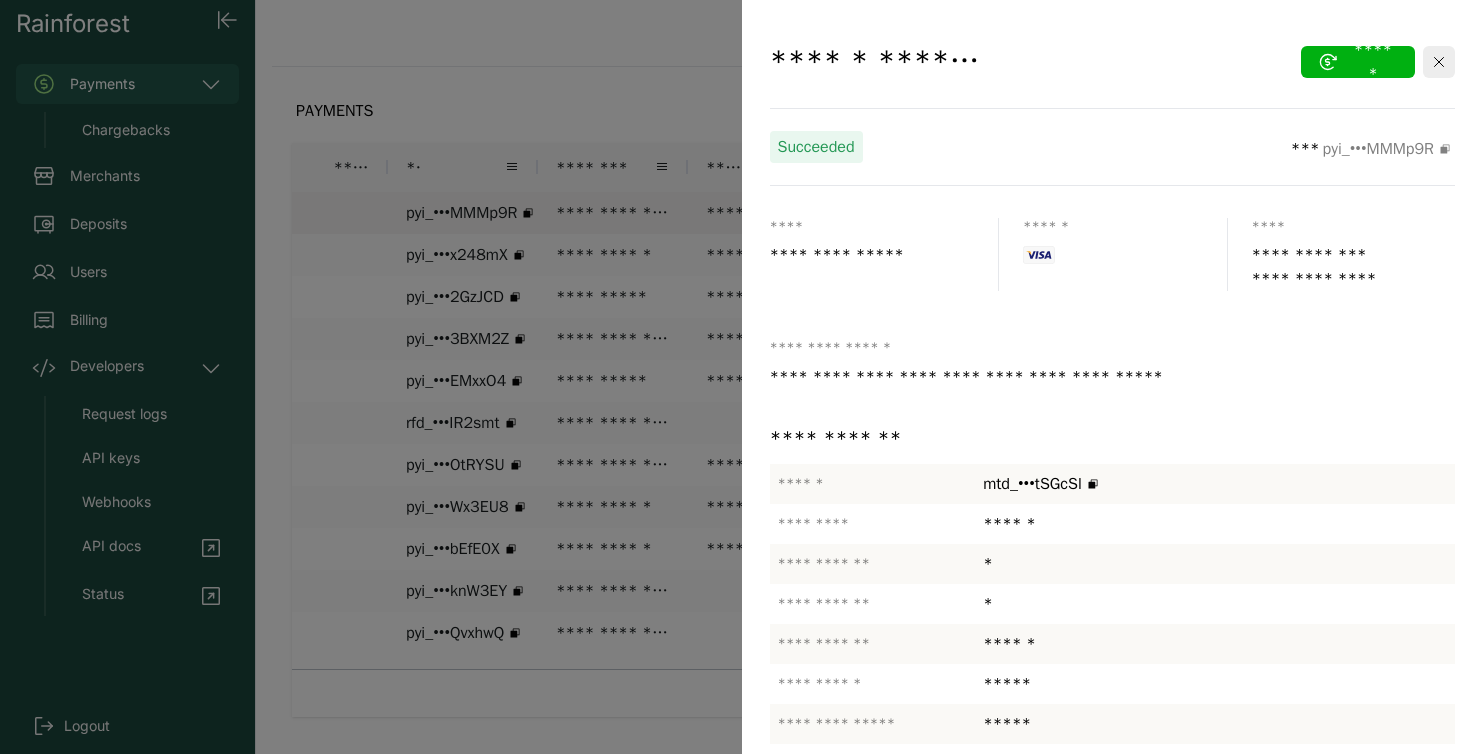 click at bounding box center (741, 377) 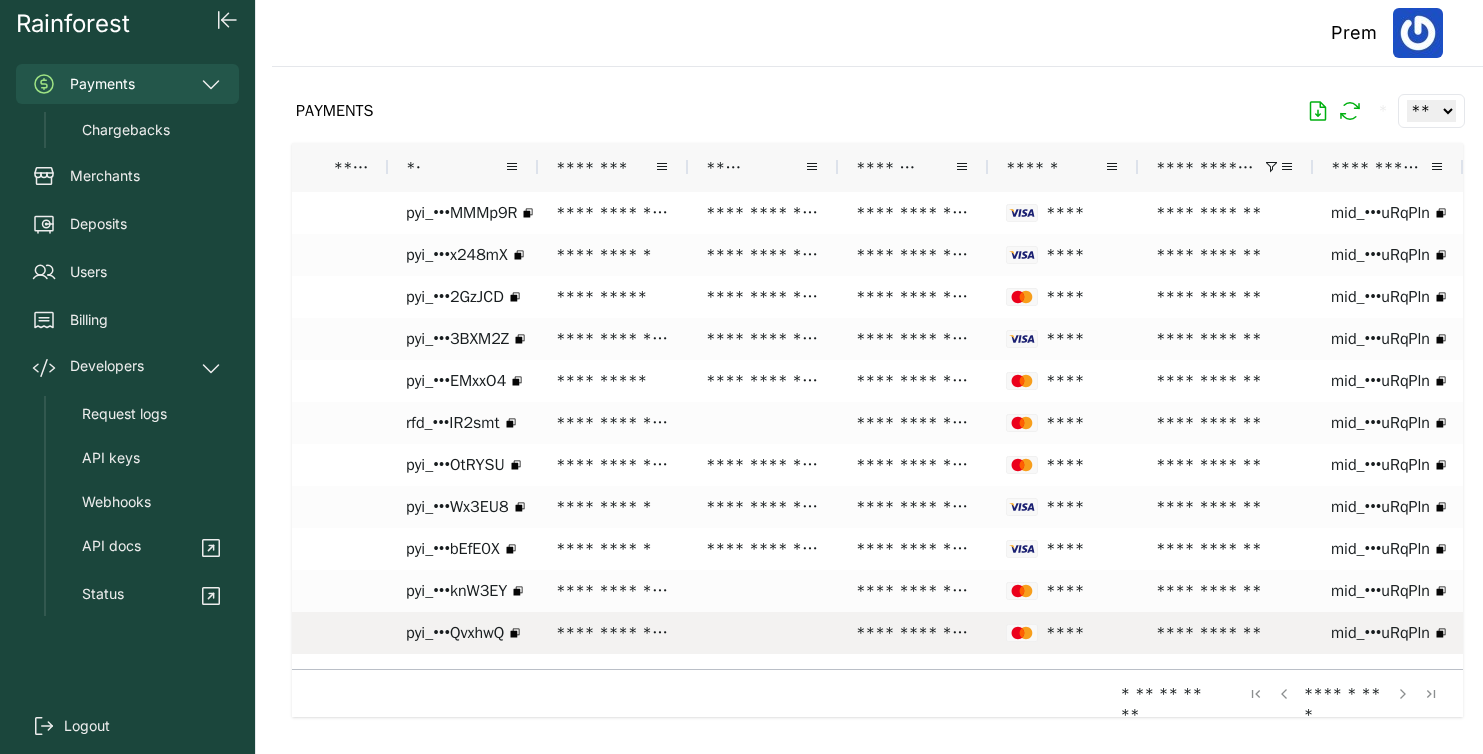 click 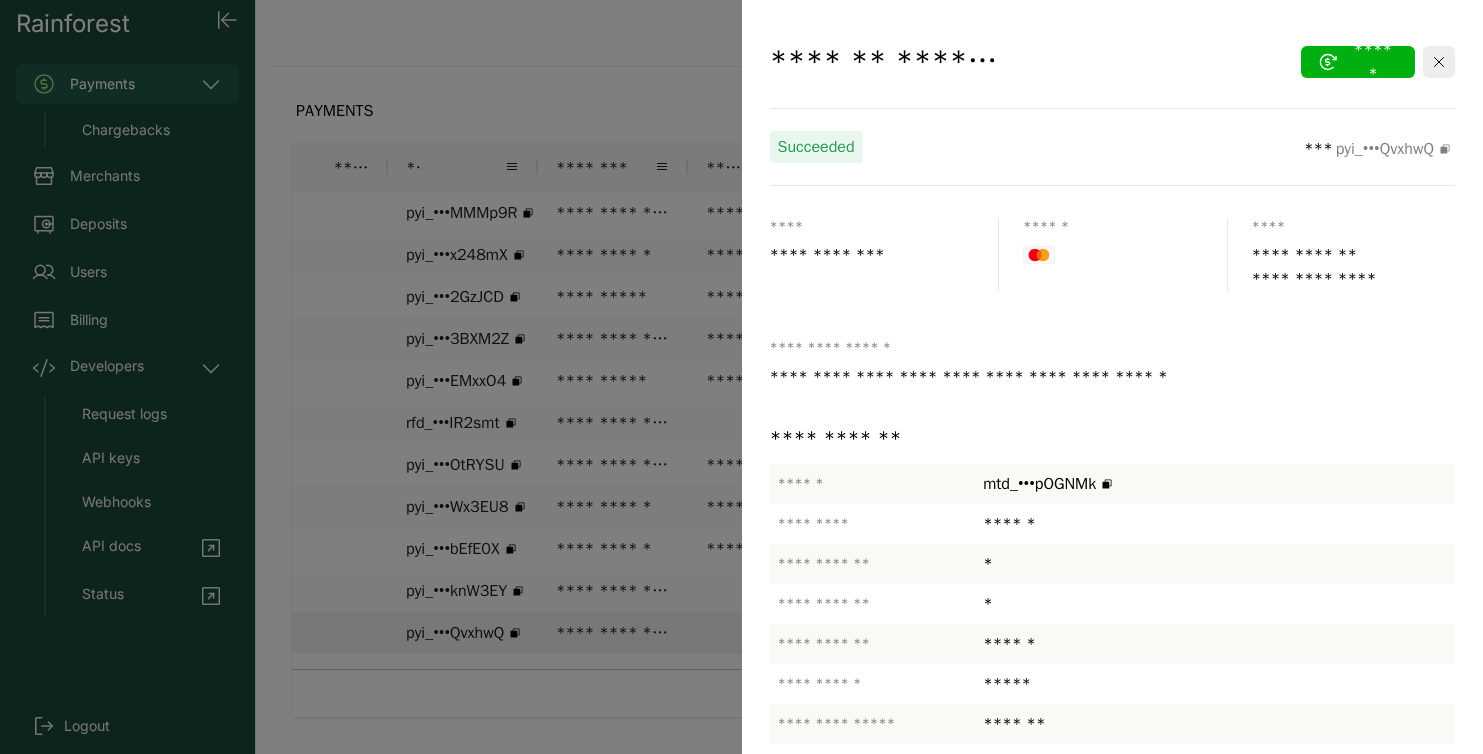 click at bounding box center (741, 377) 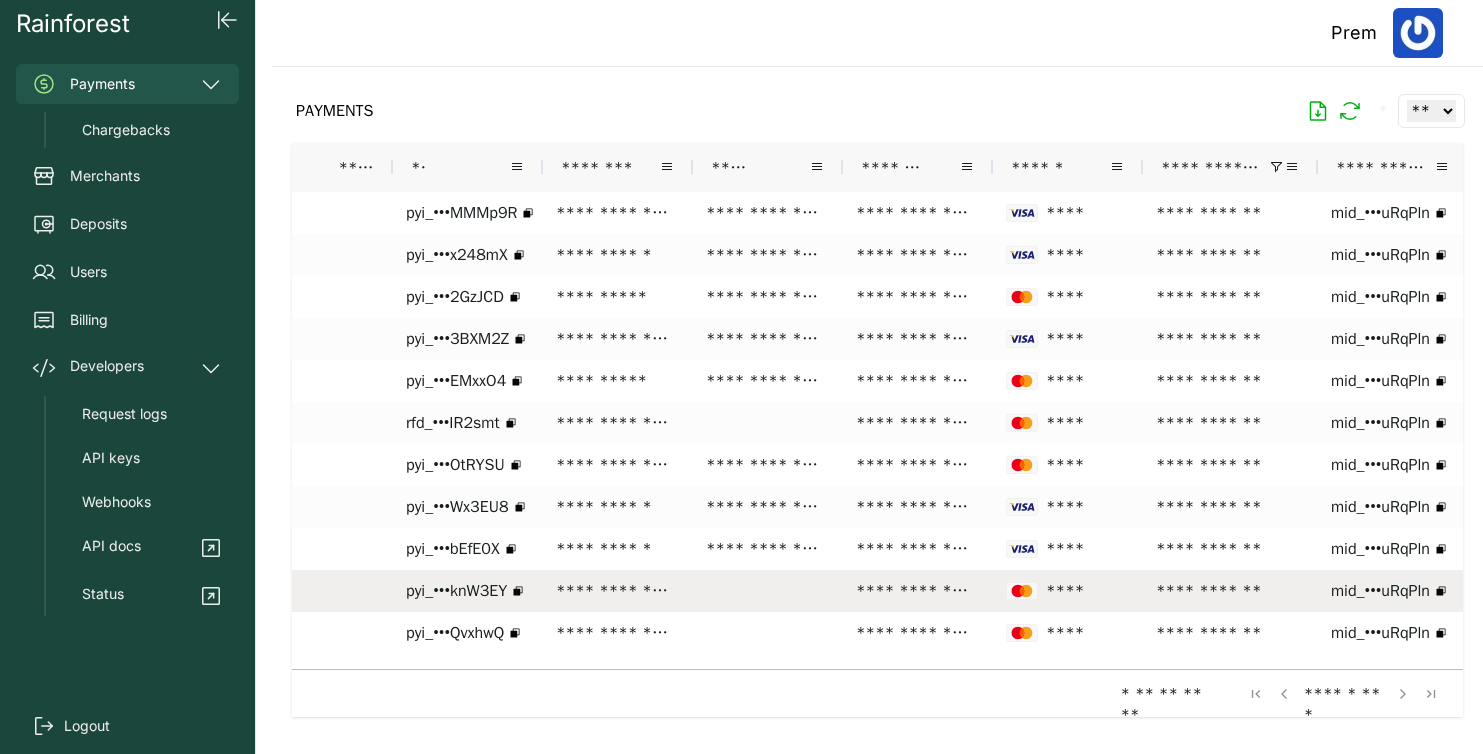scroll, scrollTop: 0, scrollLeft: 446, axis: horizontal 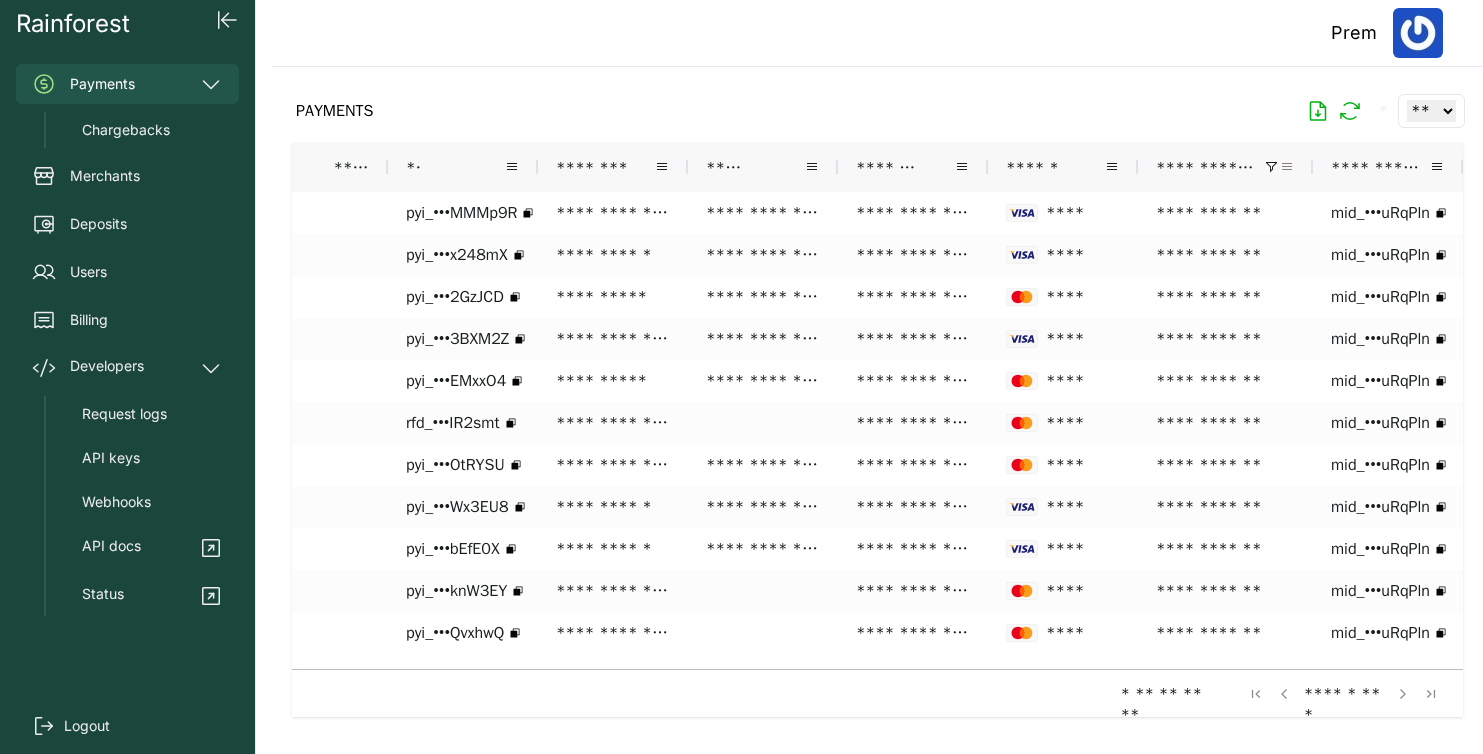 click at bounding box center (1287, 167) 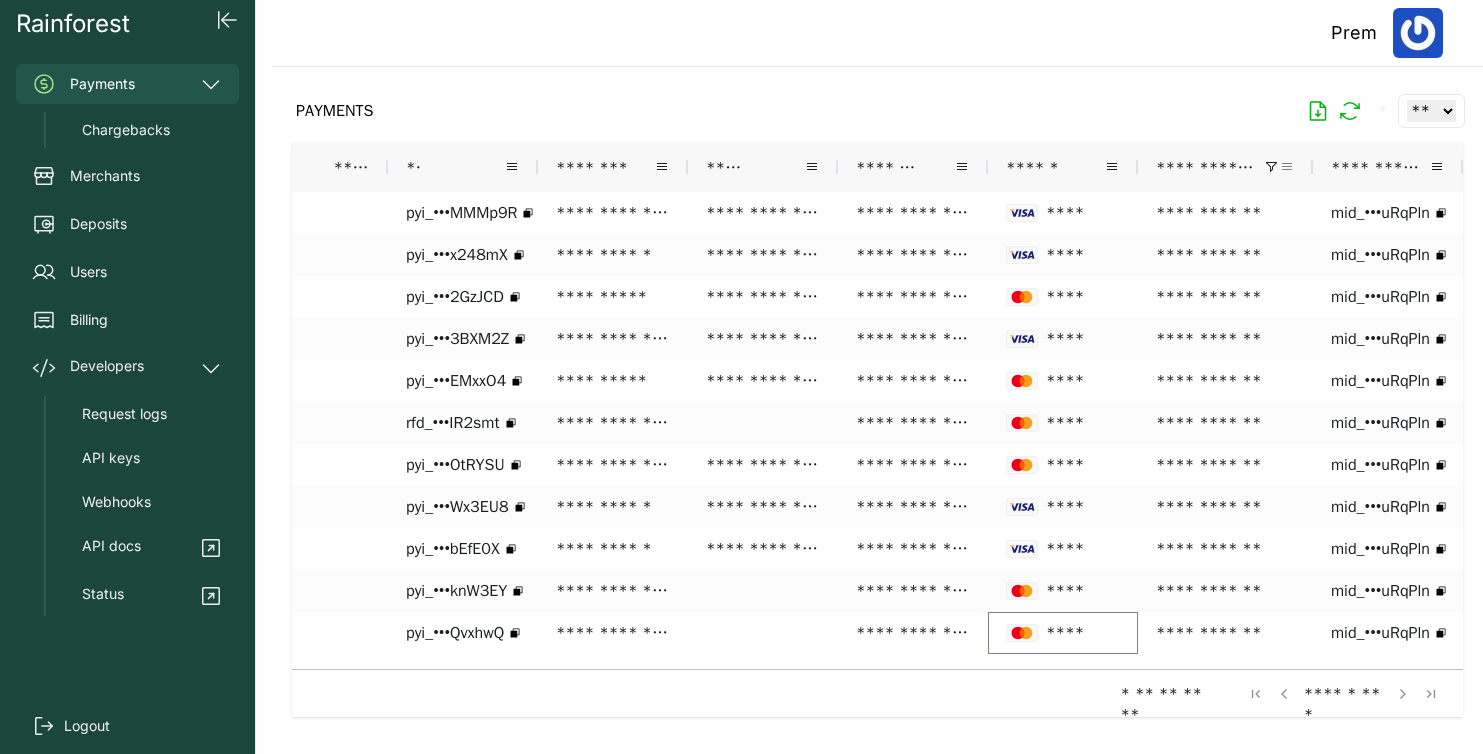 click at bounding box center (1287, 167) 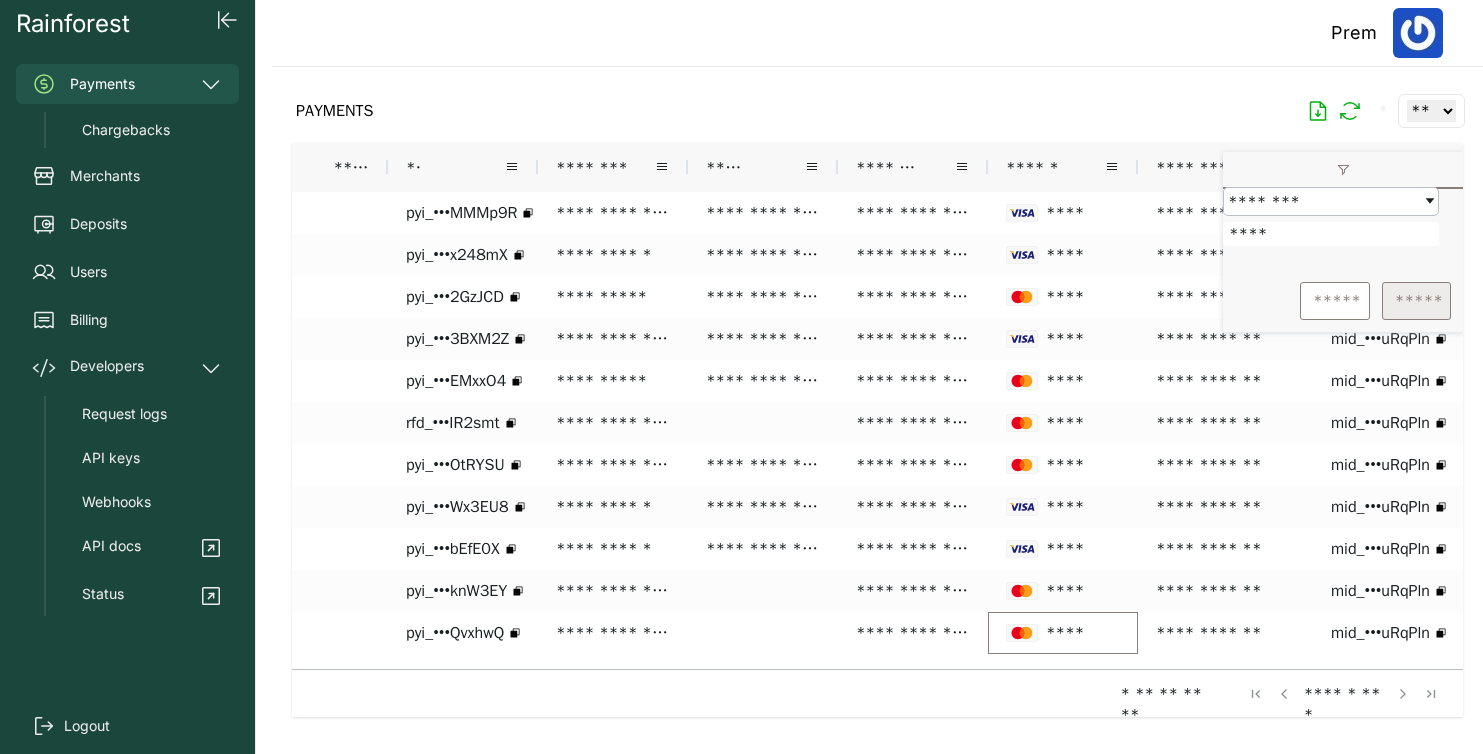 click on "*****" at bounding box center [1416, 301] 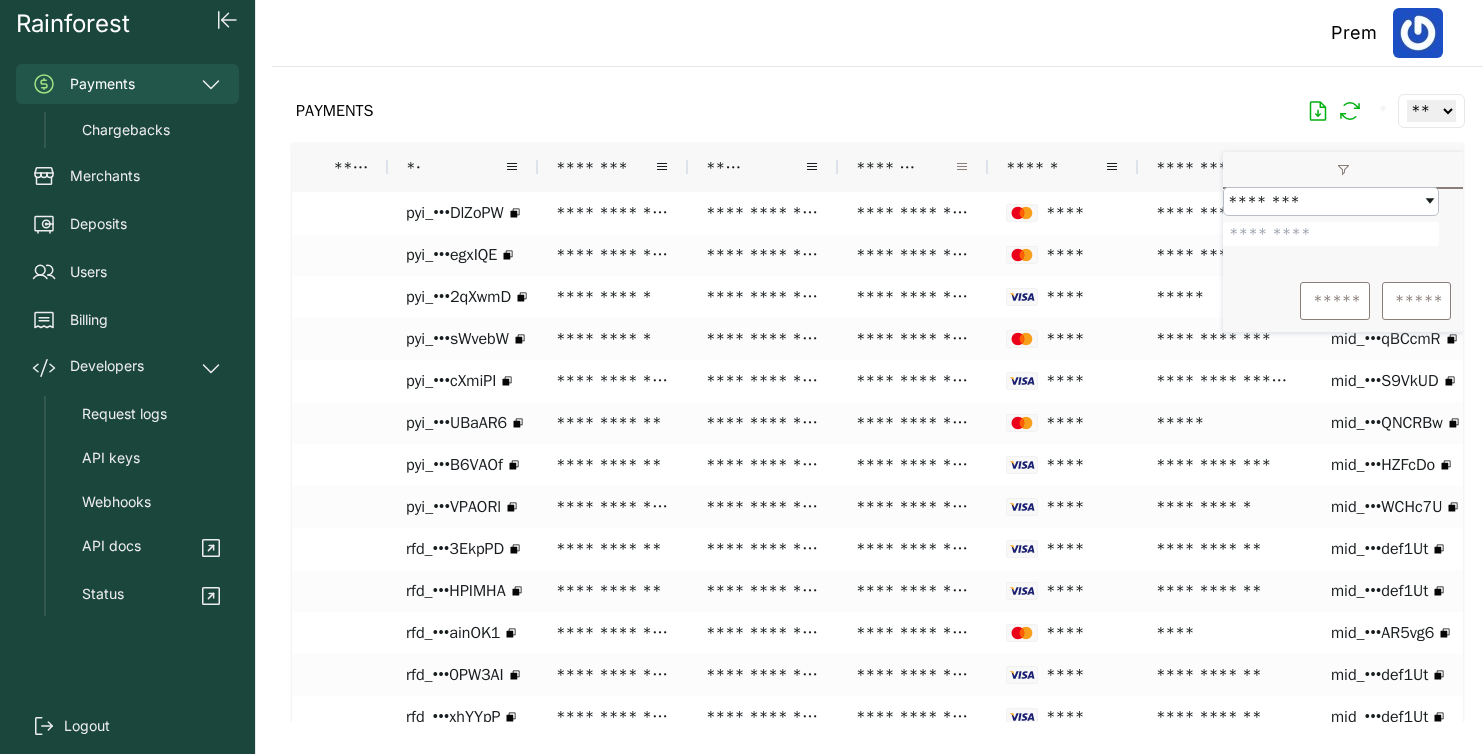 click at bounding box center (962, 167) 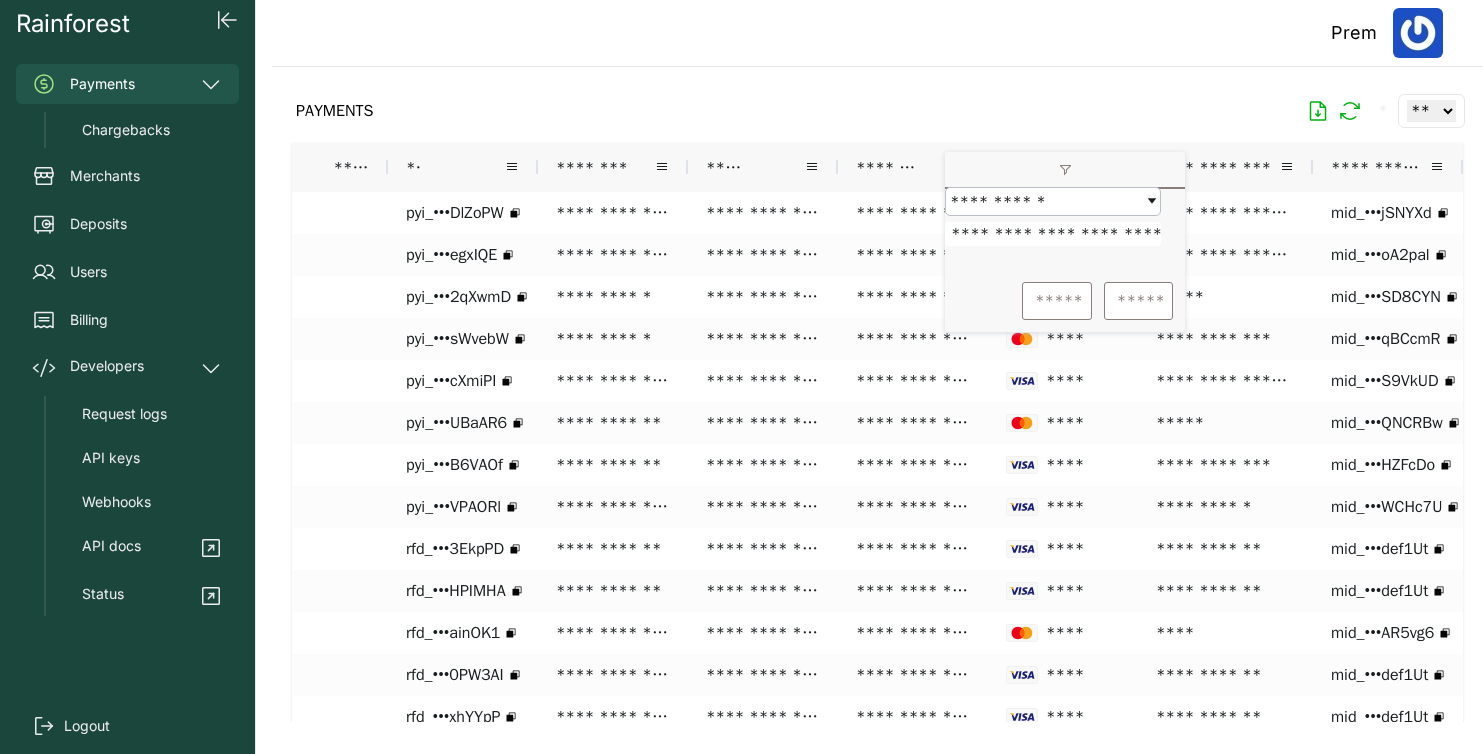scroll, scrollTop: 0, scrollLeft: 19, axis: horizontal 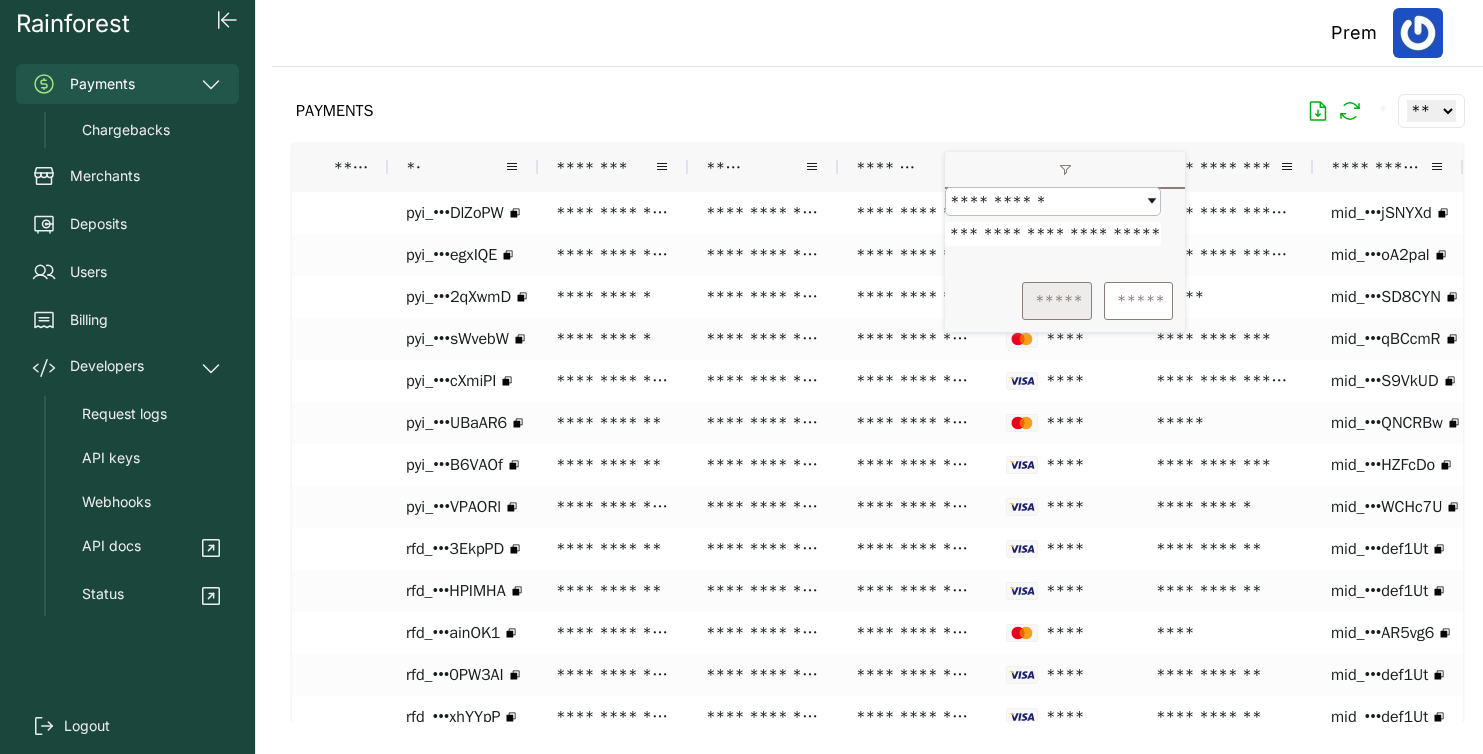 type on "**********" 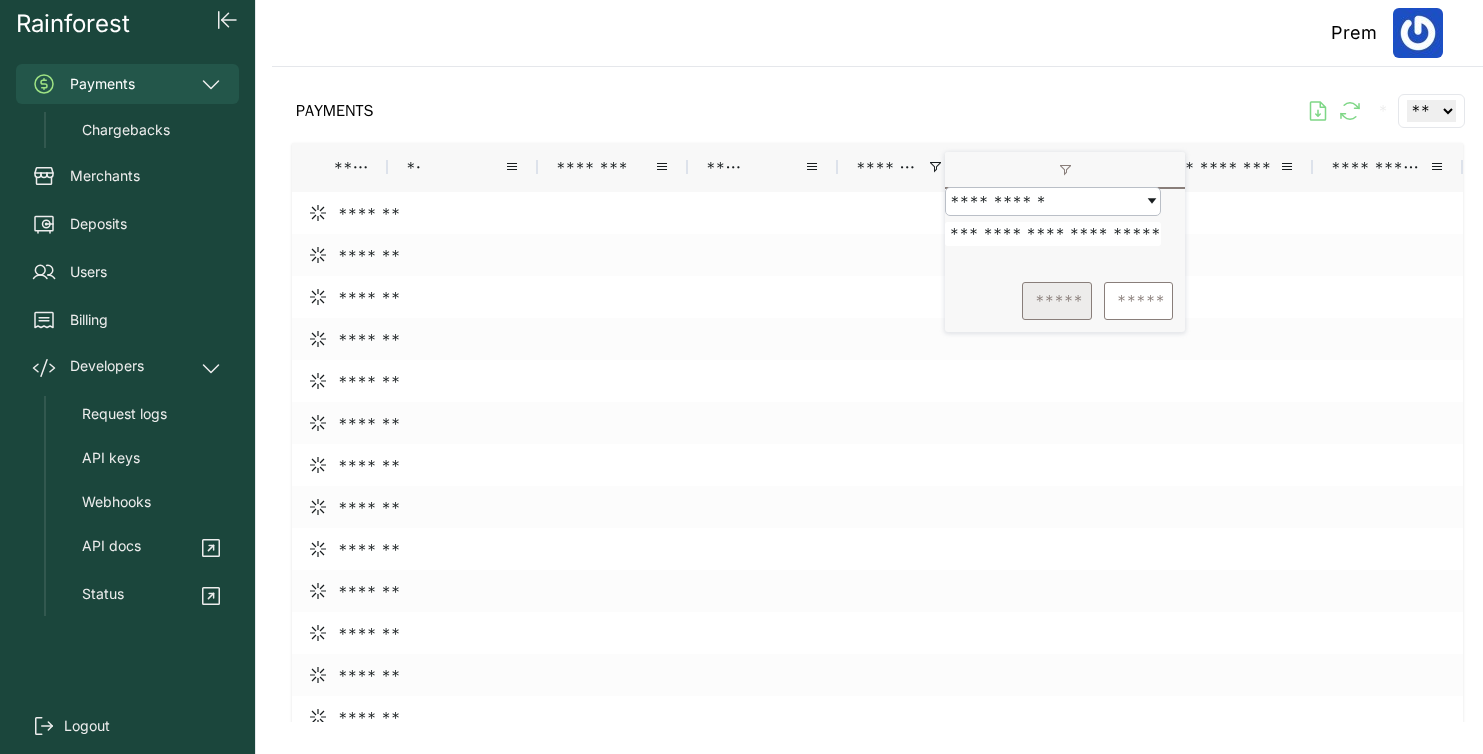 scroll, scrollTop: 0, scrollLeft: 0, axis: both 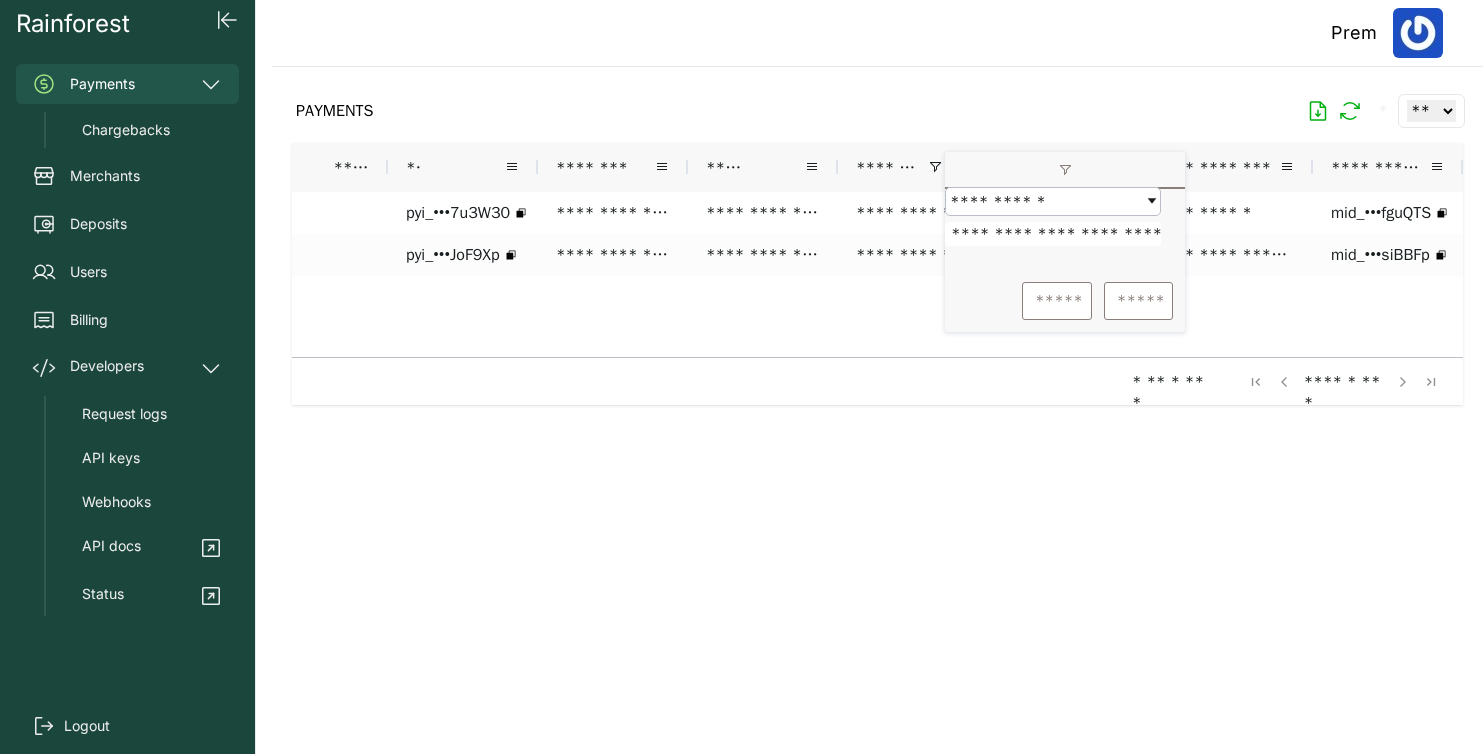 click on "PAYMENTS * ** ** ** ***" at bounding box center [877, 111] 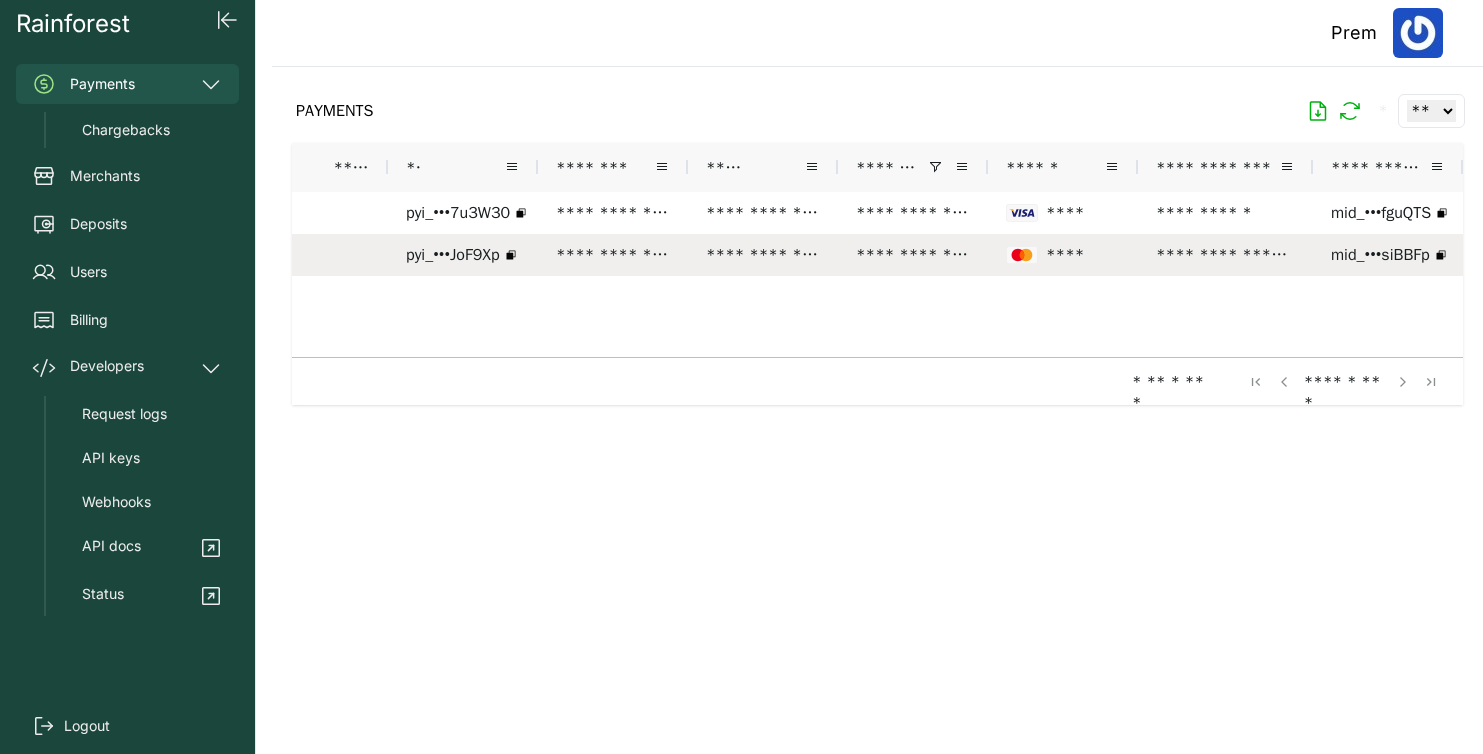scroll, scrollTop: 0, scrollLeft: 94, axis: horizontal 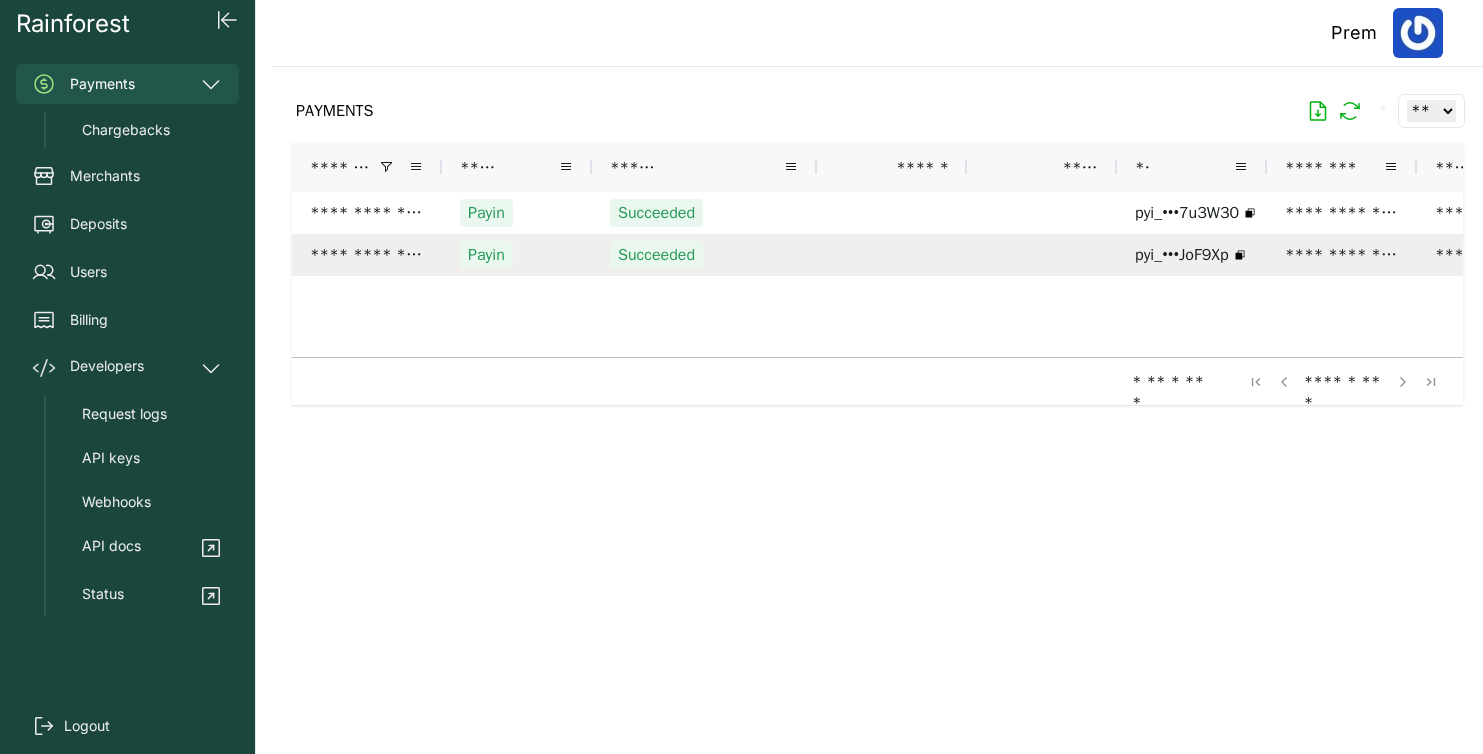 click on "Succeeded" at bounding box center (704, 255) 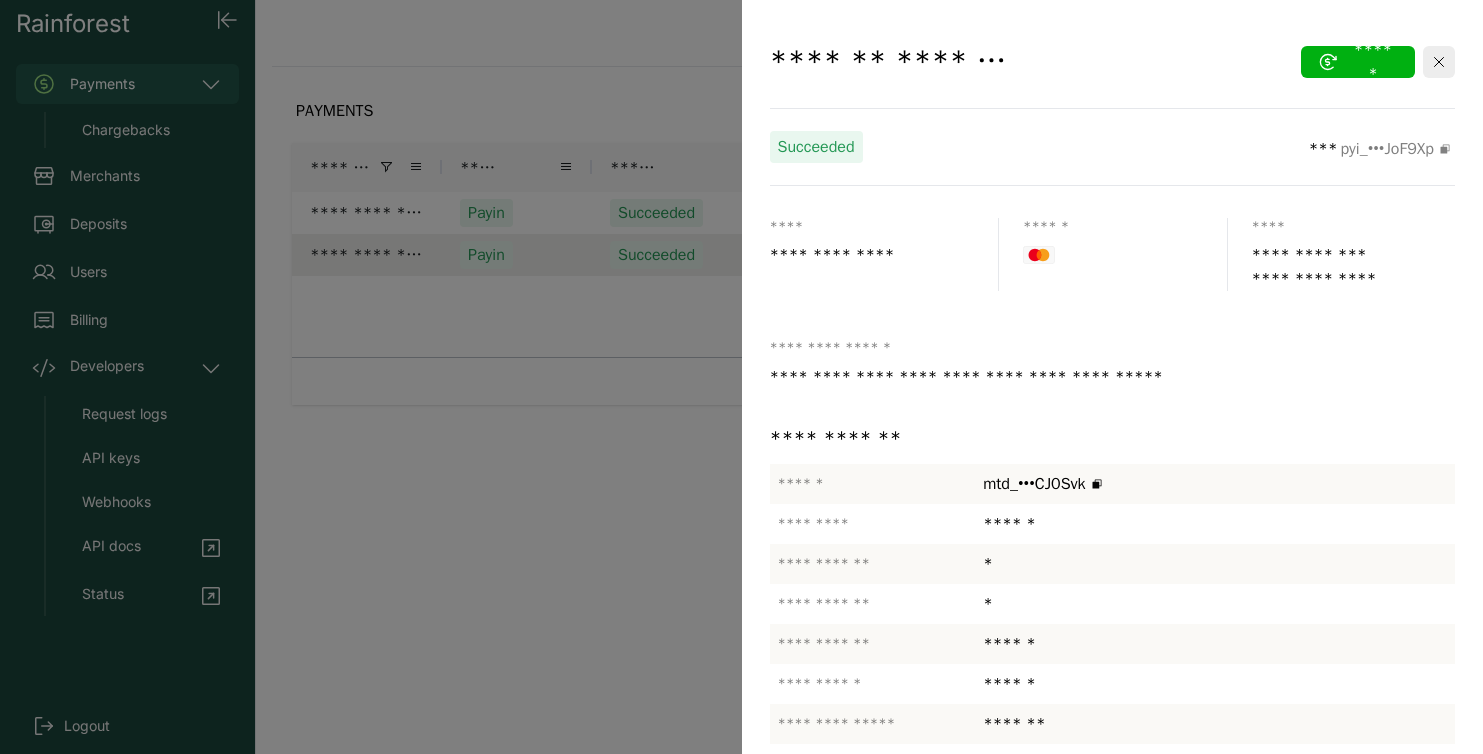 click at bounding box center [741, 377] 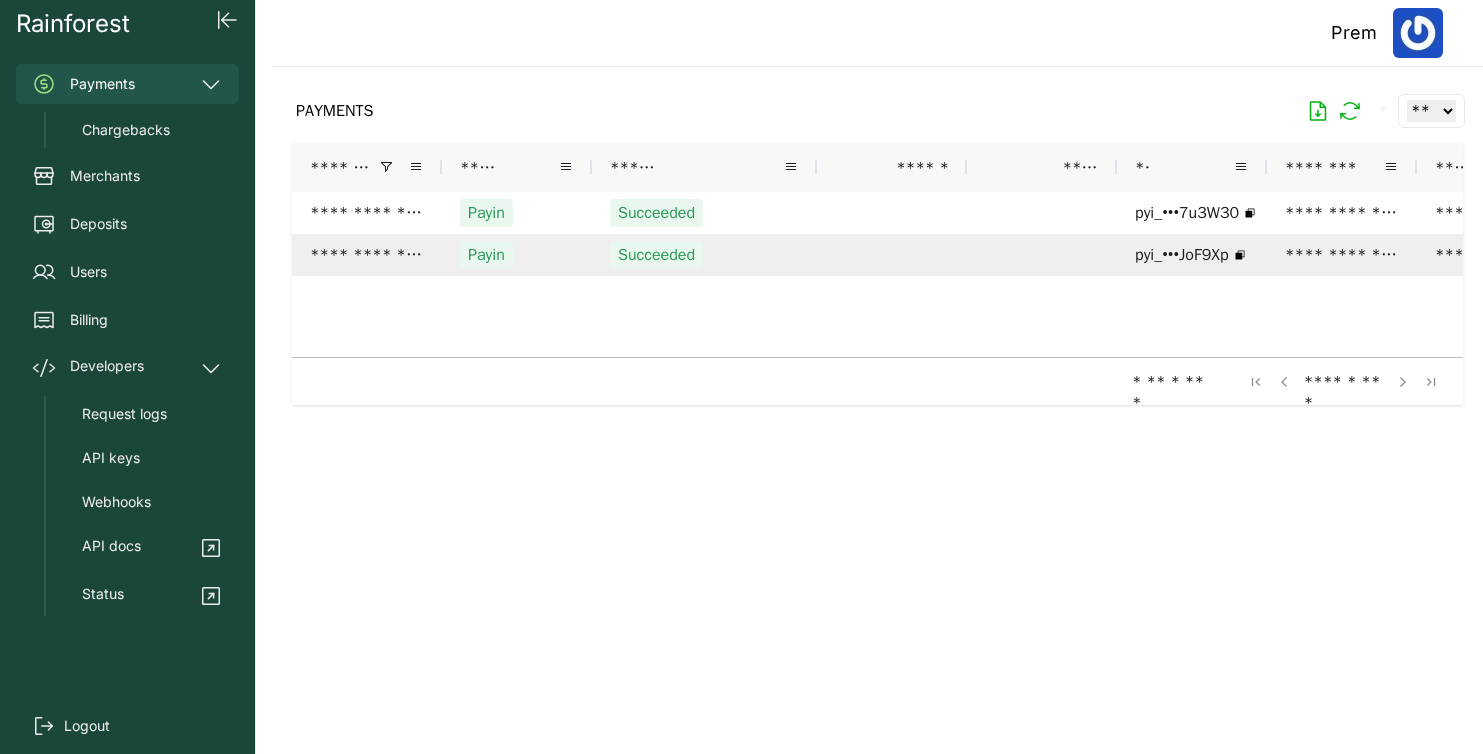 scroll, scrollTop: 0, scrollLeft: 479, axis: horizontal 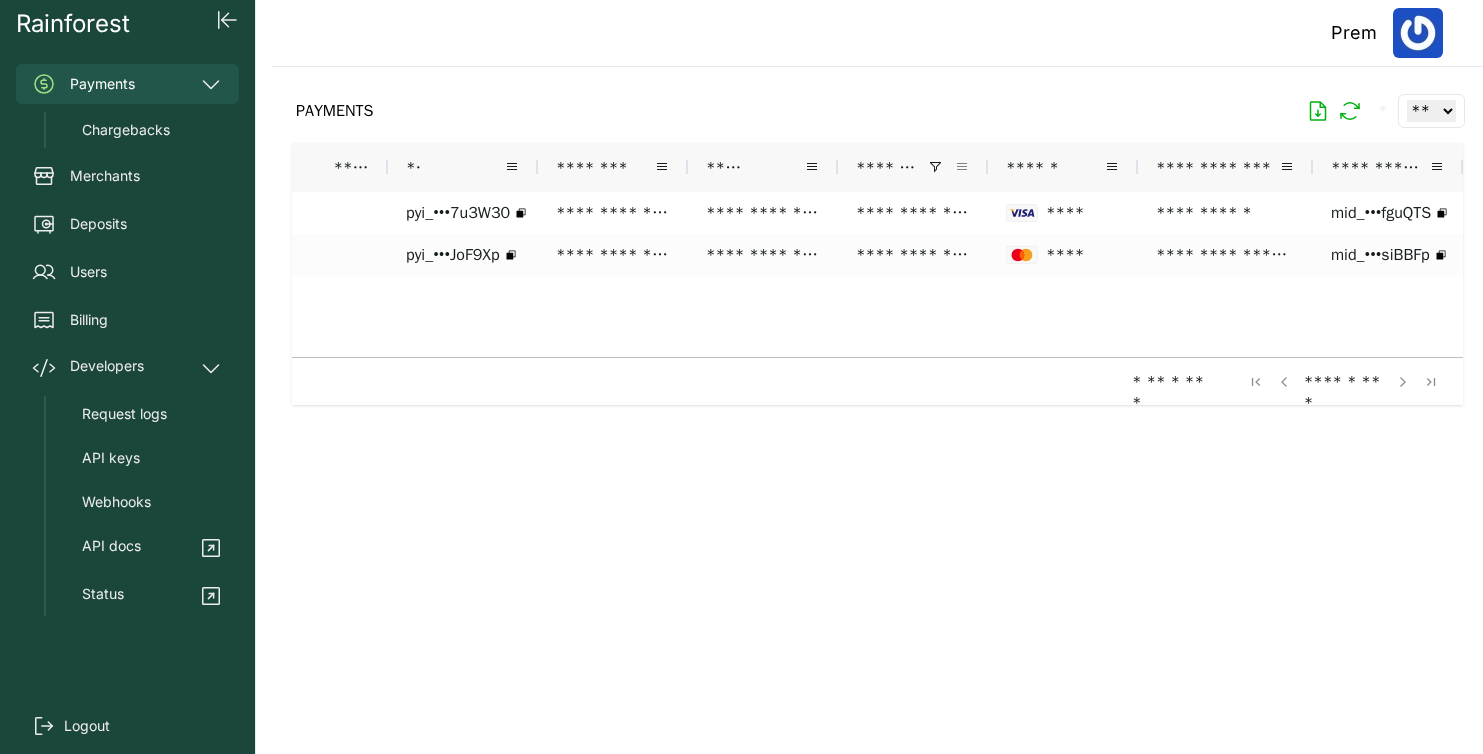 click at bounding box center (962, 167) 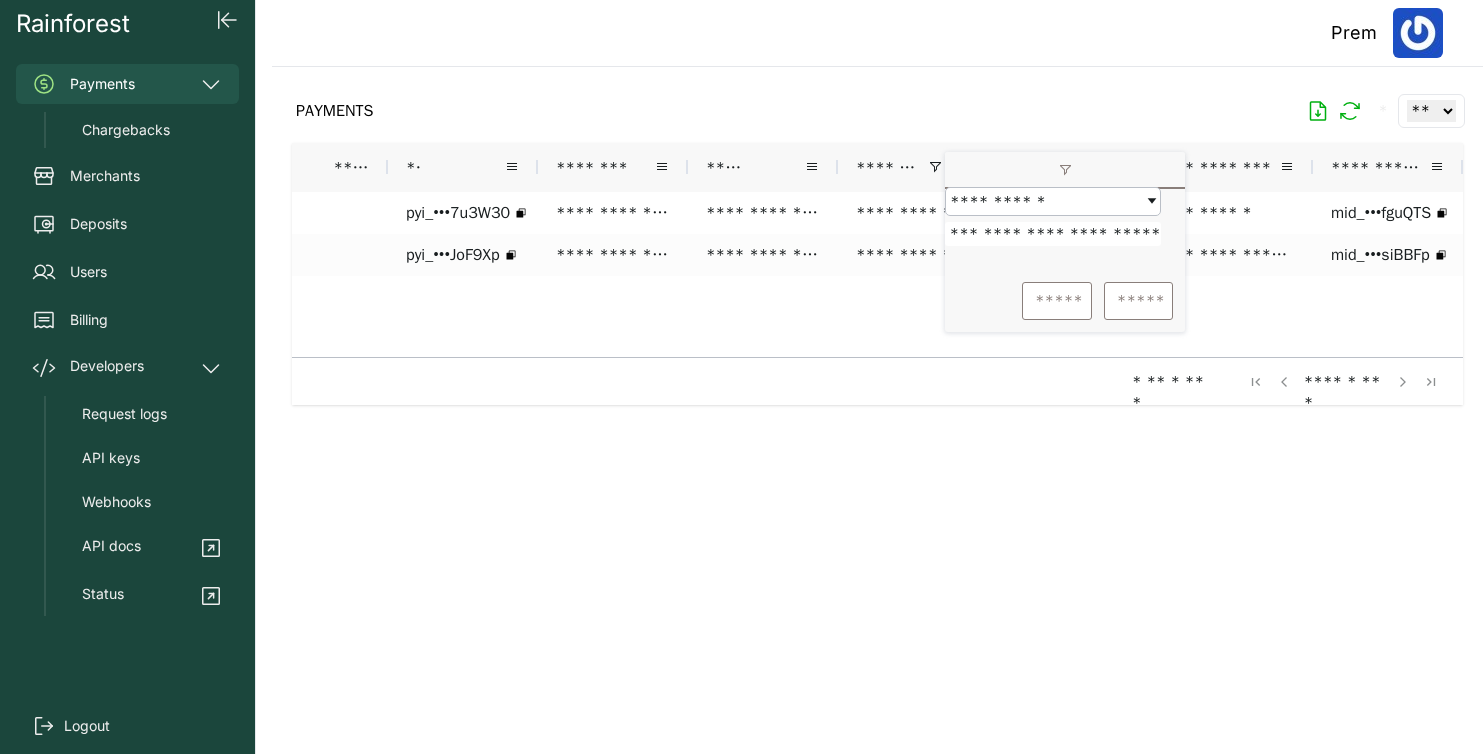 scroll, scrollTop: 0, scrollLeft: 15, axis: horizontal 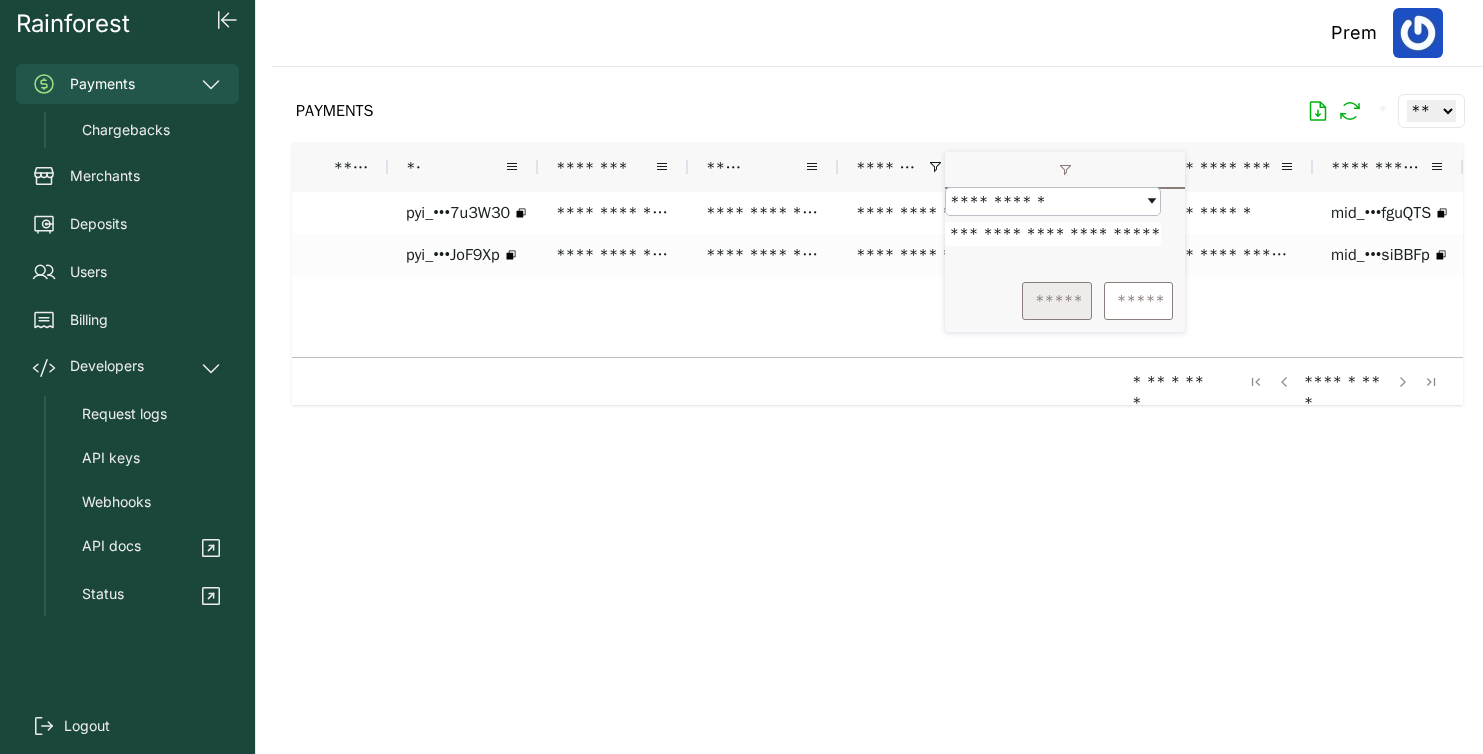 type on "**********" 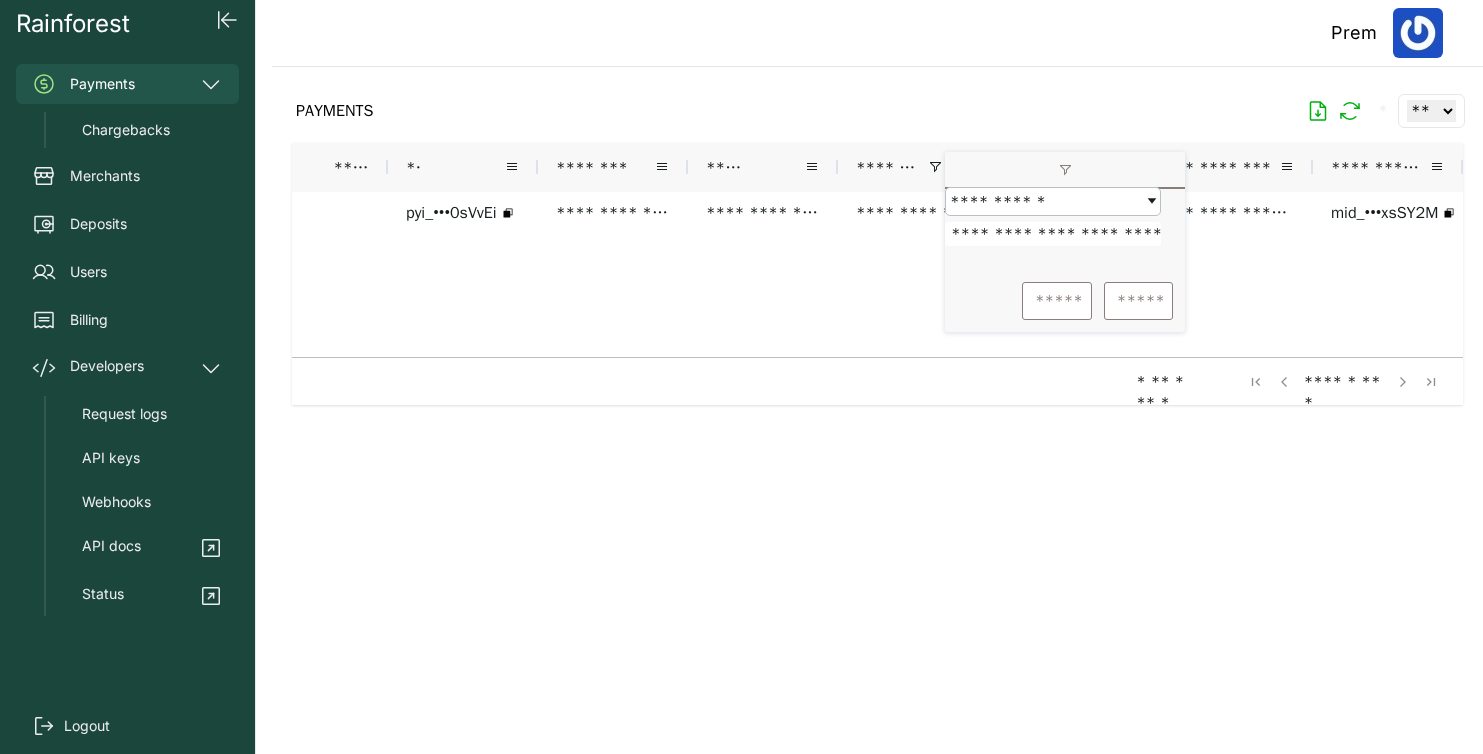 click on "pyi_•••0sVvEi [MASK] [MASK] [MASK] [MASK] [MASK] mid_•••xsSY2M" at bounding box center [513, 267] 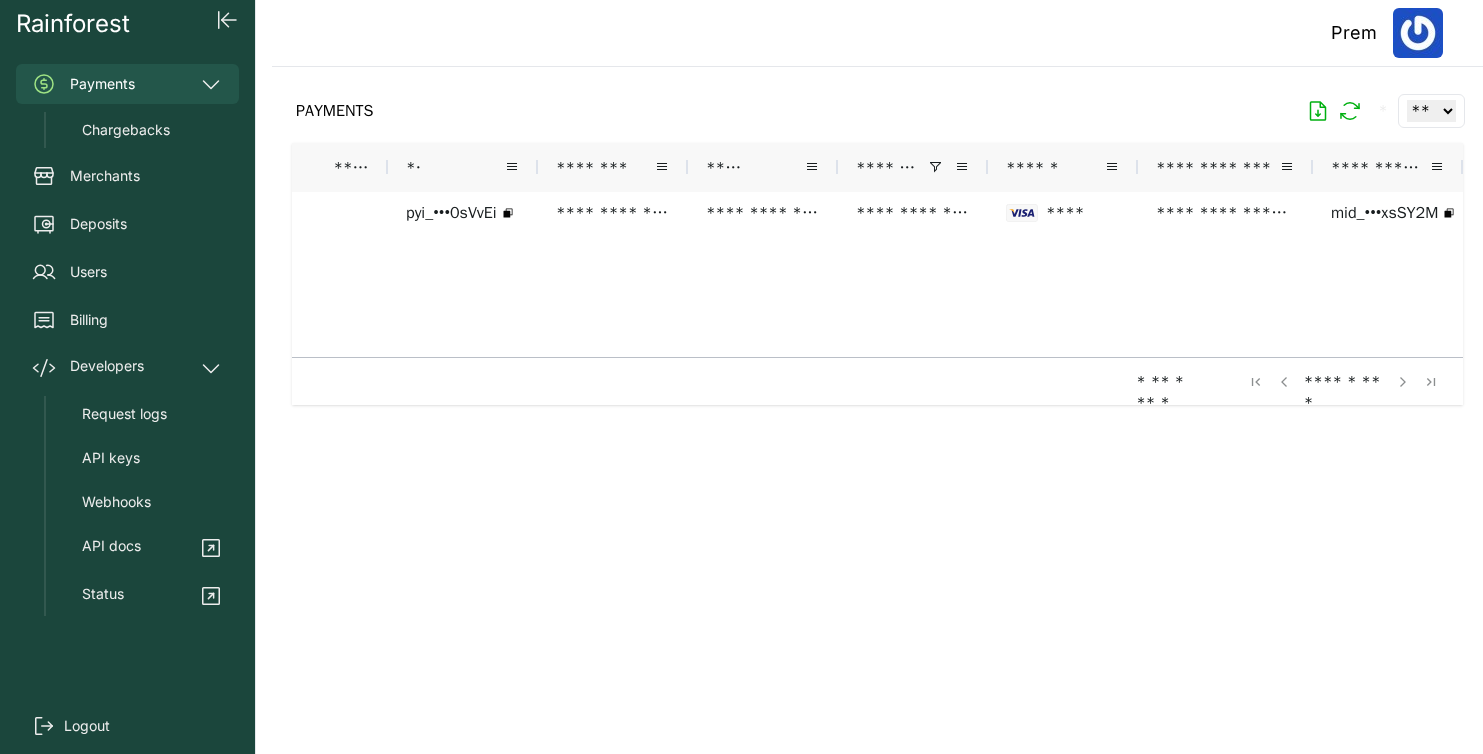 scroll, scrollTop: 0, scrollLeft: 345, axis: horizontal 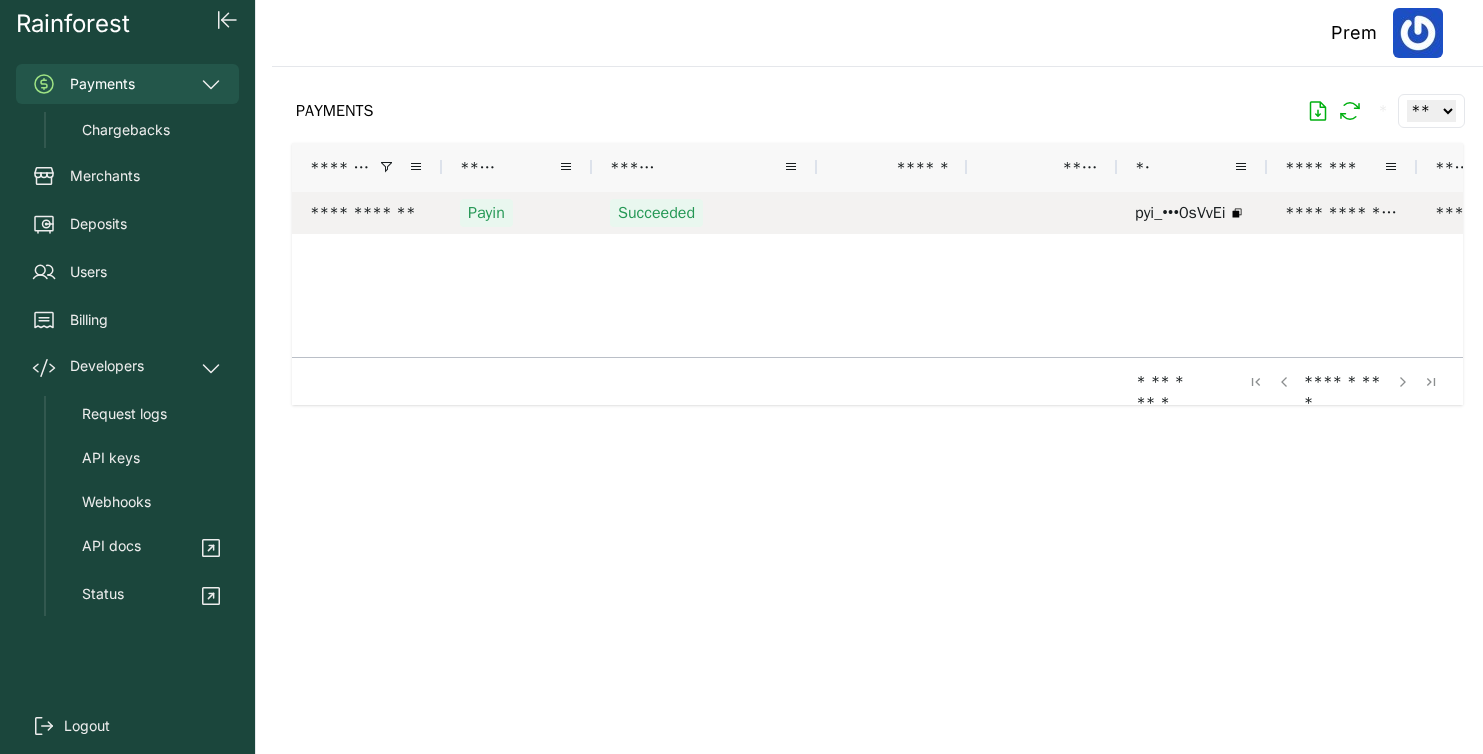 click on "Succeeded" at bounding box center [704, 213] 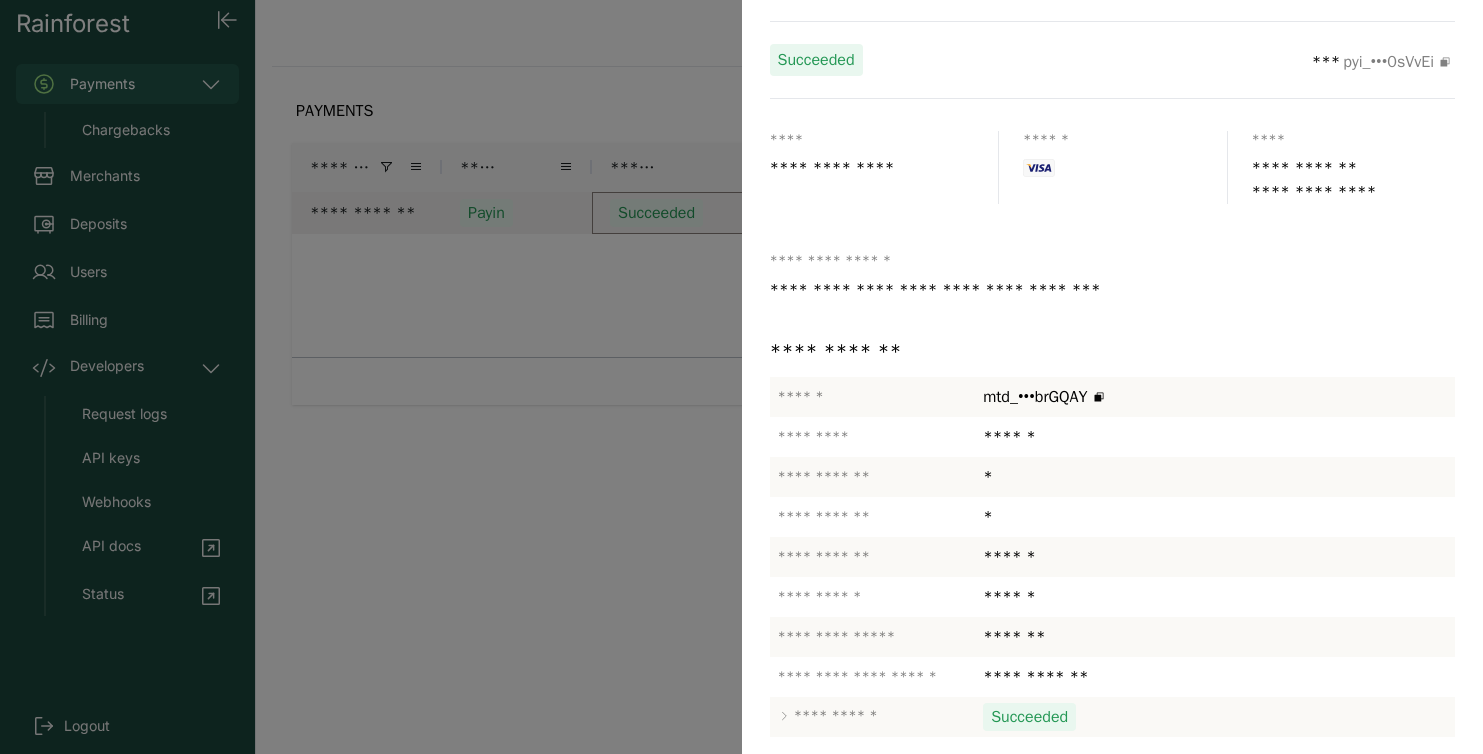 scroll, scrollTop: 89, scrollLeft: 0, axis: vertical 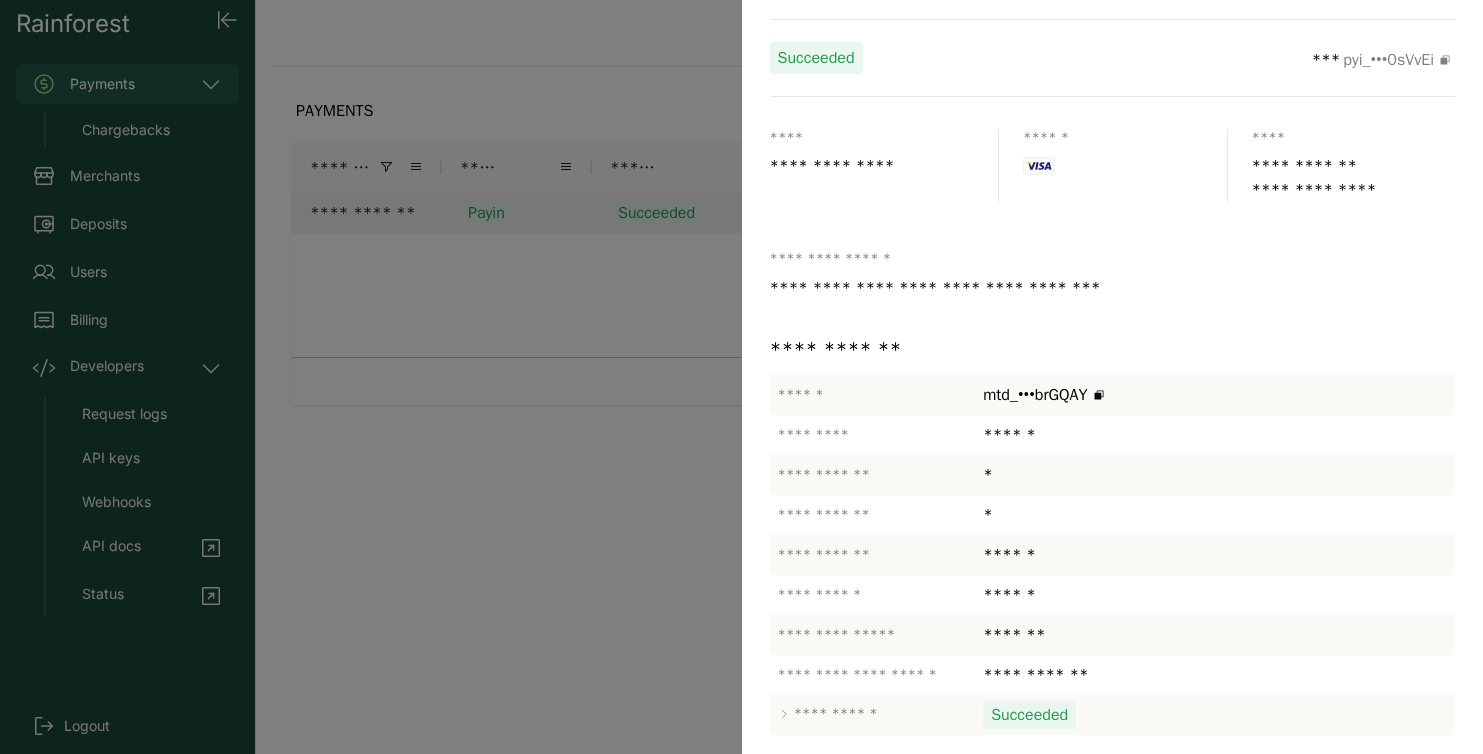 click at bounding box center [741, 377] 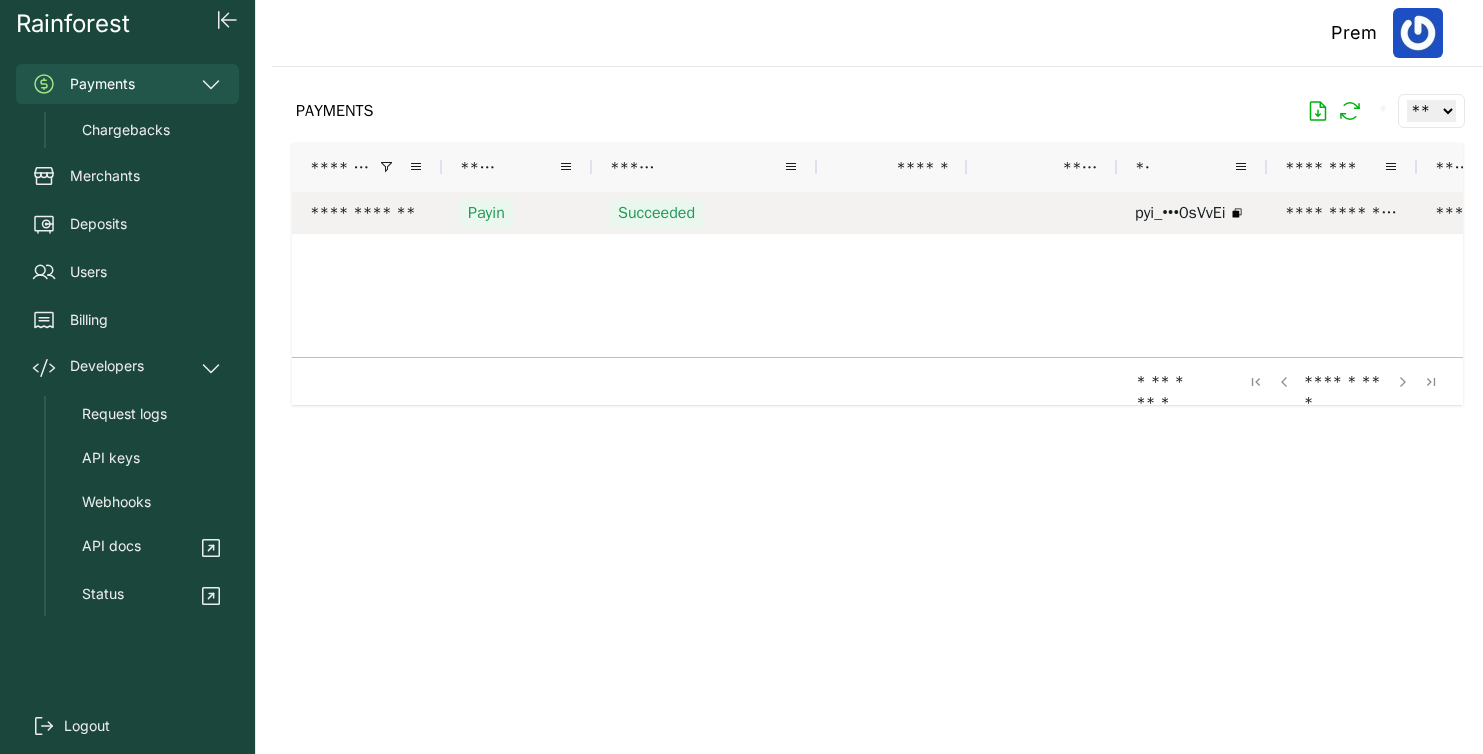 scroll, scrollTop: 0, scrollLeft: 347, axis: horizontal 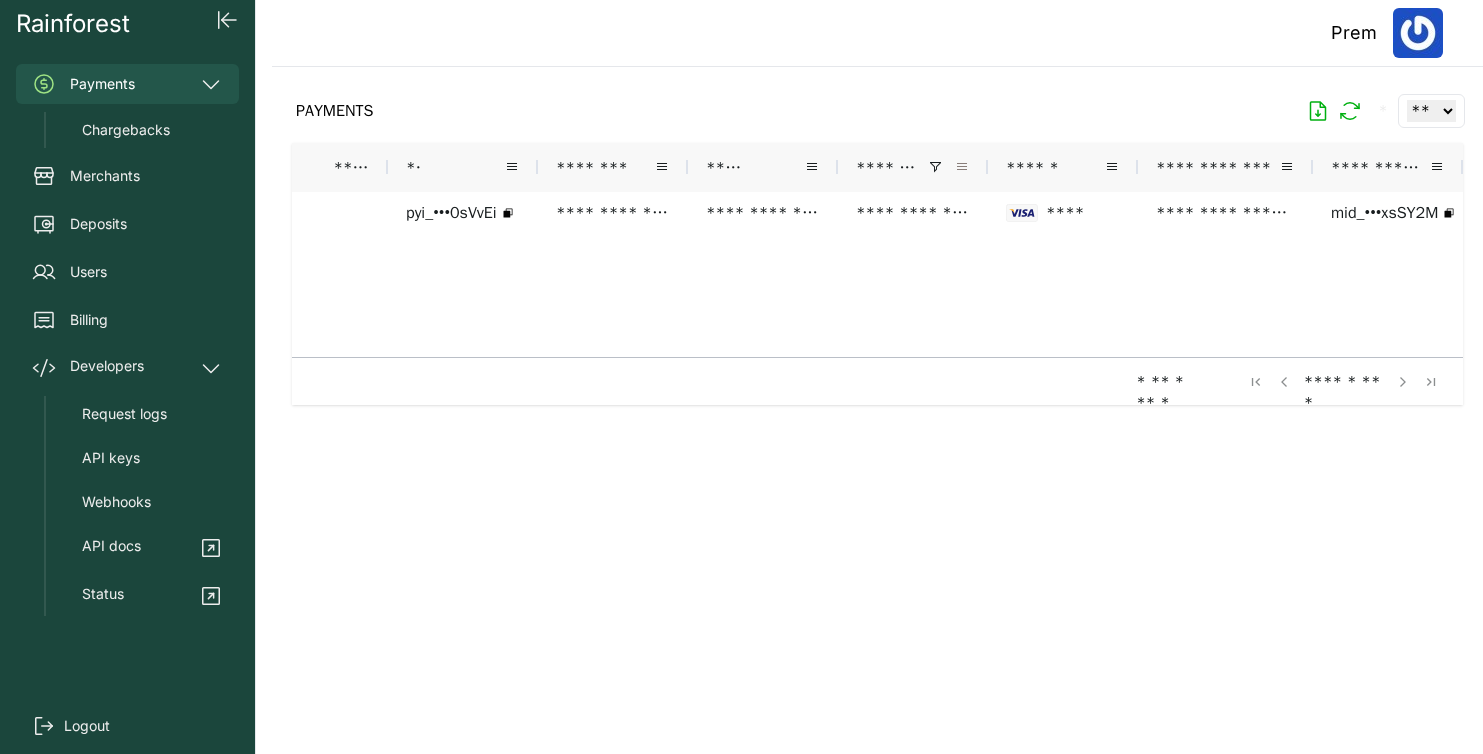 click at bounding box center [962, 167] 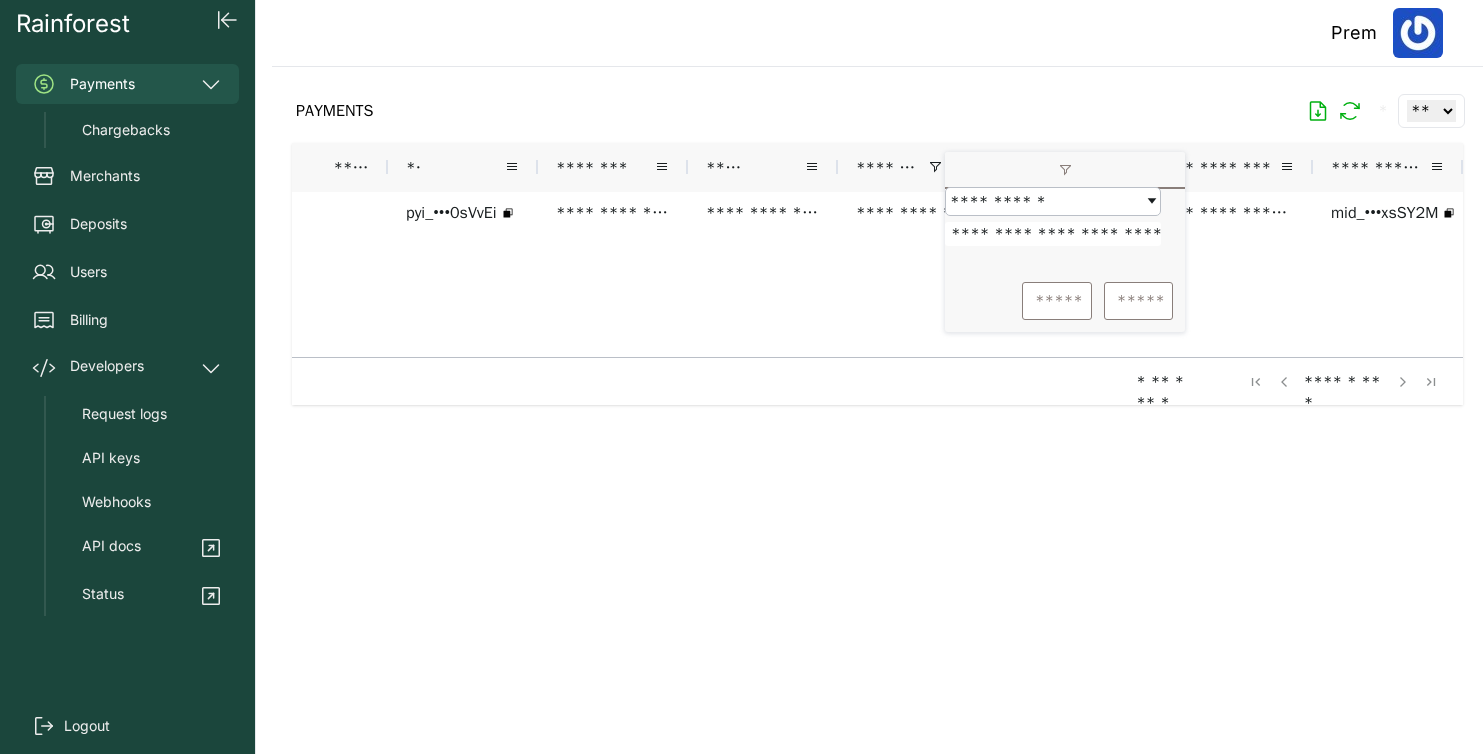 scroll, scrollTop: 0, scrollLeft: 15, axis: horizontal 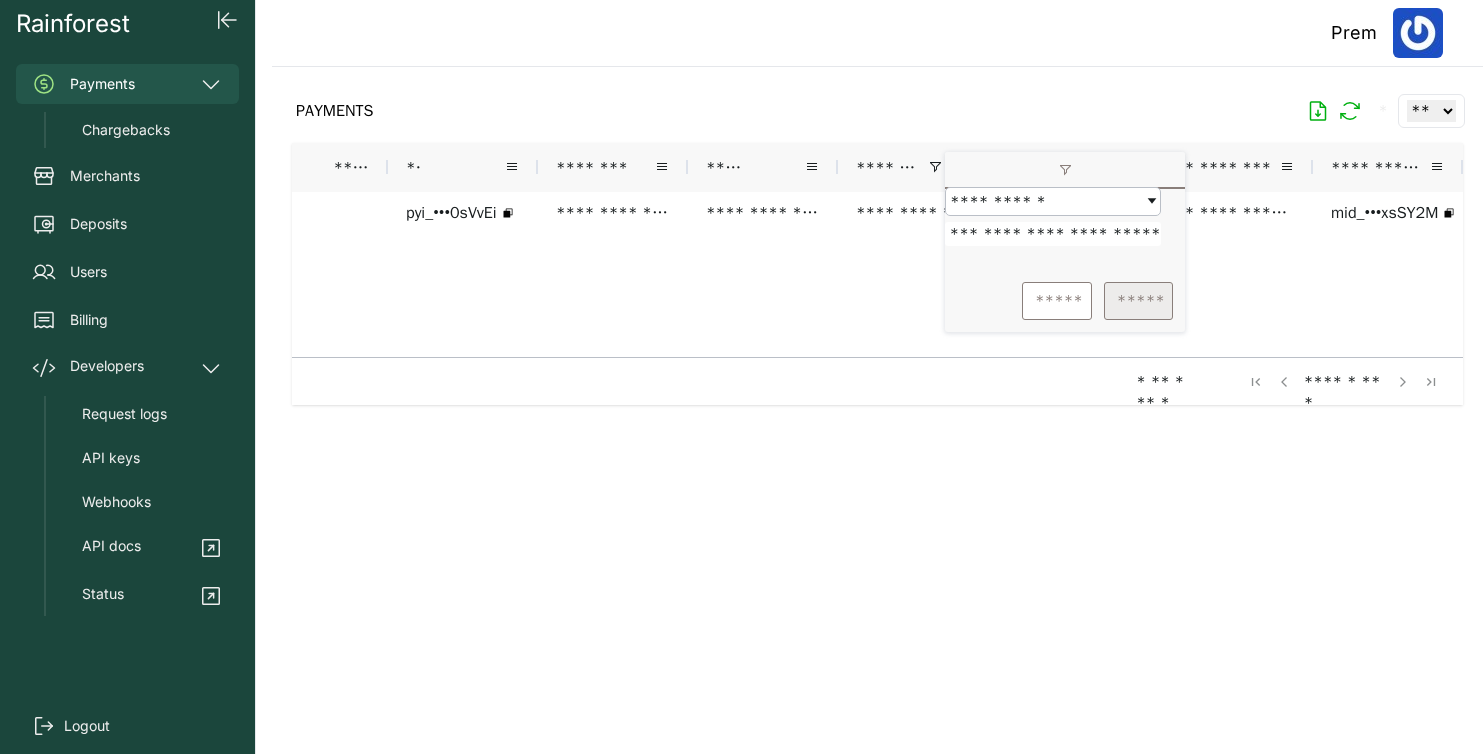 click on "*****" at bounding box center (1138, 301) 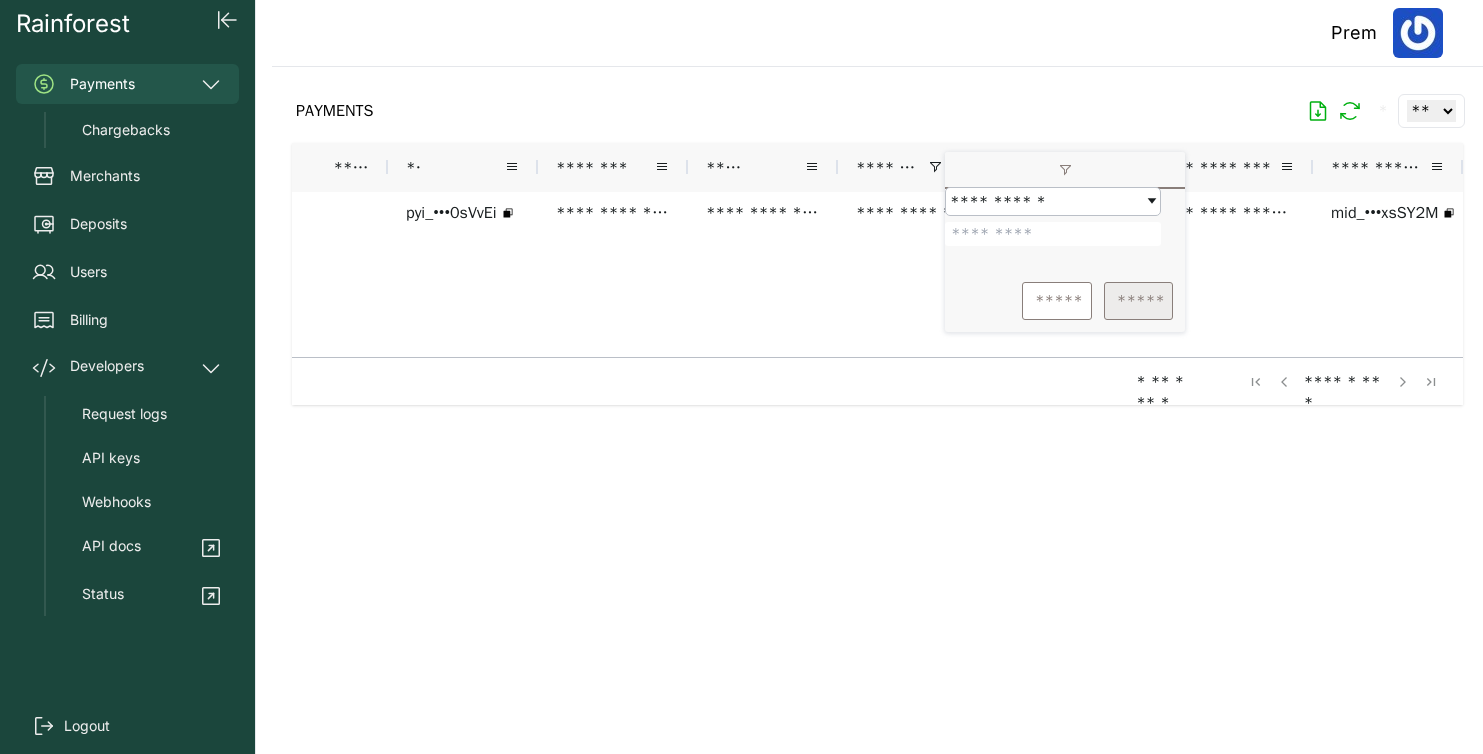 scroll, scrollTop: 0, scrollLeft: 0, axis: both 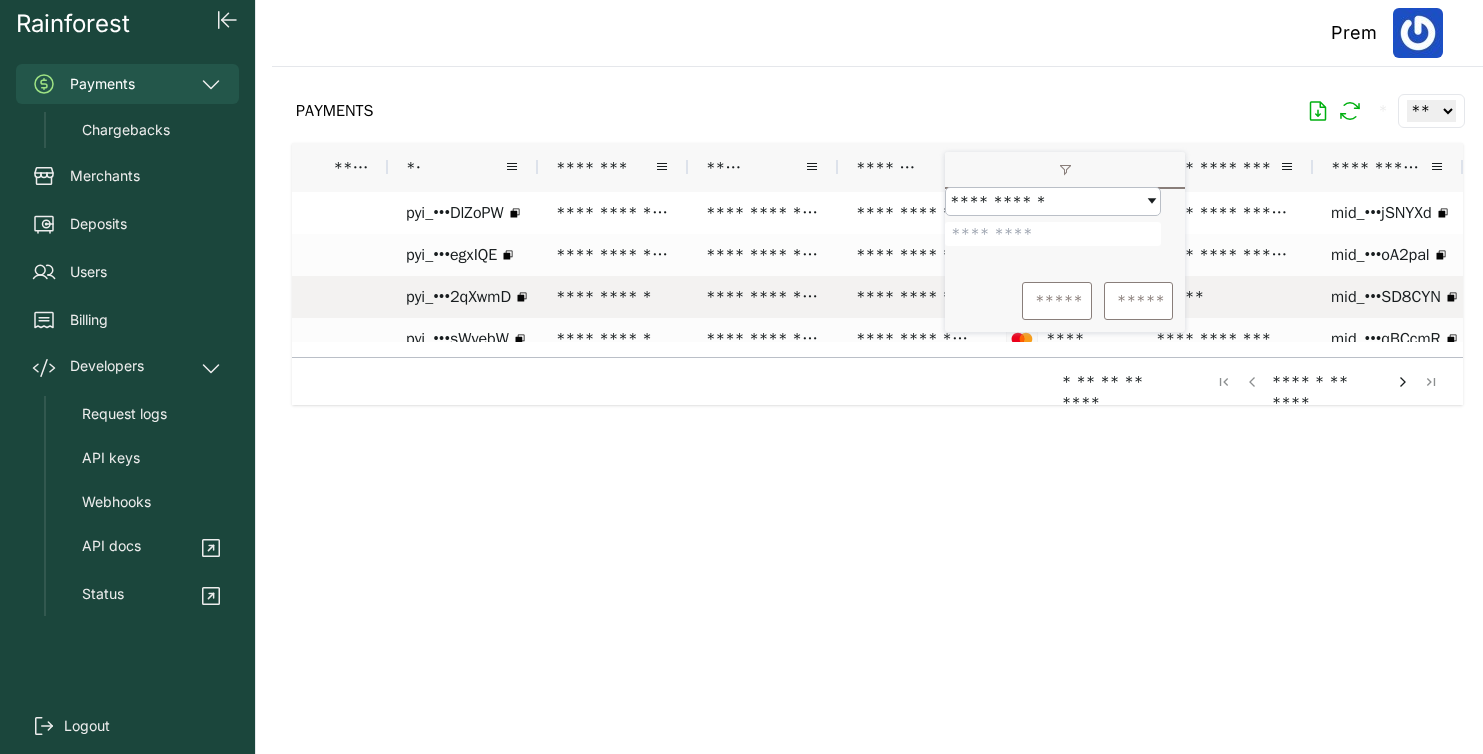 click on "mid_•••SD8CYN" at bounding box center [1388, 297] 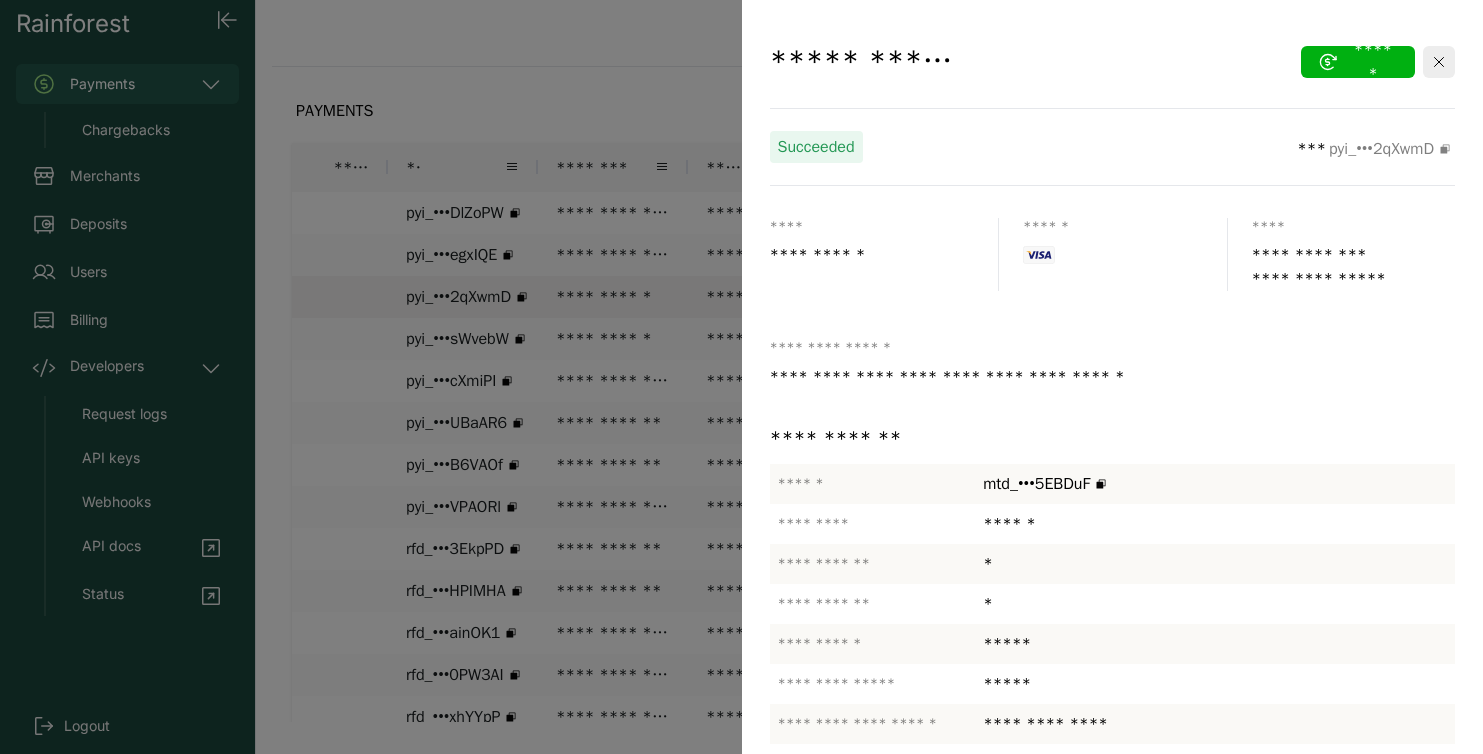 click at bounding box center (741, 377) 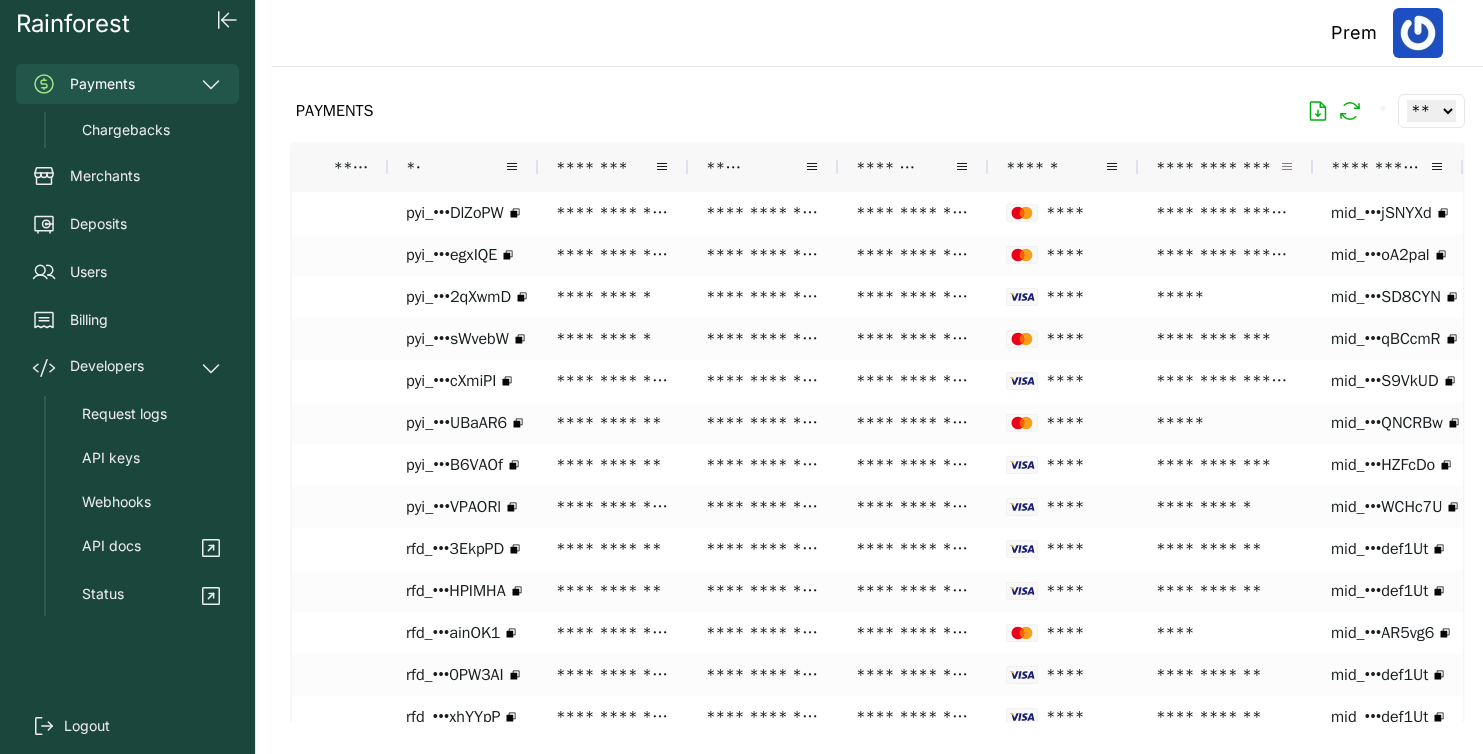 click at bounding box center [1287, 167] 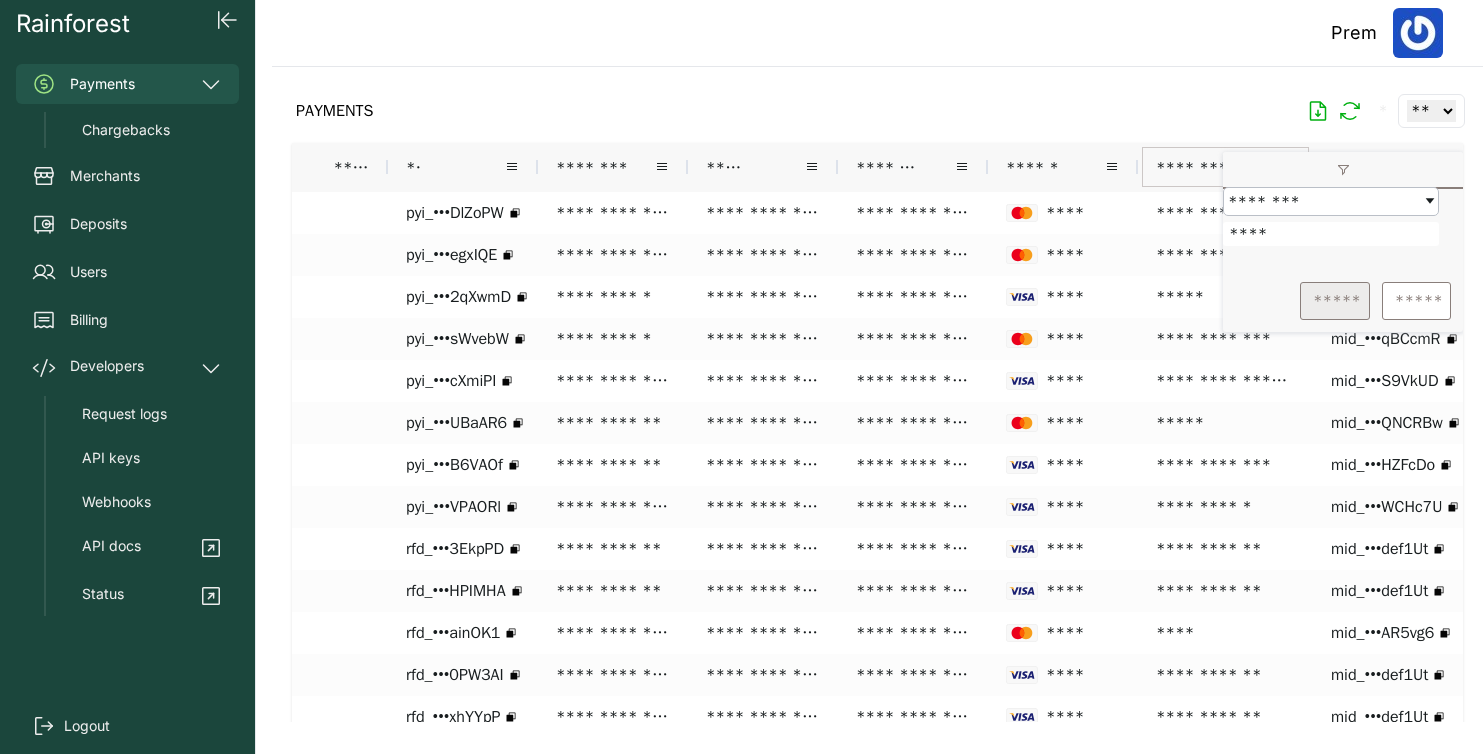 type on "****" 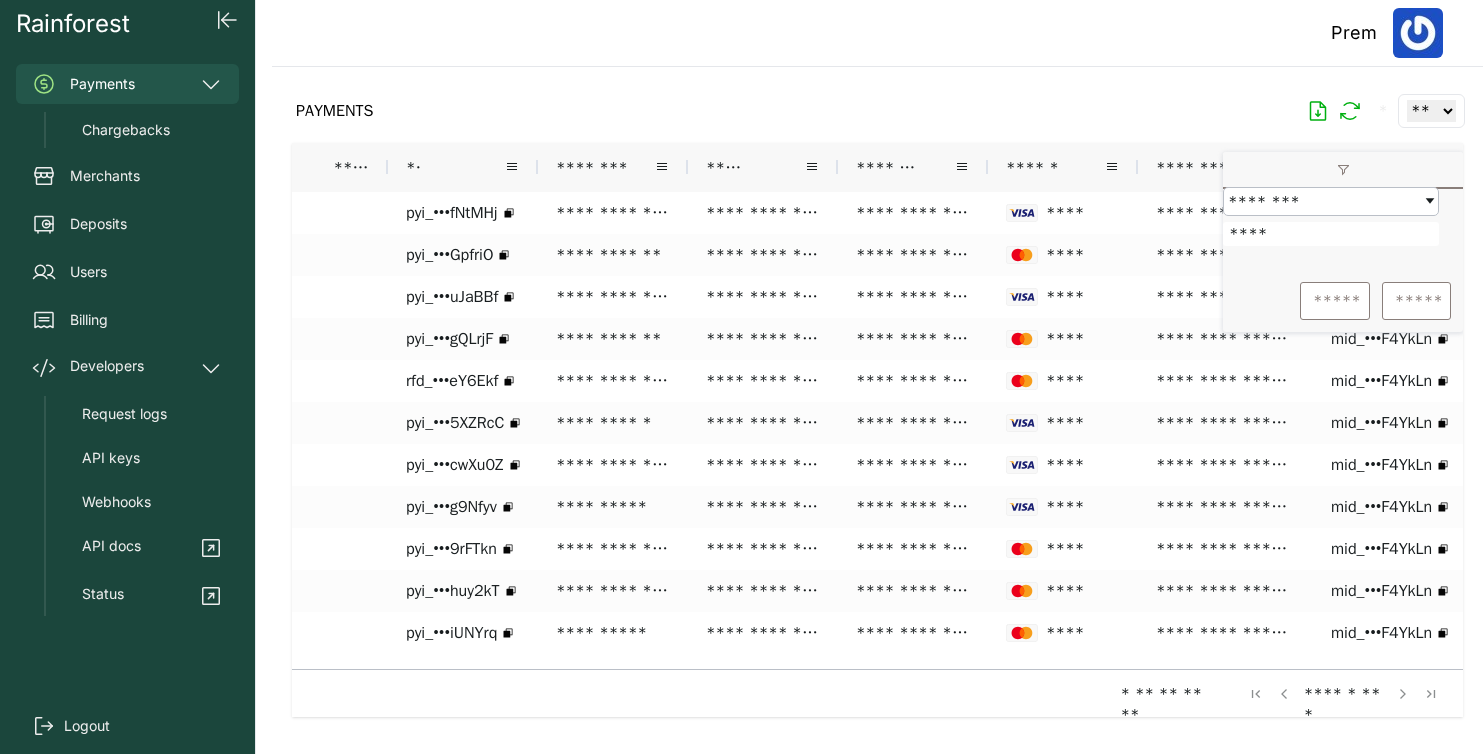 click at bounding box center [877, 394] 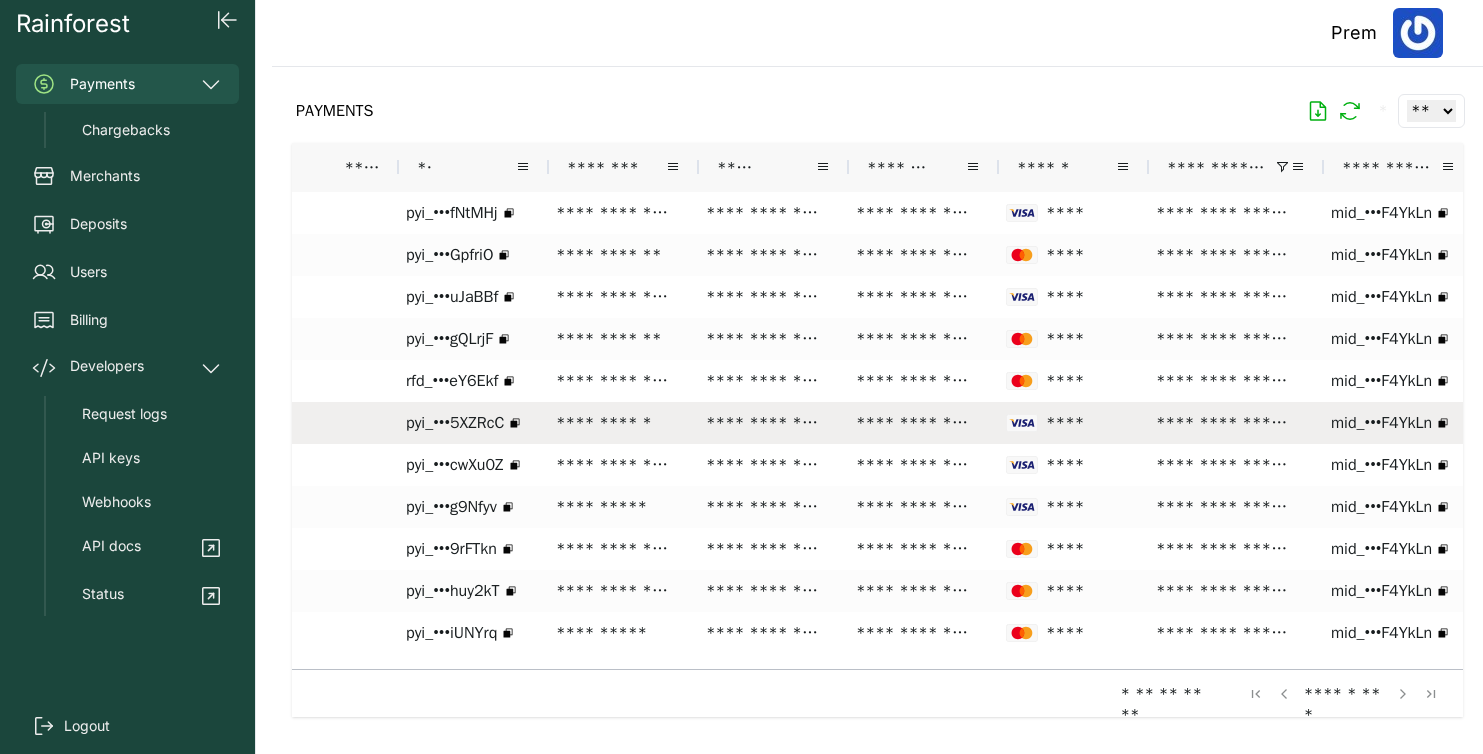 scroll, scrollTop: 0, scrollLeft: 704, axis: horizontal 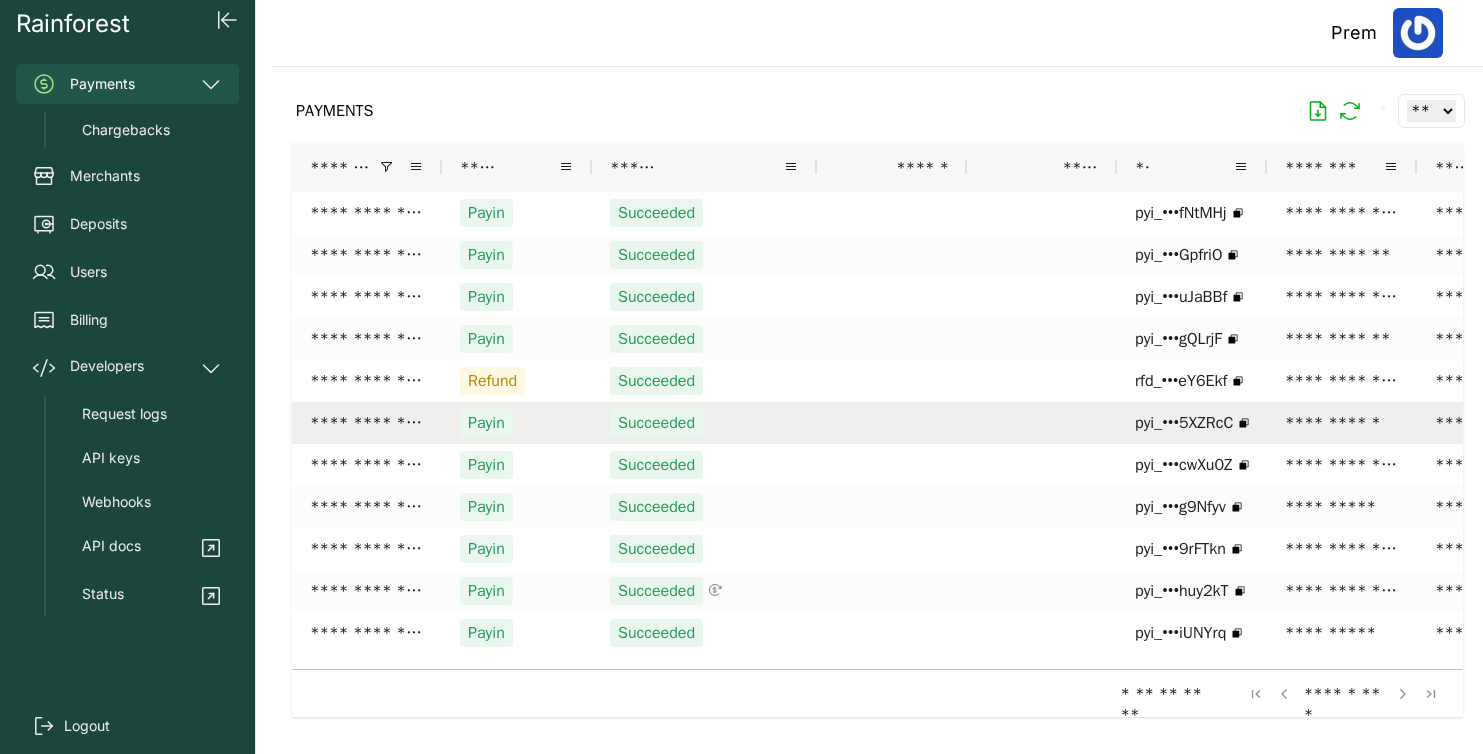 click at bounding box center [1042, 423] 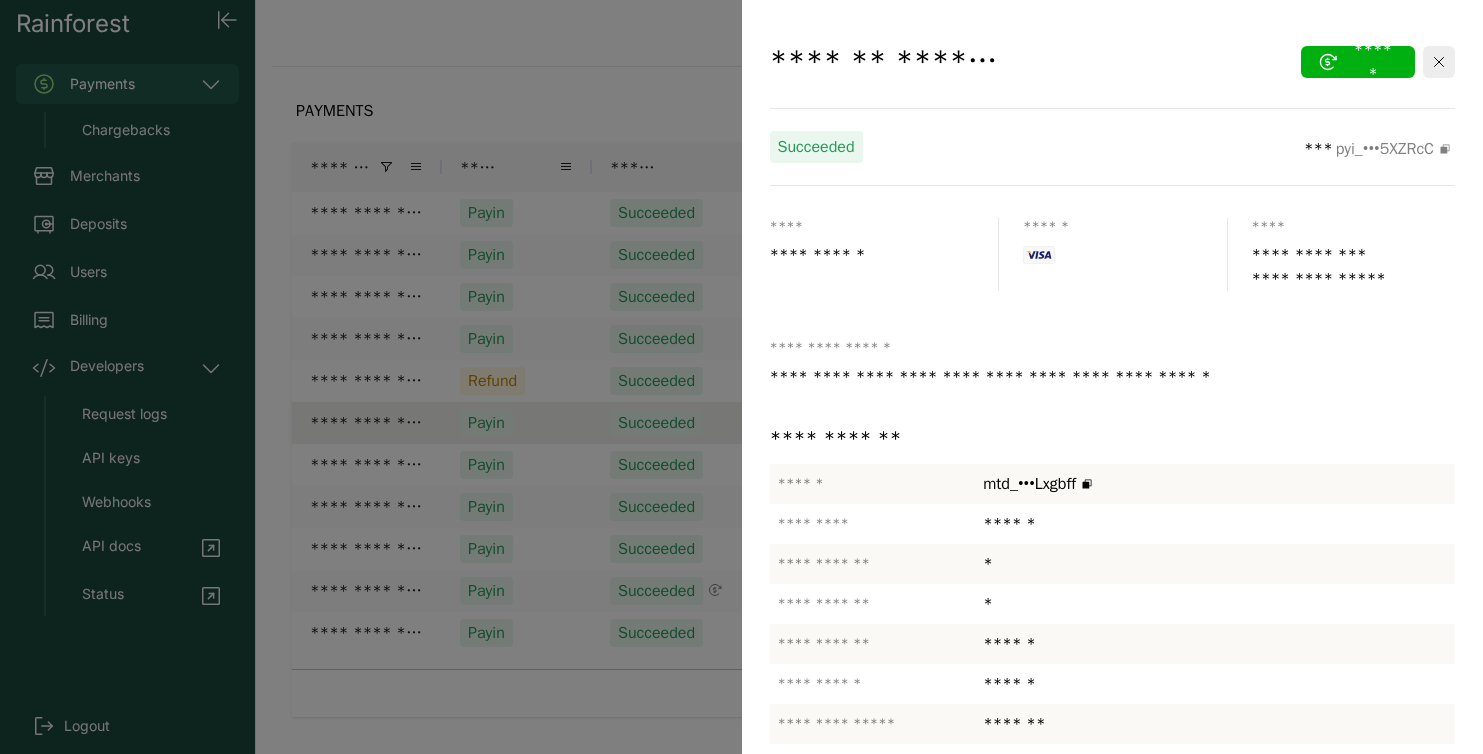 click at bounding box center [741, 377] 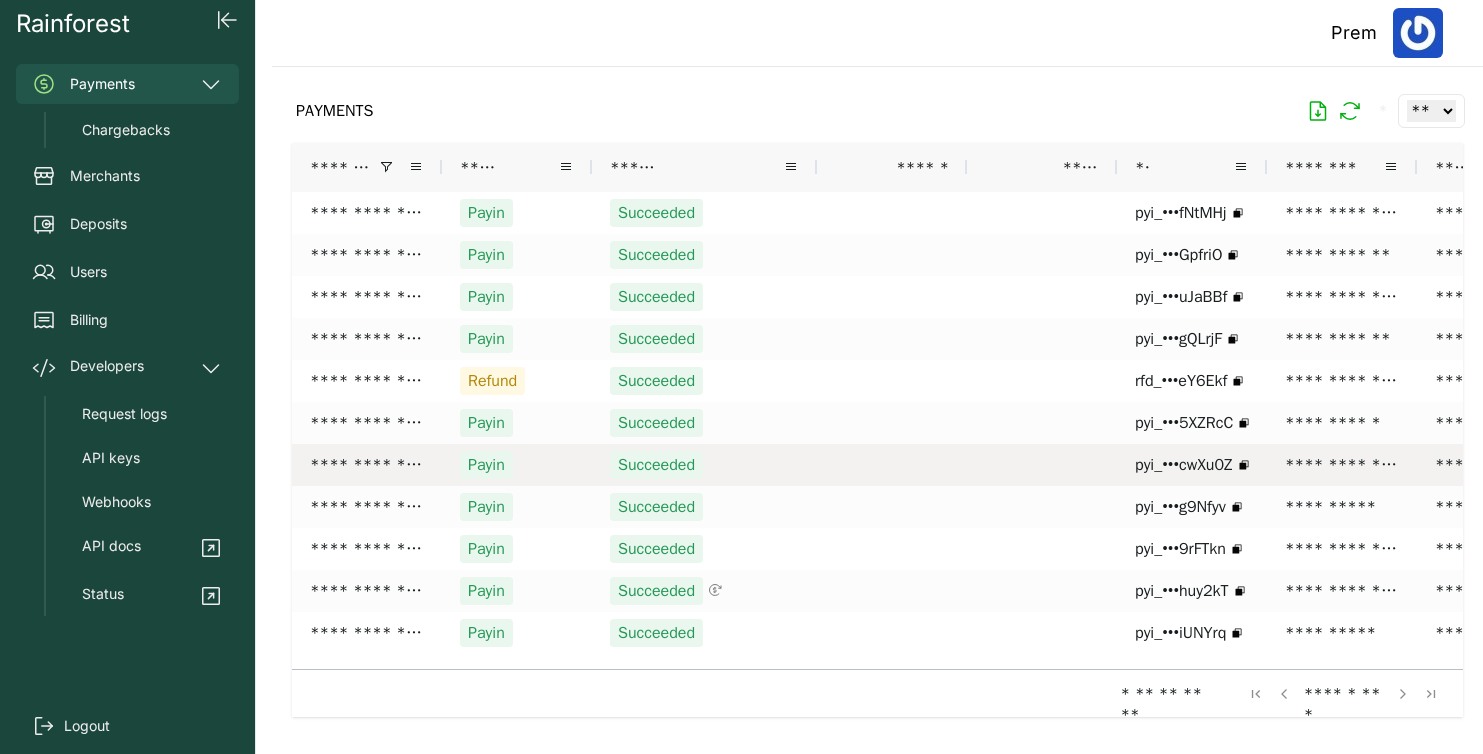 click at bounding box center (1042, 465) 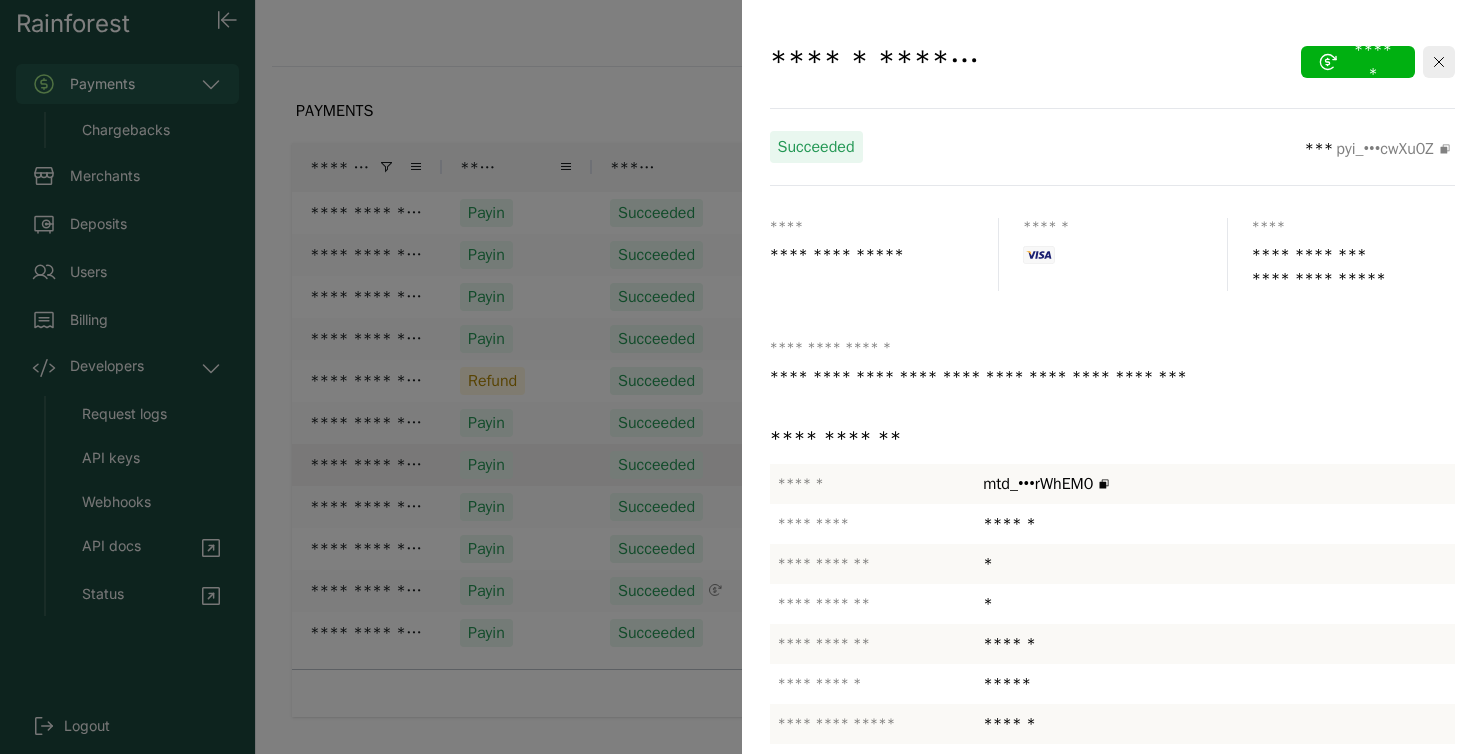 click at bounding box center [741, 377] 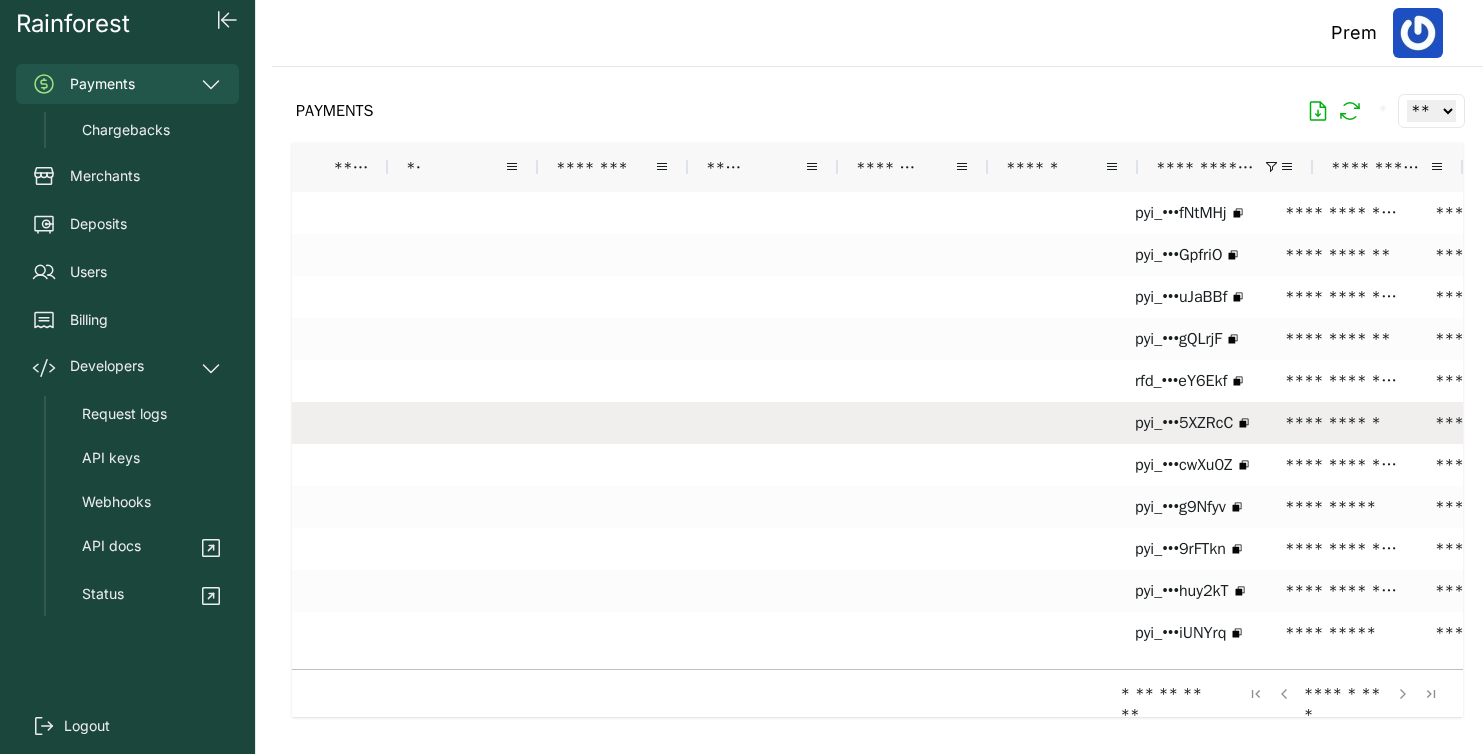 scroll, scrollTop: 0, scrollLeft: 729, axis: horizontal 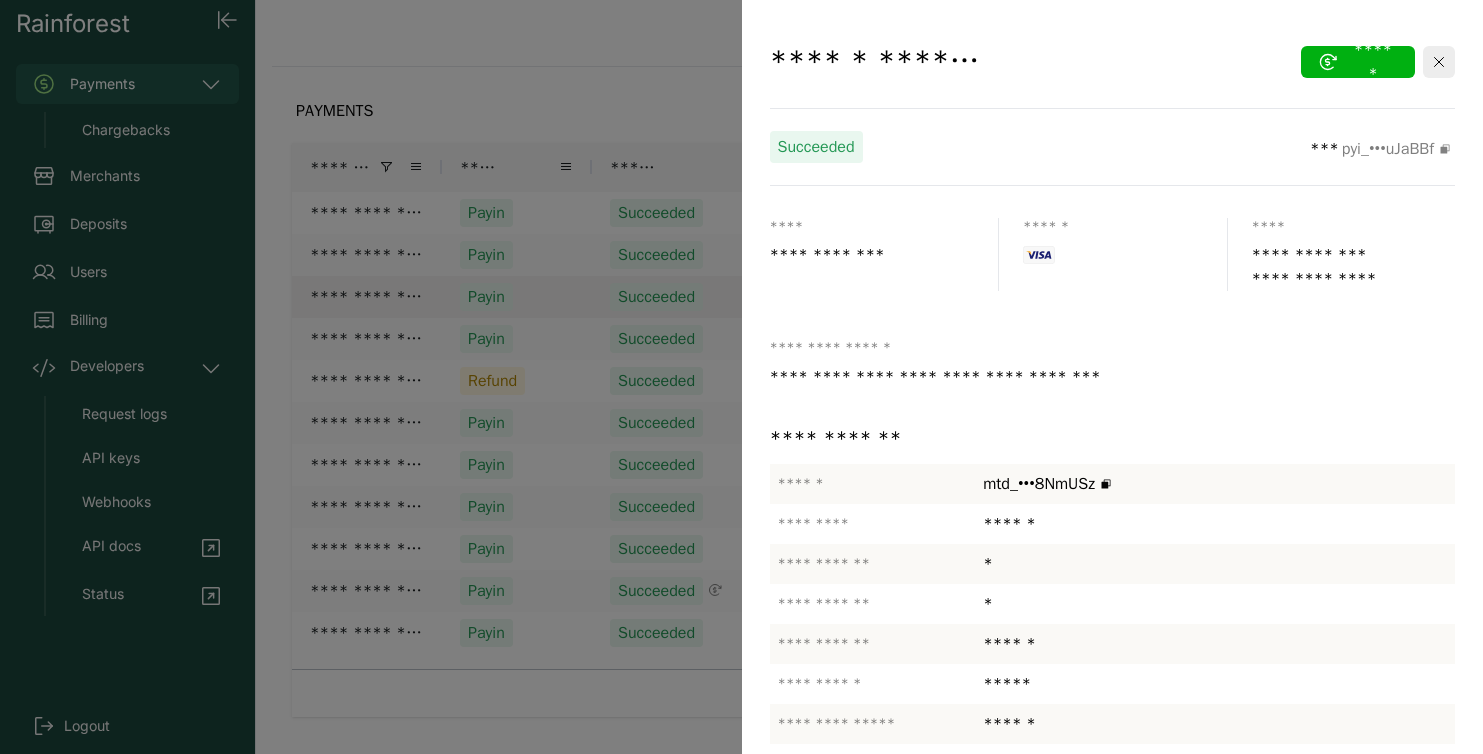 click at bounding box center [741, 377] 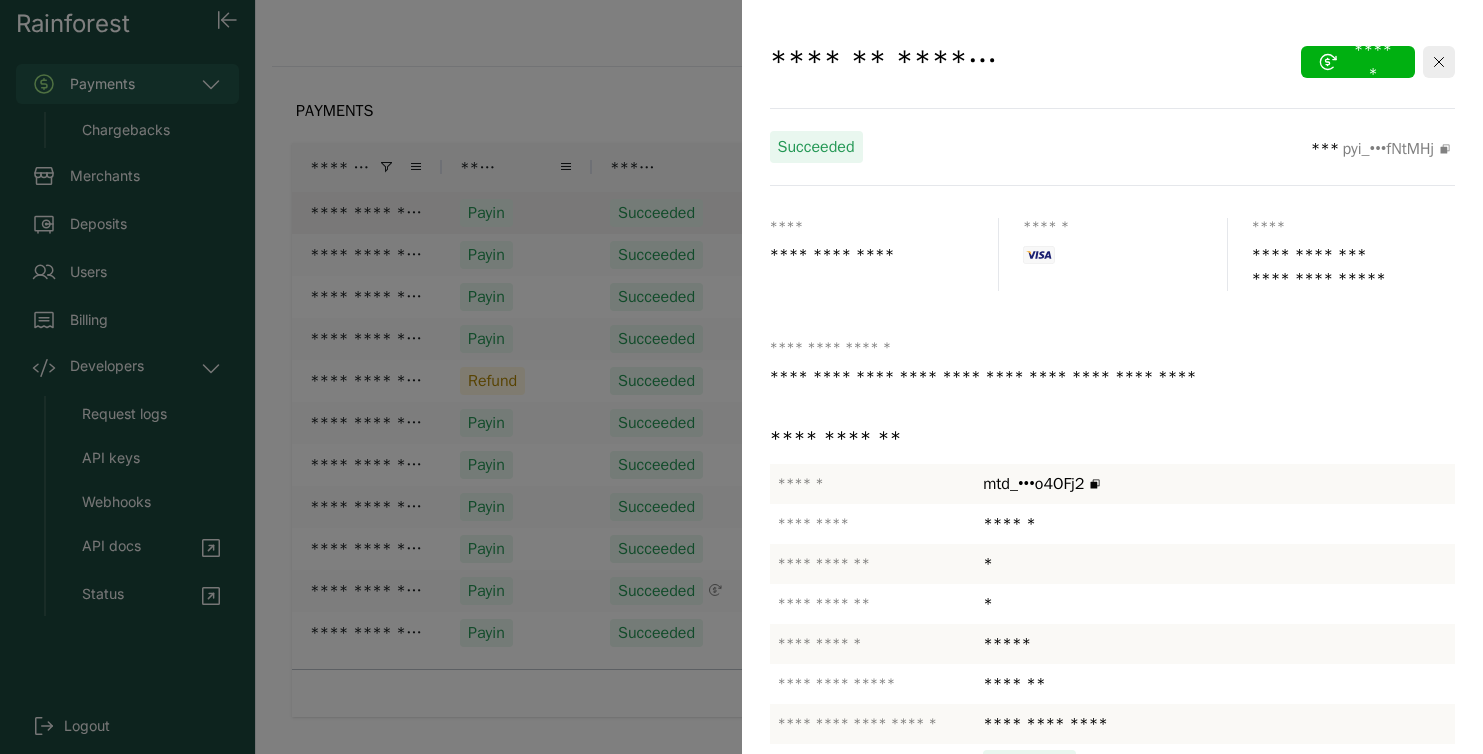 click at bounding box center [741, 377] 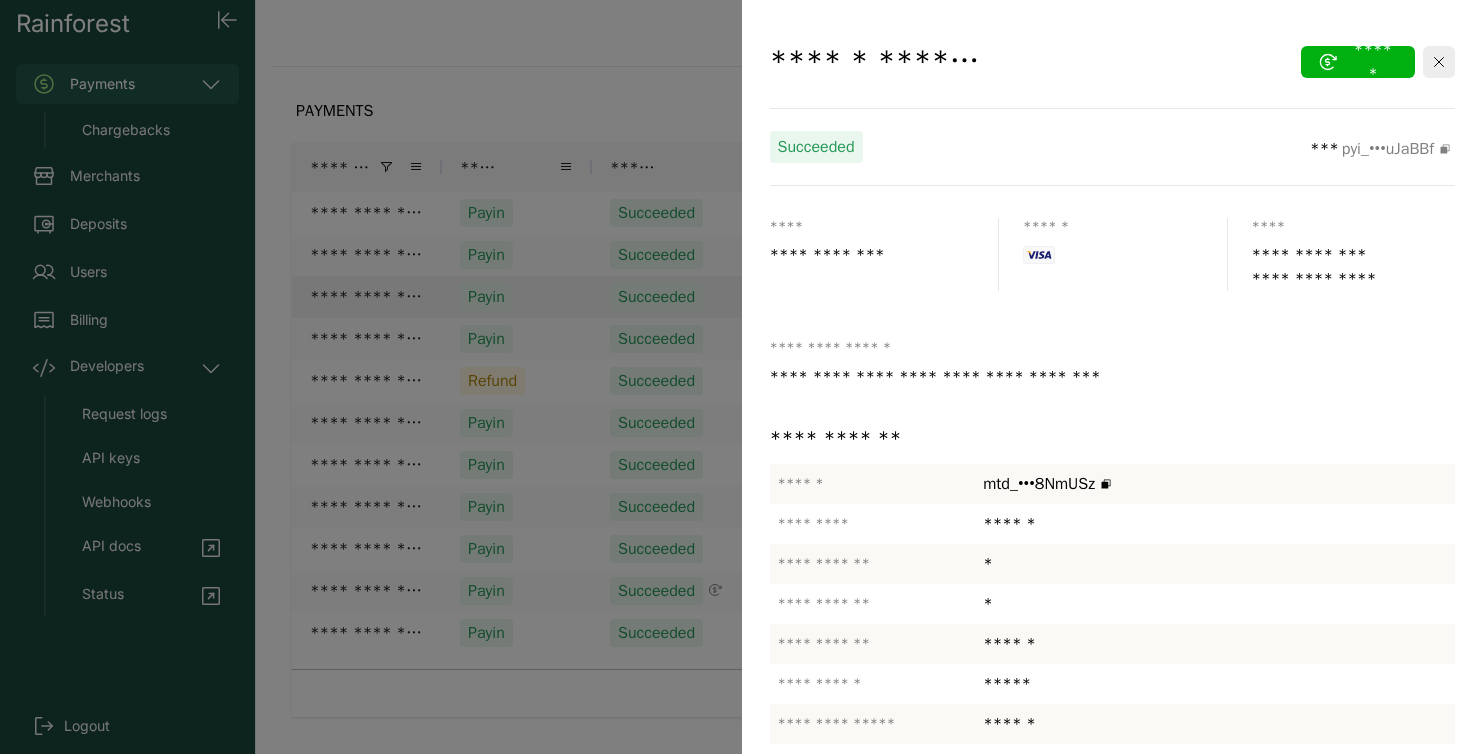 click at bounding box center (741, 377) 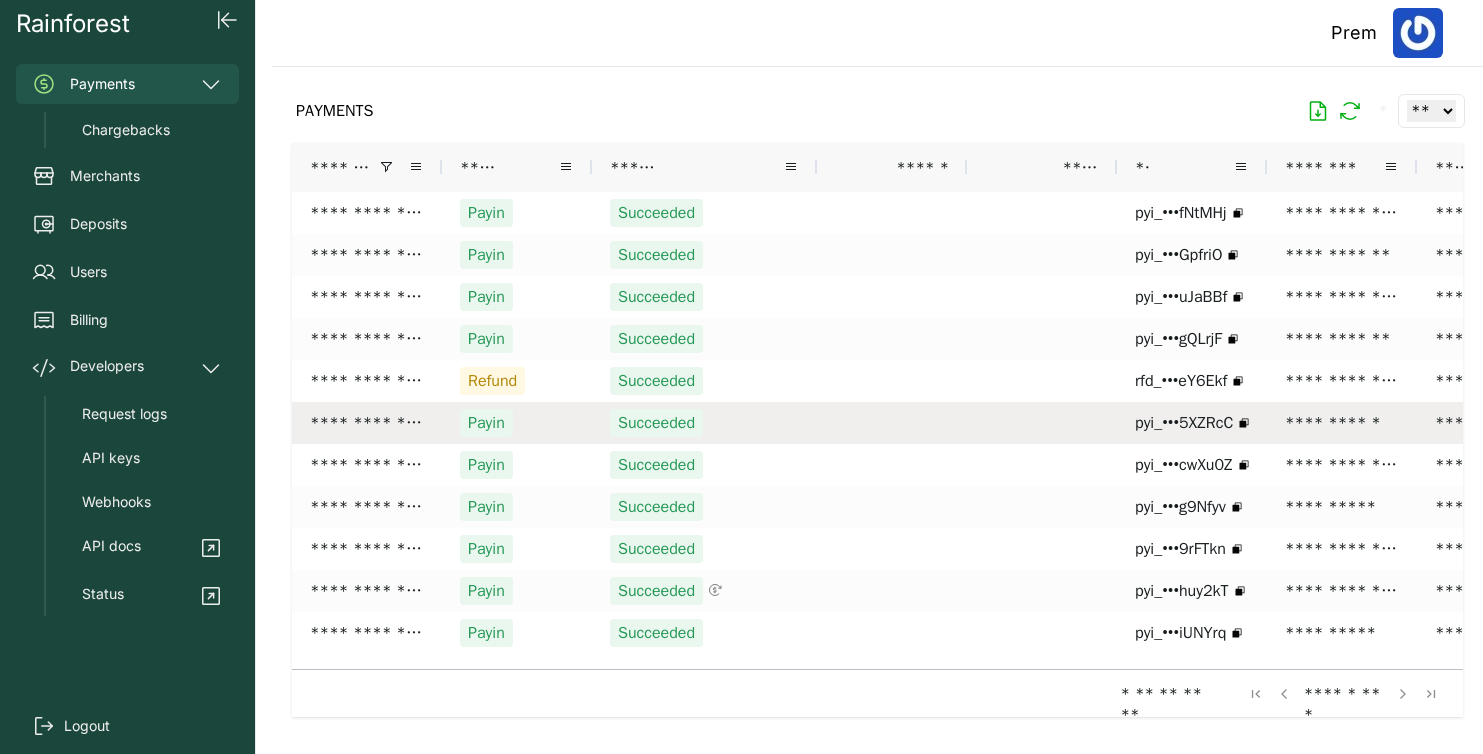 click at bounding box center [892, 423] 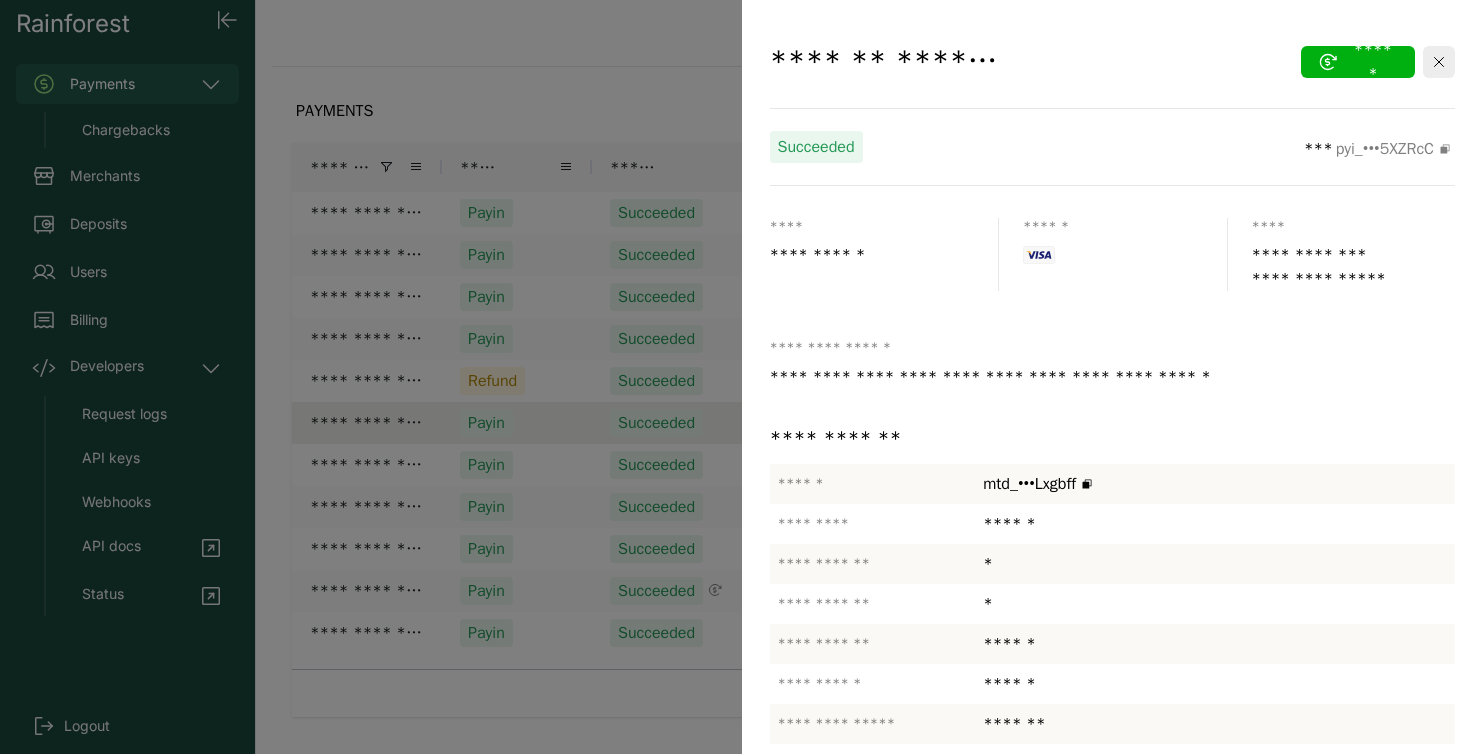 click at bounding box center [741, 377] 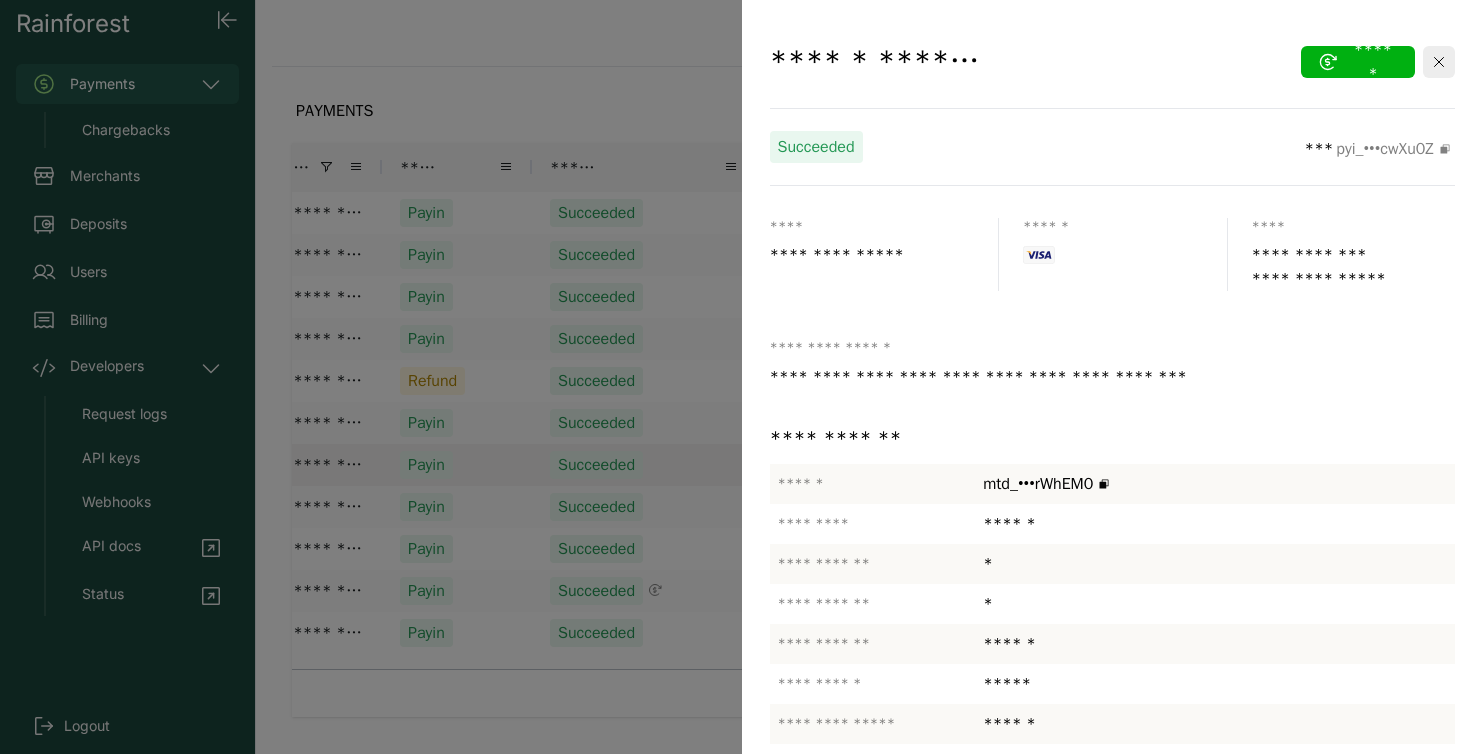 click at bounding box center (741, 377) 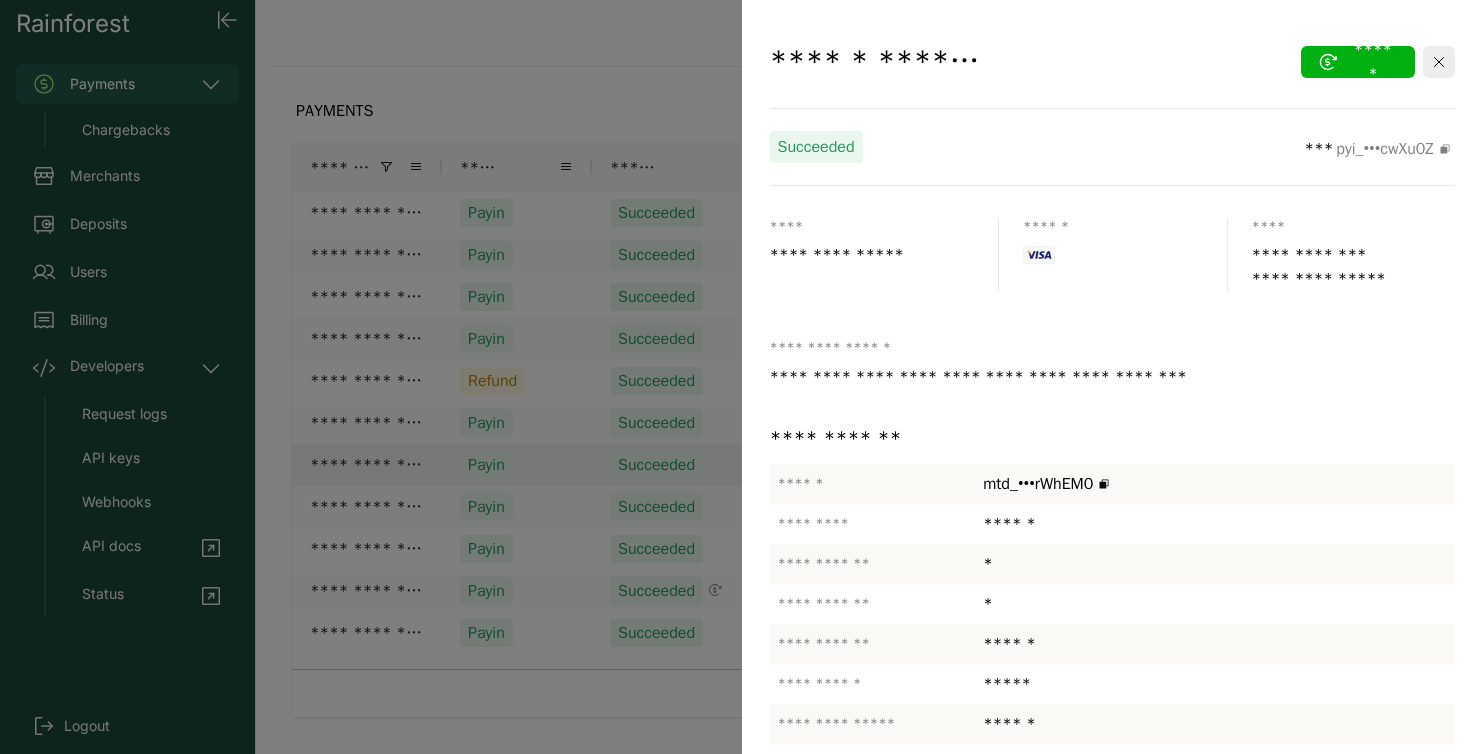 click at bounding box center [741, 377] 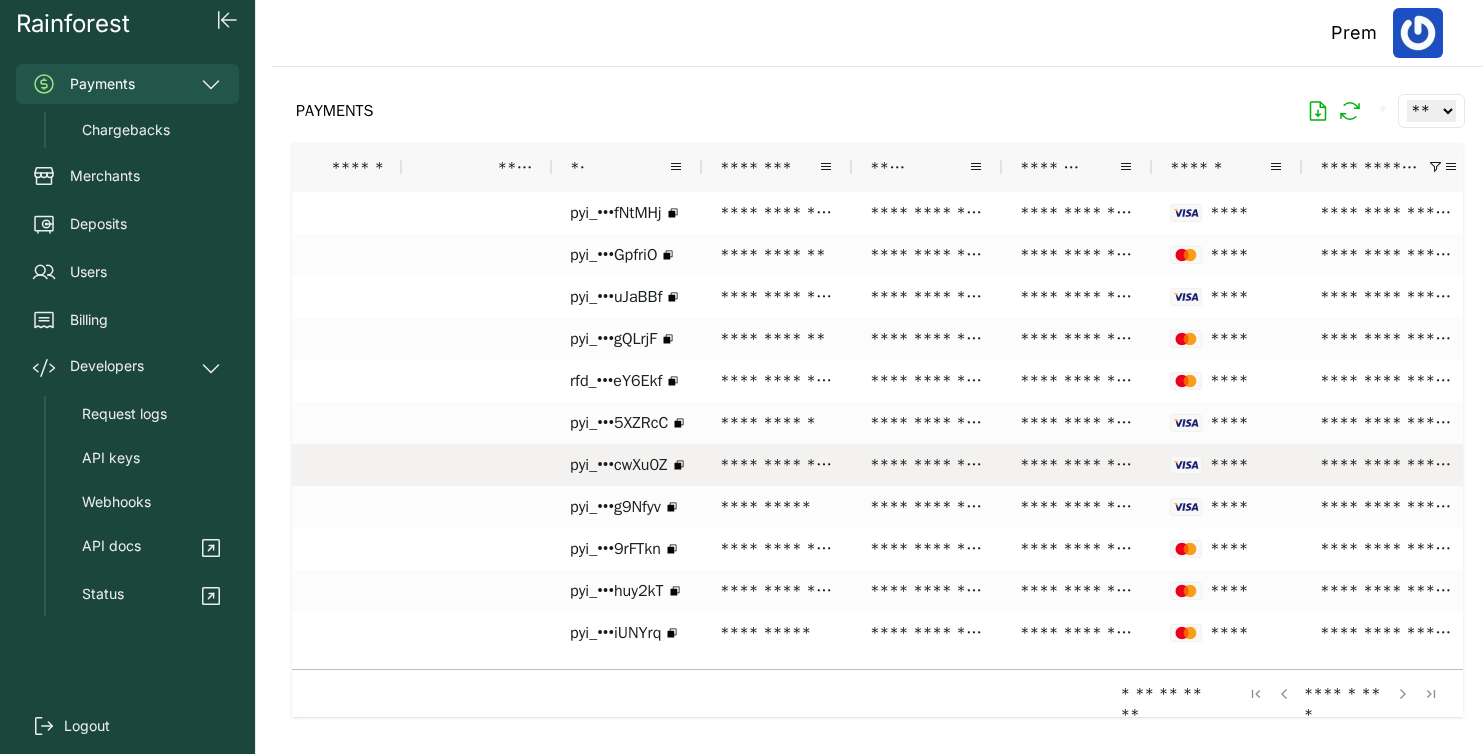 click on "**********" at bounding box center (1077, 465) 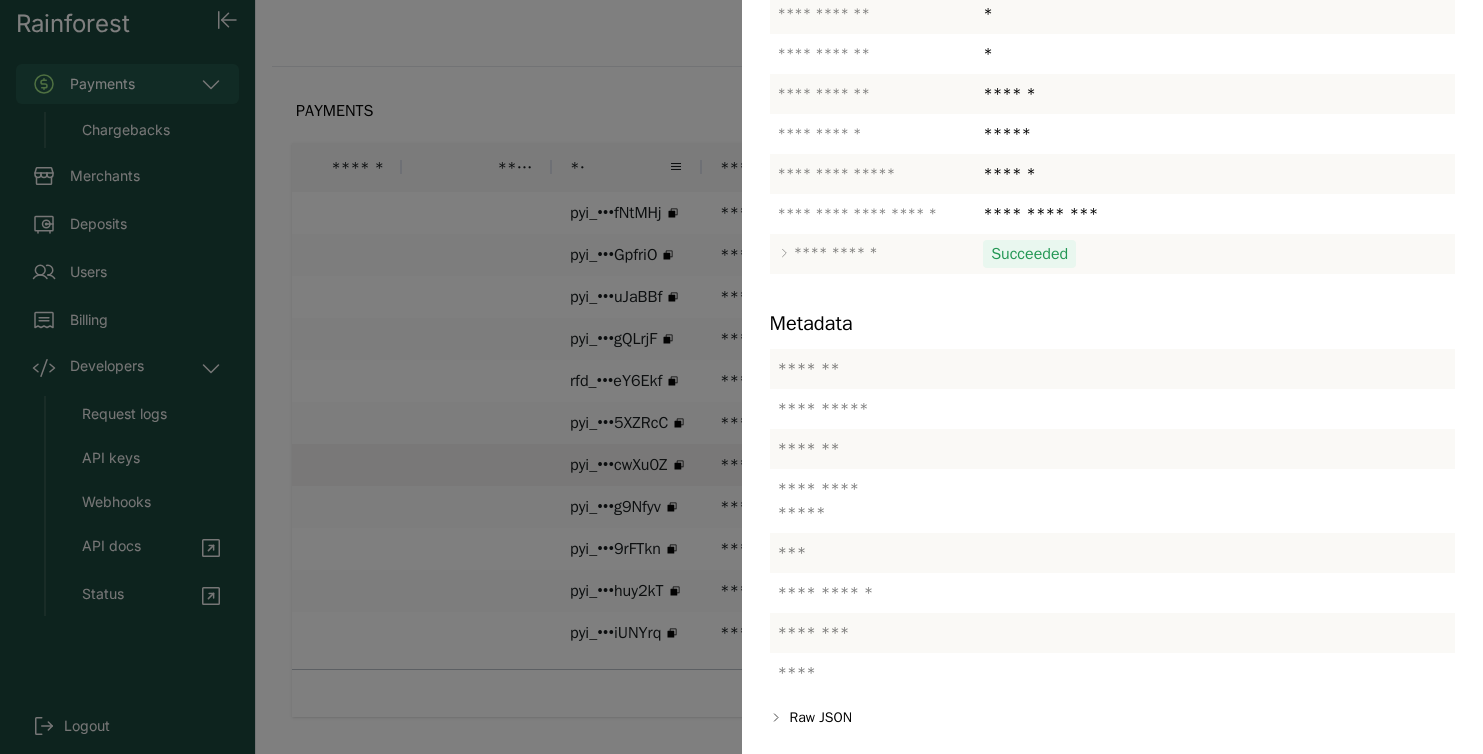 click at bounding box center (741, 377) 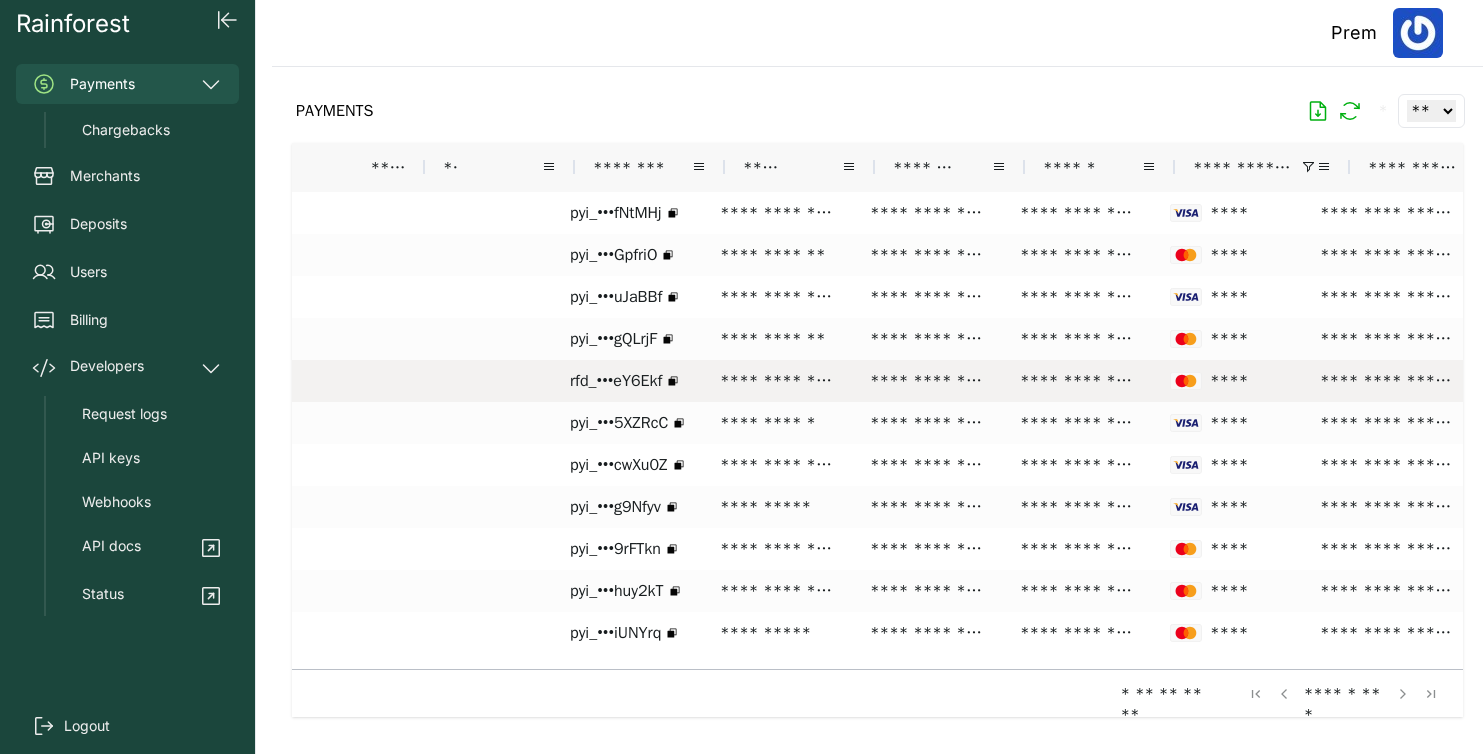 scroll, scrollTop: 0, scrollLeft: 729, axis: horizontal 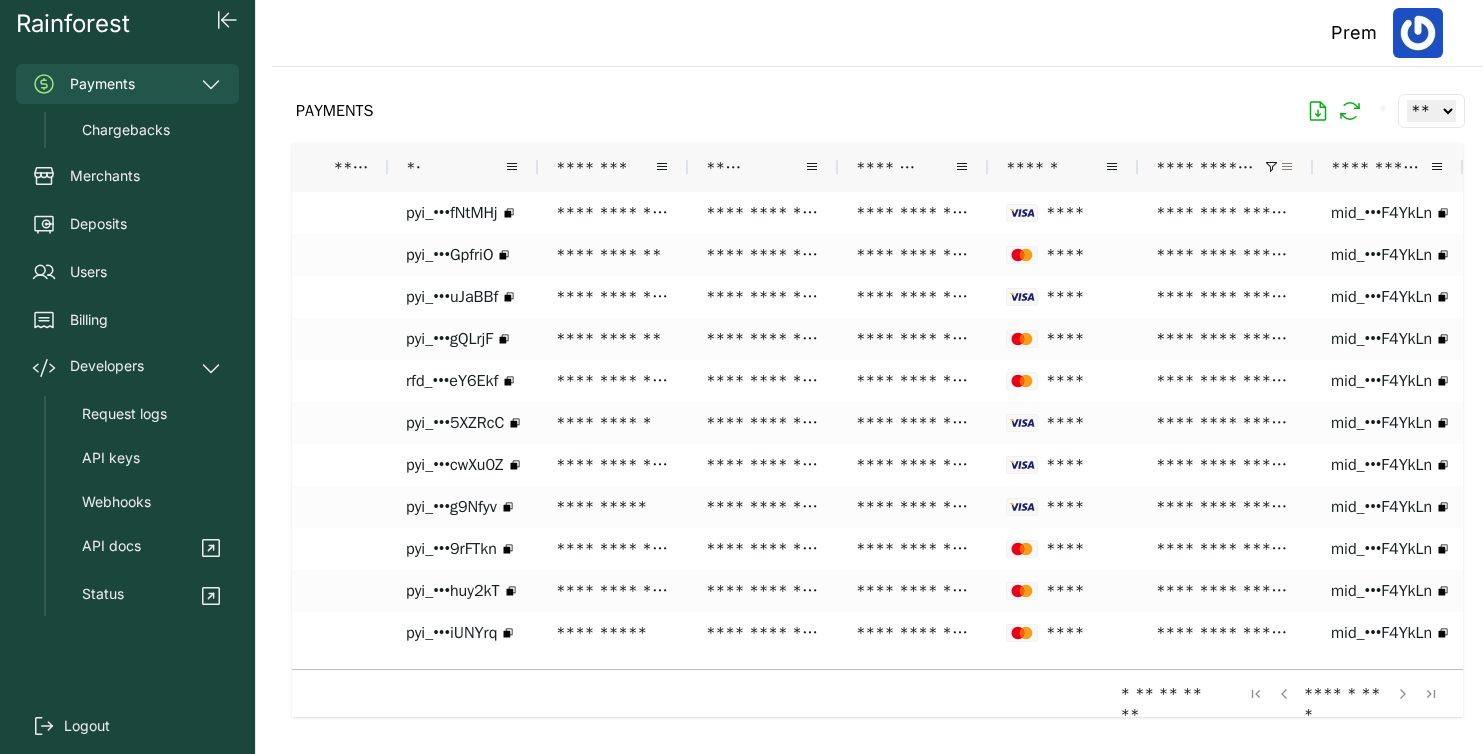 click at bounding box center [1287, 167] 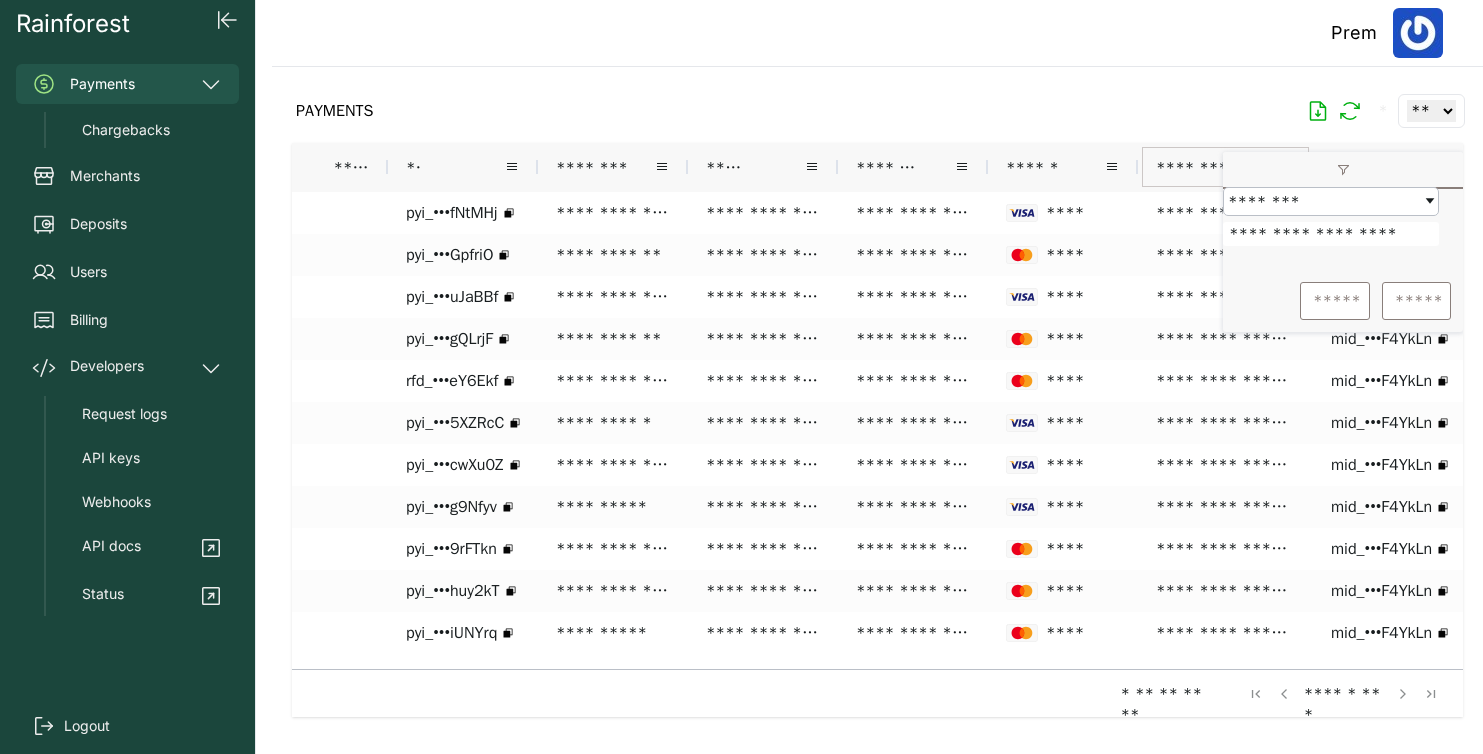 type on "**********" 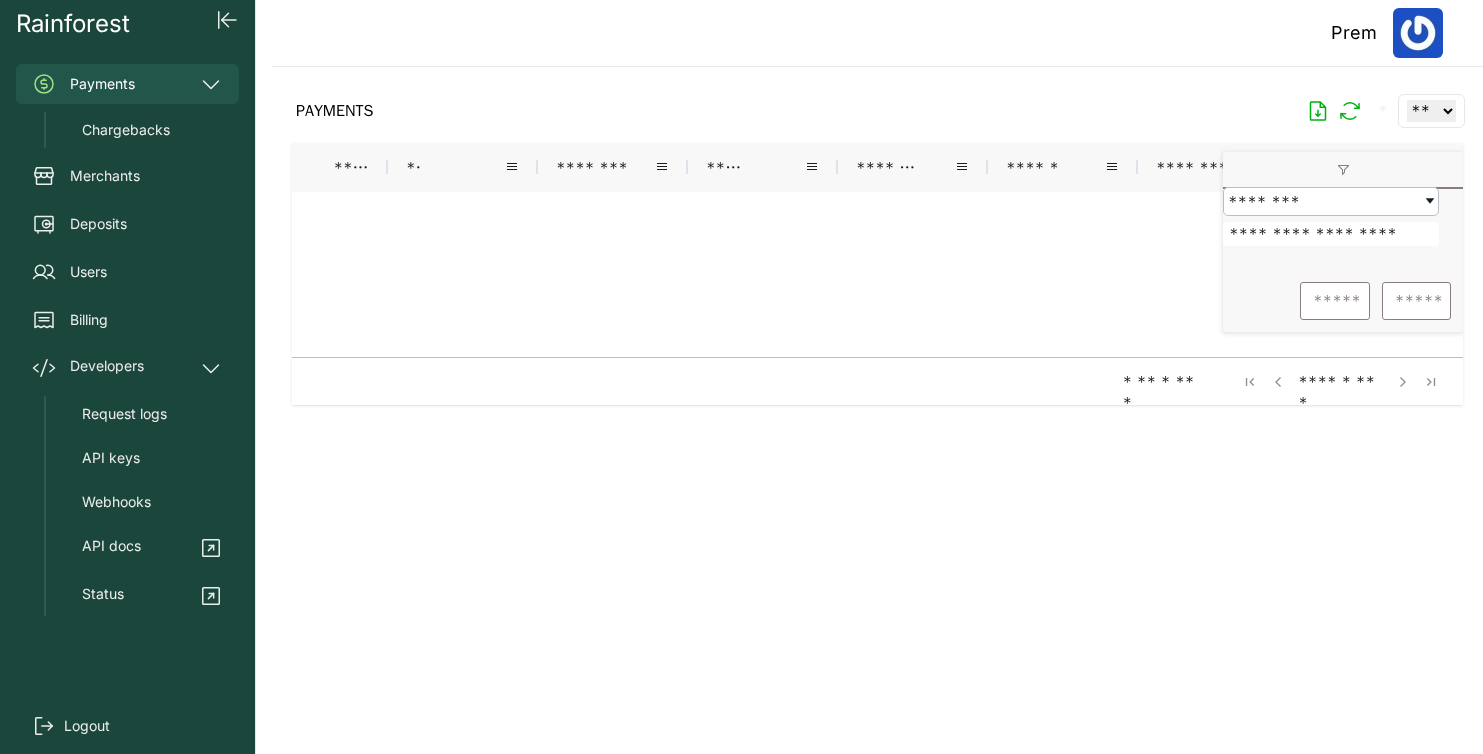 click on "PAYMENTS * ** ** ** ***" at bounding box center (877, 111) 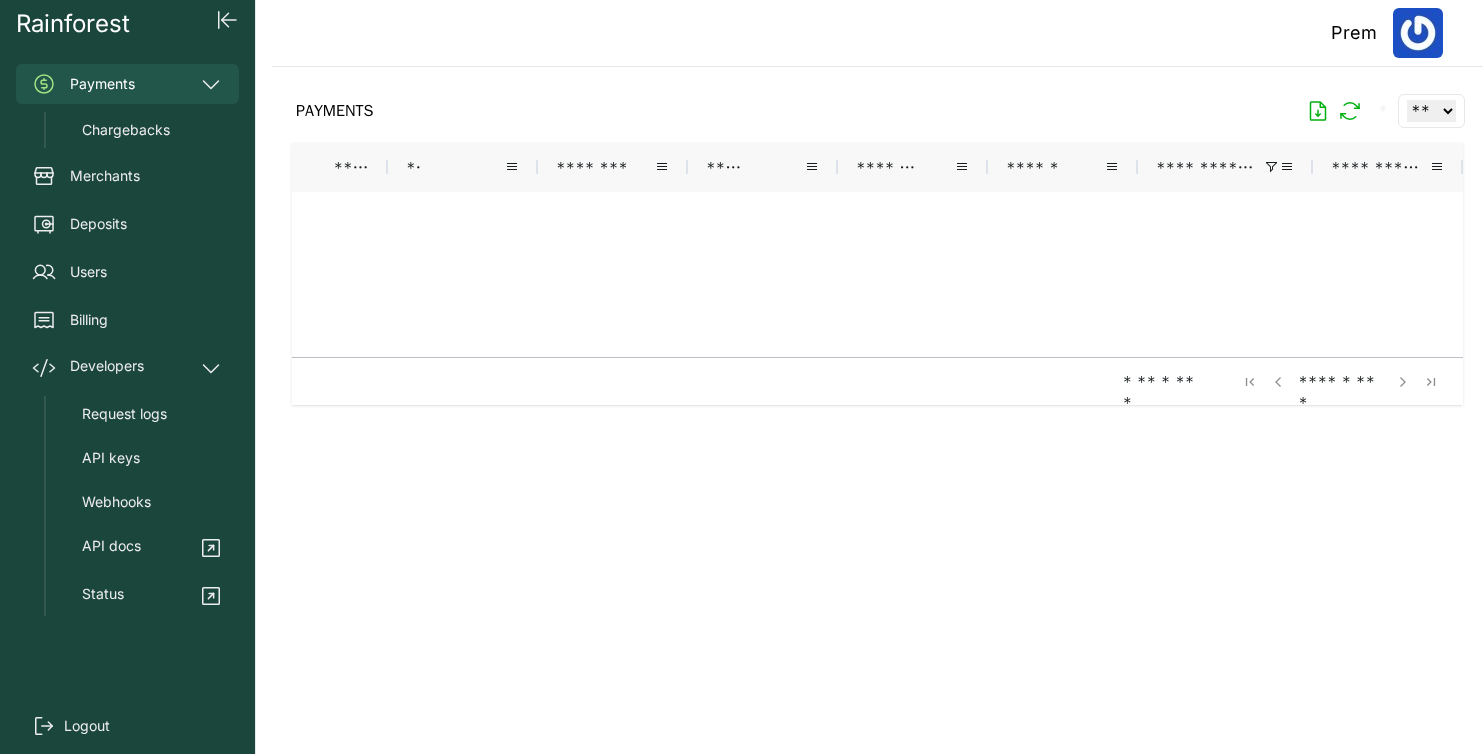 scroll, scrollTop: 0, scrollLeft: 444, axis: horizontal 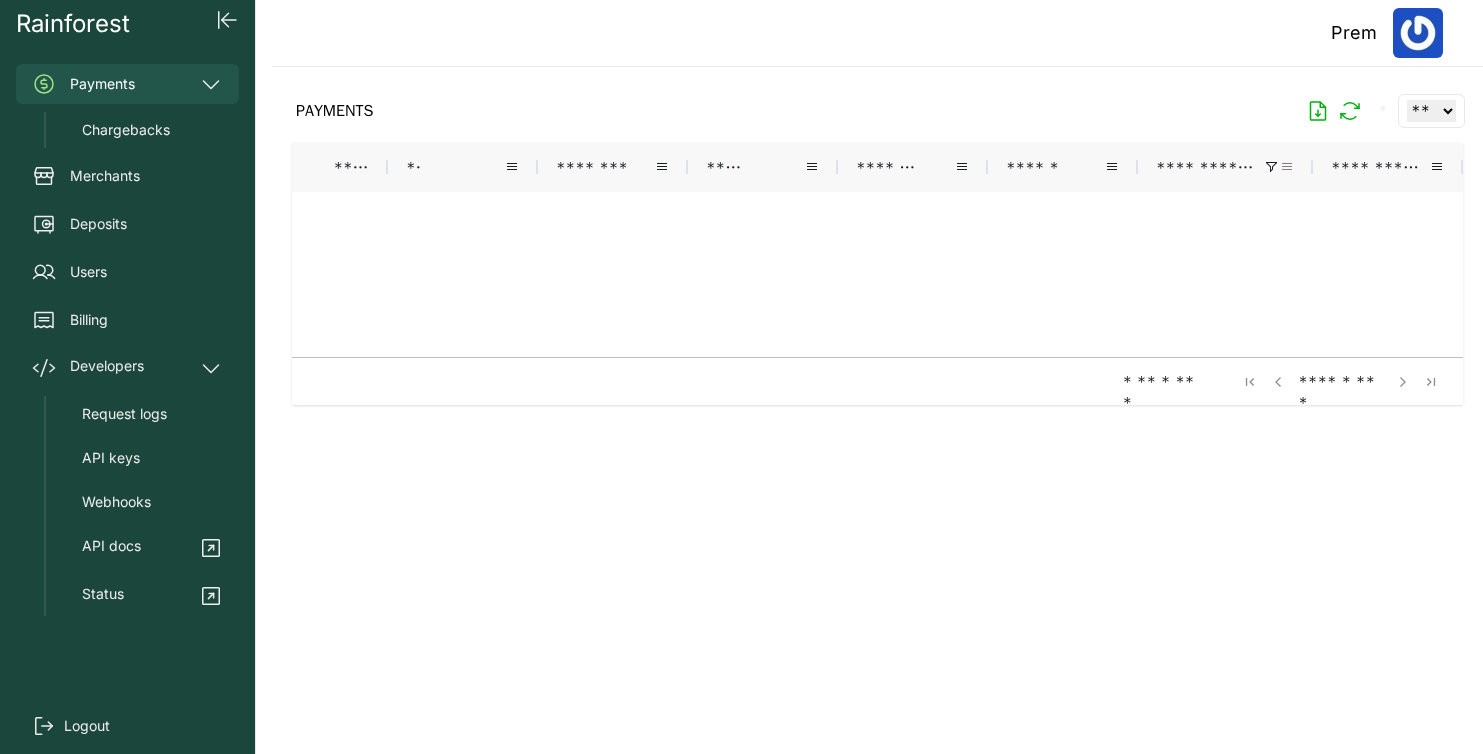 click at bounding box center (1287, 167) 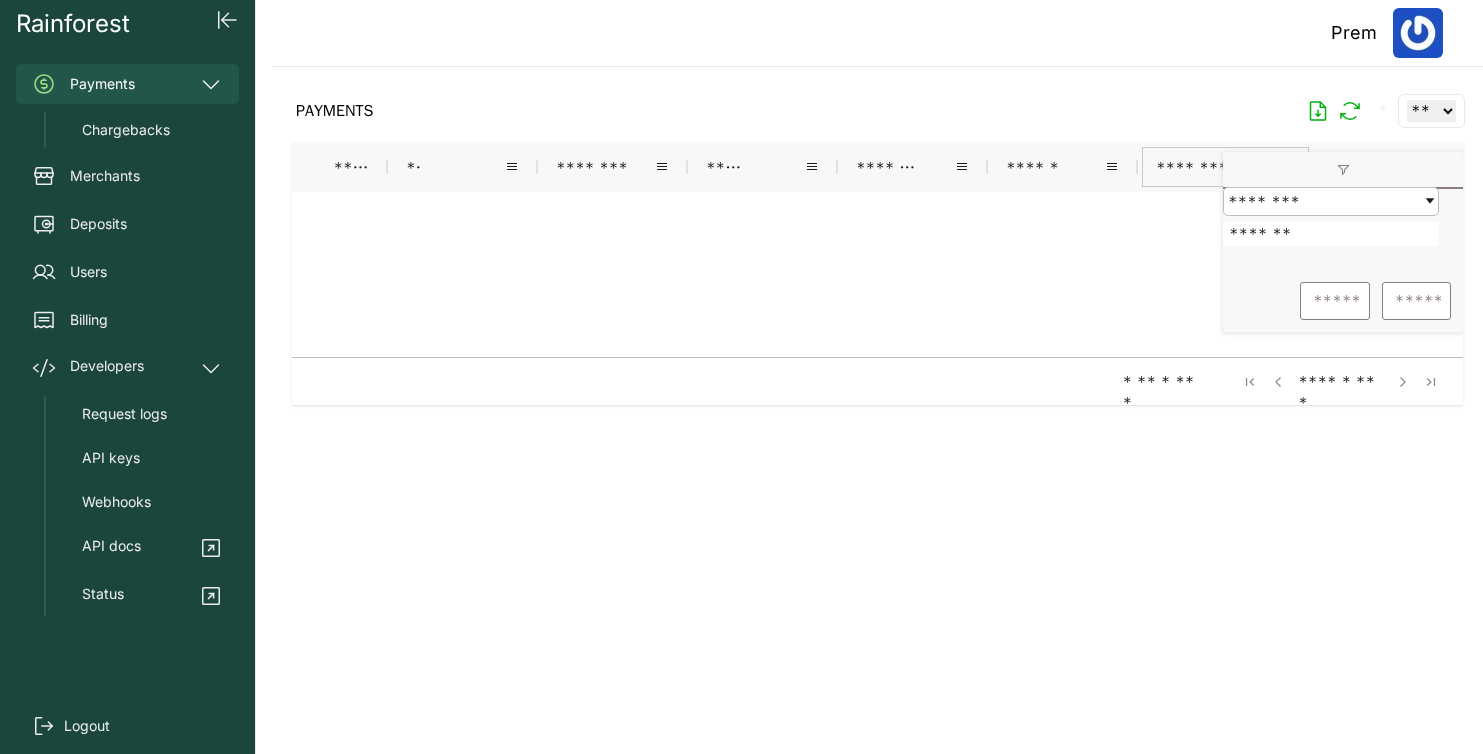 type on "*******" 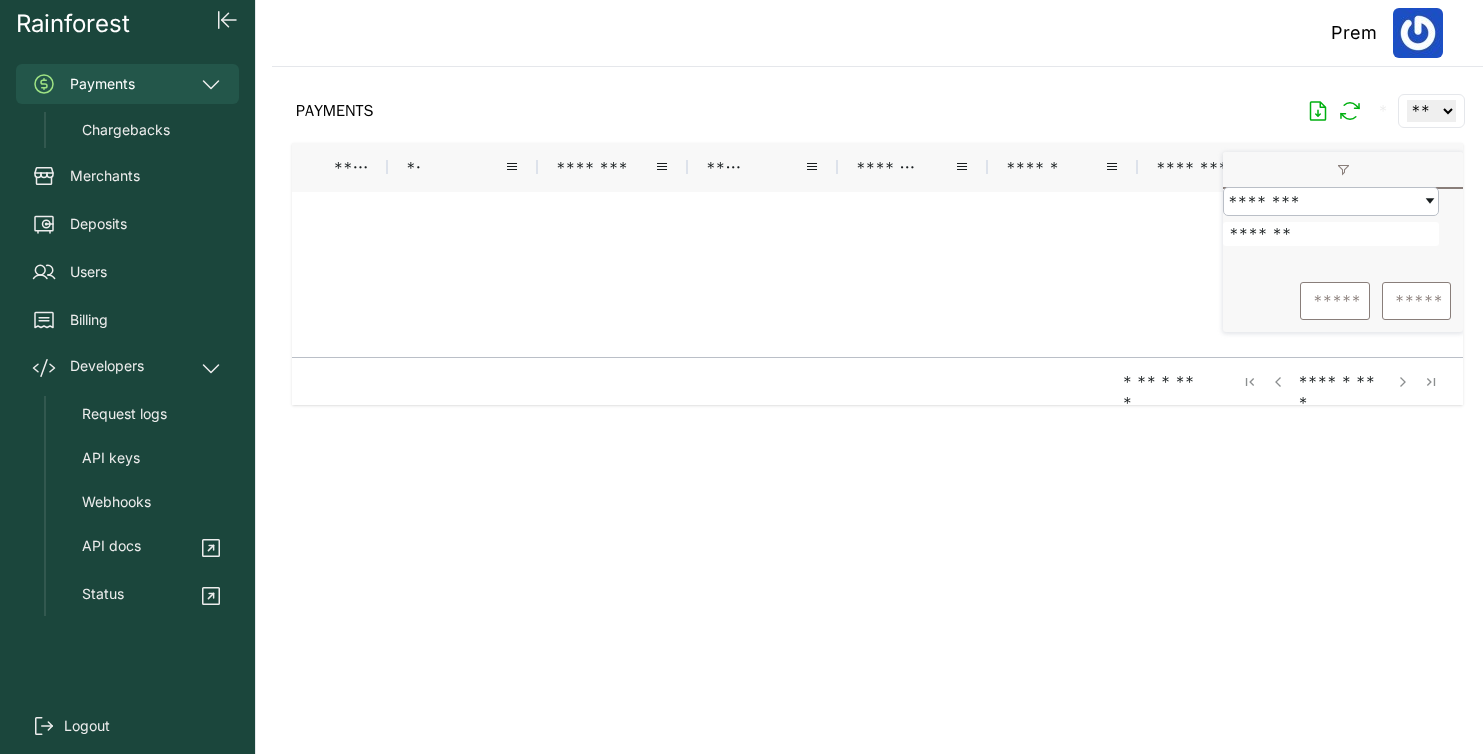 click on "Prem" at bounding box center [877, 33] 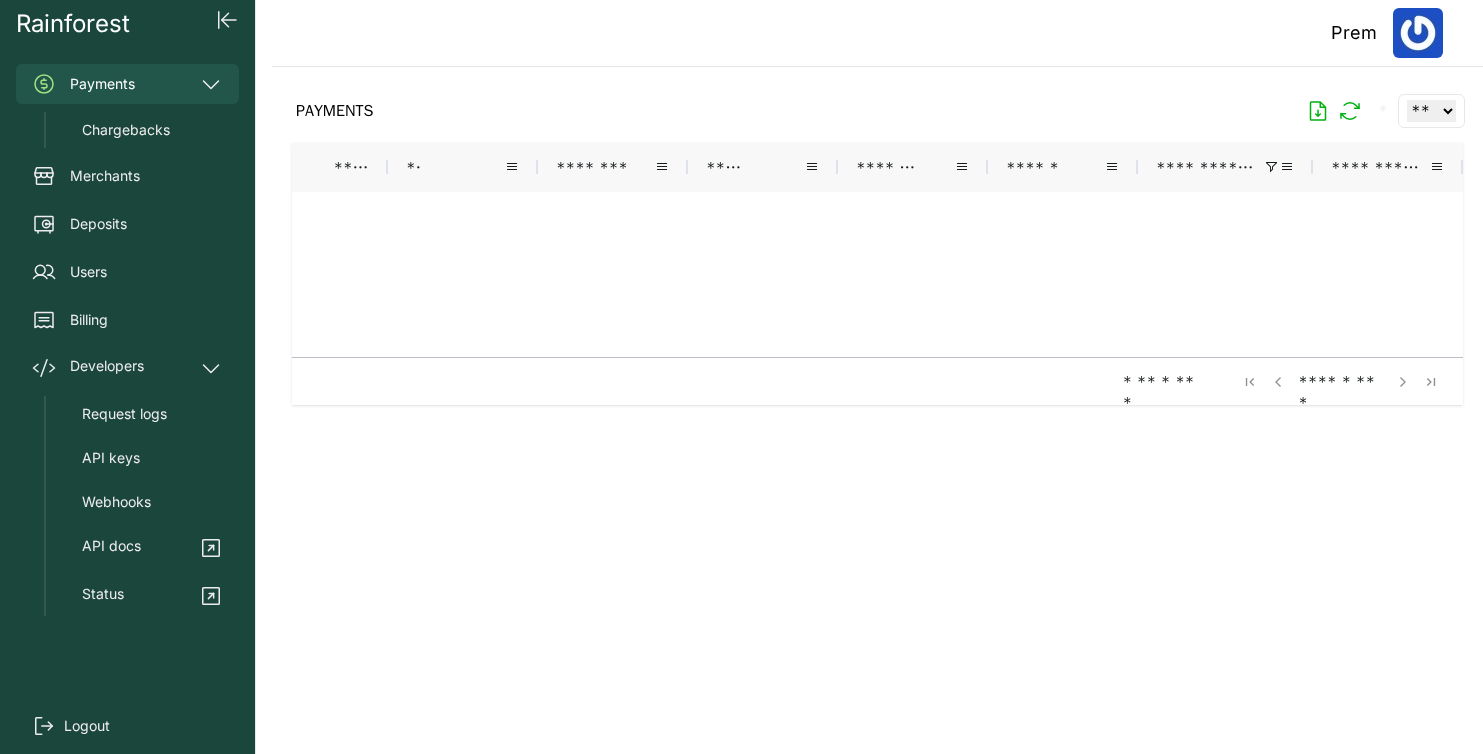 click on "PAYMENTS * ** ** ** ***" at bounding box center [877, 111] 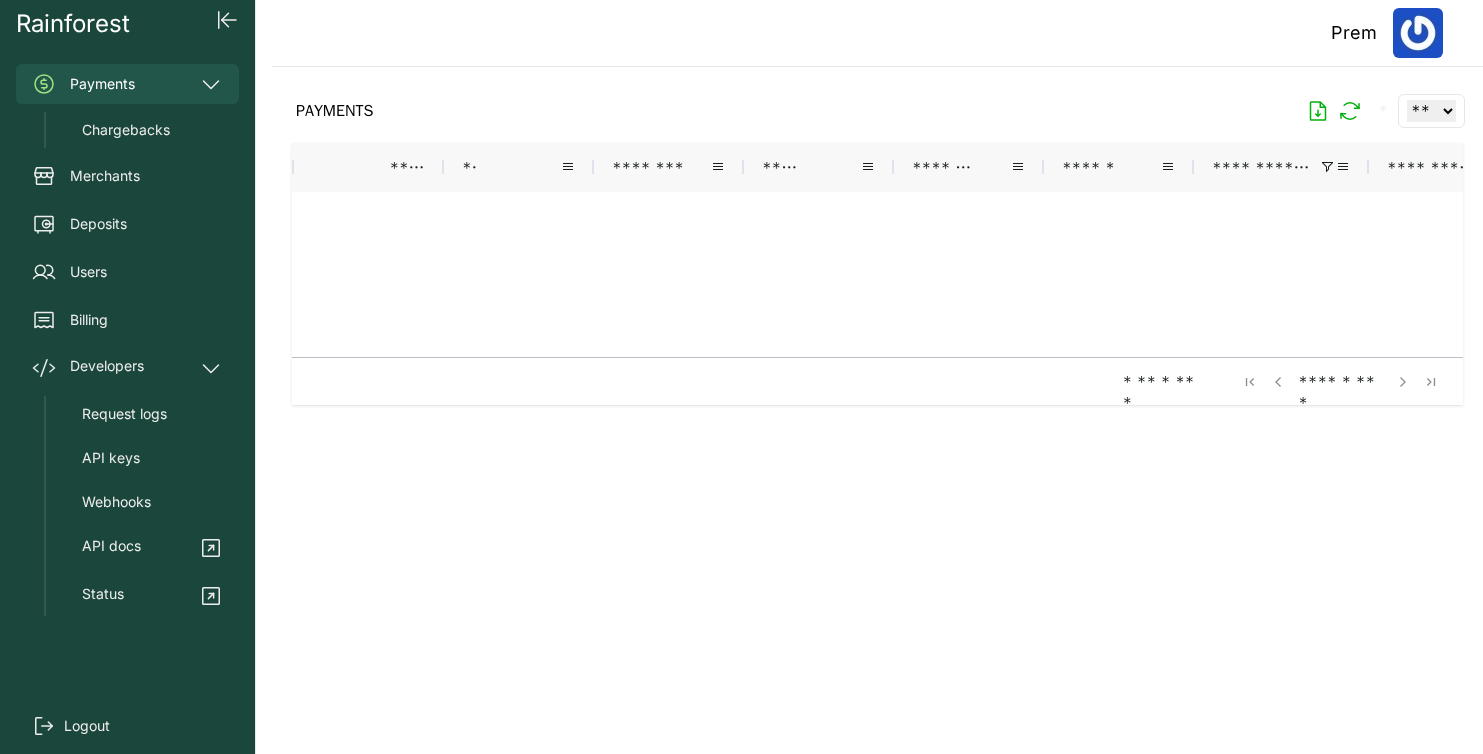 scroll, scrollTop: 0, scrollLeft: 254, axis: horizontal 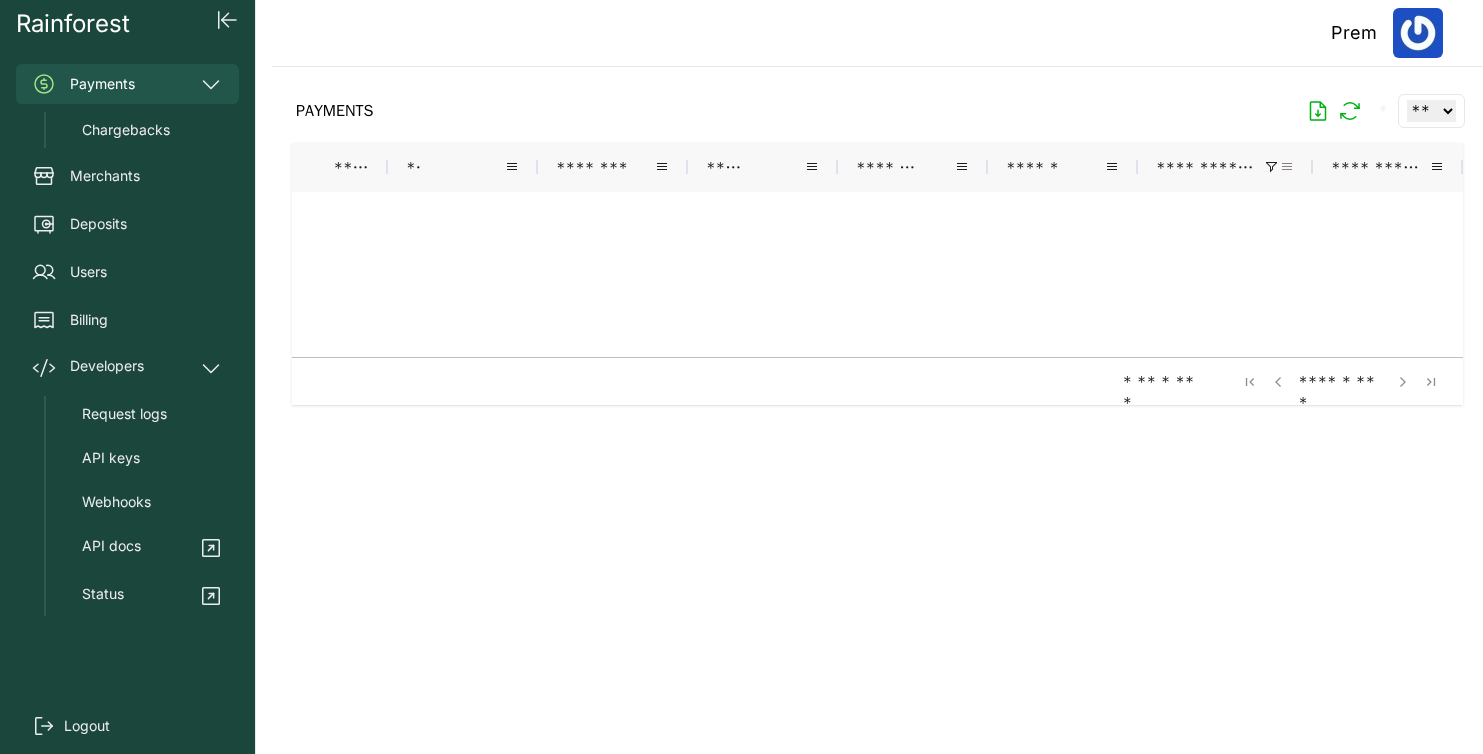 click at bounding box center [1287, 167] 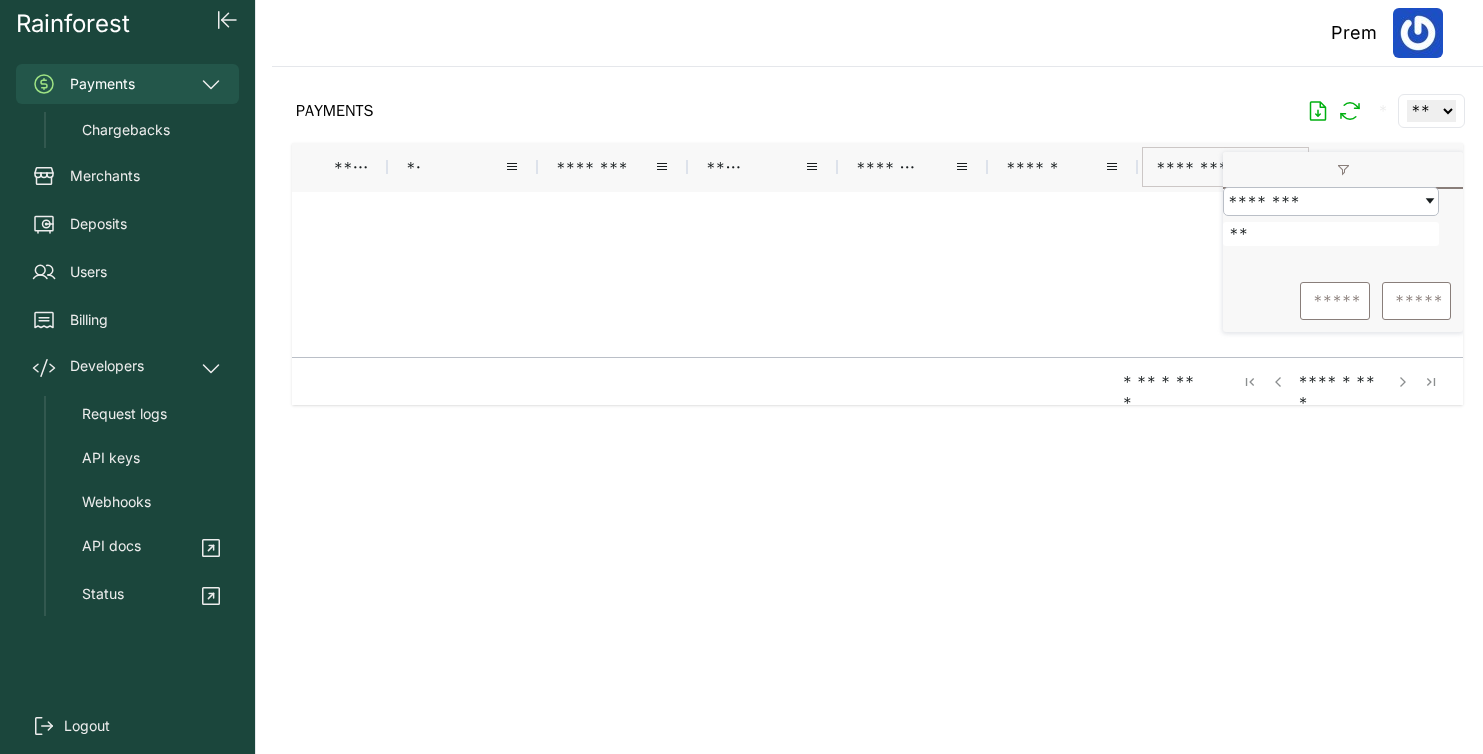 type on "*" 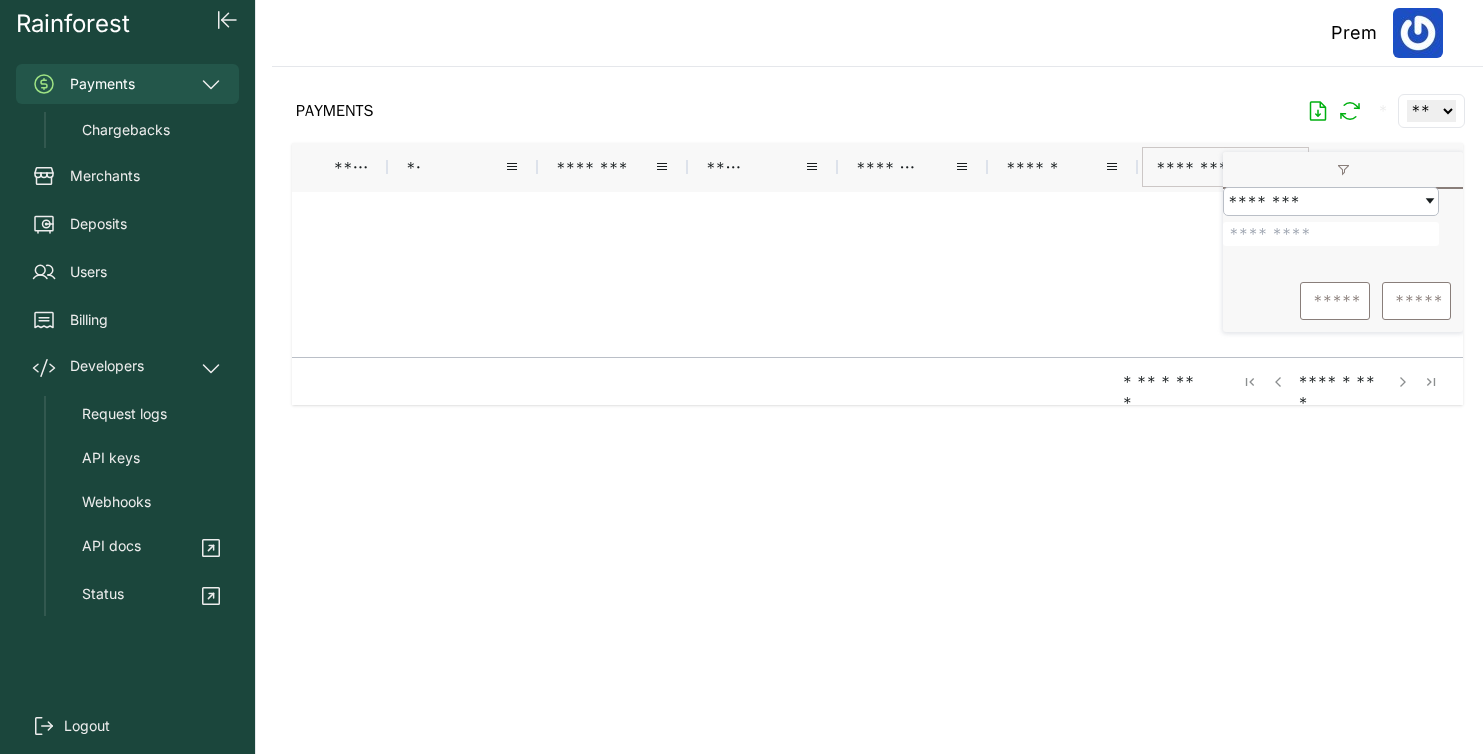 type 